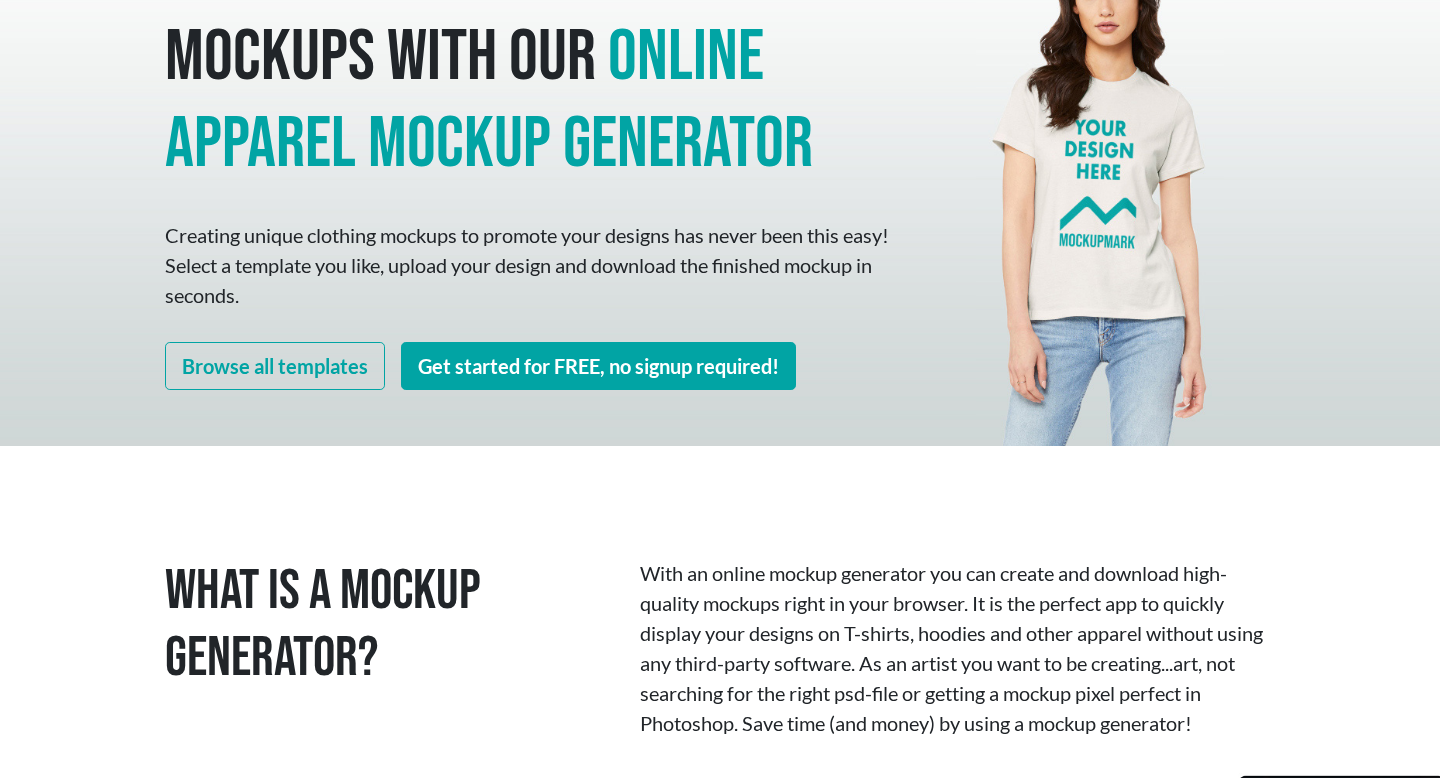 scroll, scrollTop: 191, scrollLeft: 0, axis: vertical 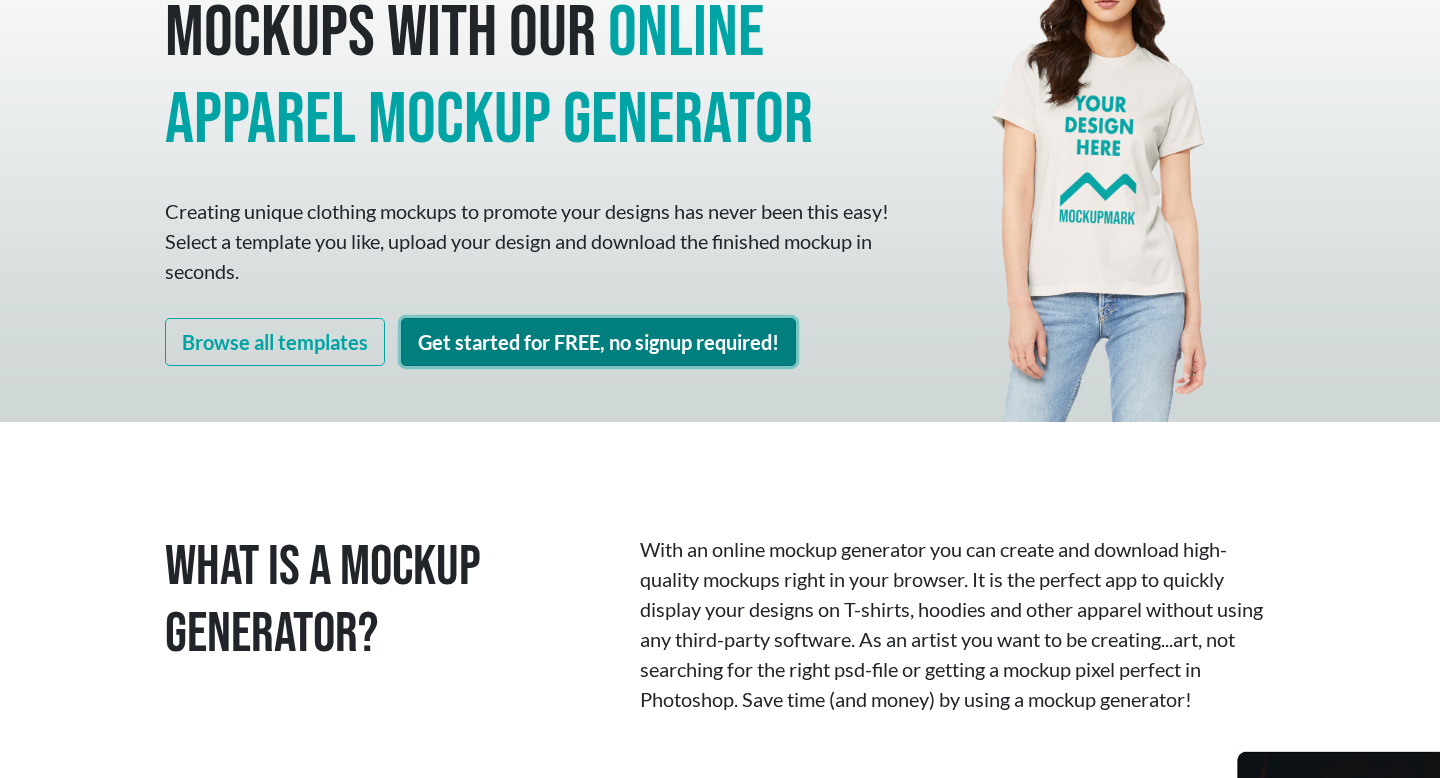 click on "Get started for FREE, no signup required!" at bounding box center [598, 342] 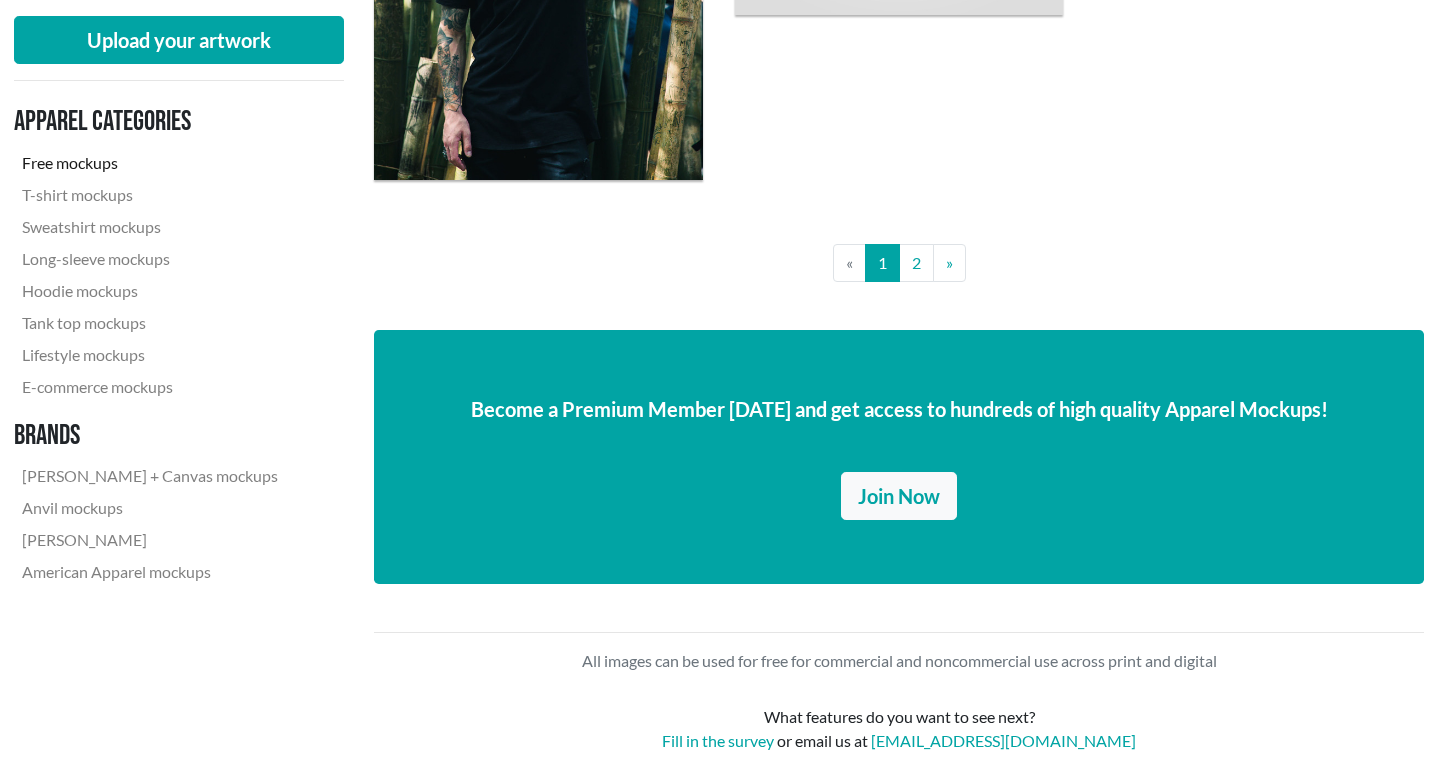 scroll, scrollTop: 4077, scrollLeft: 1, axis: both 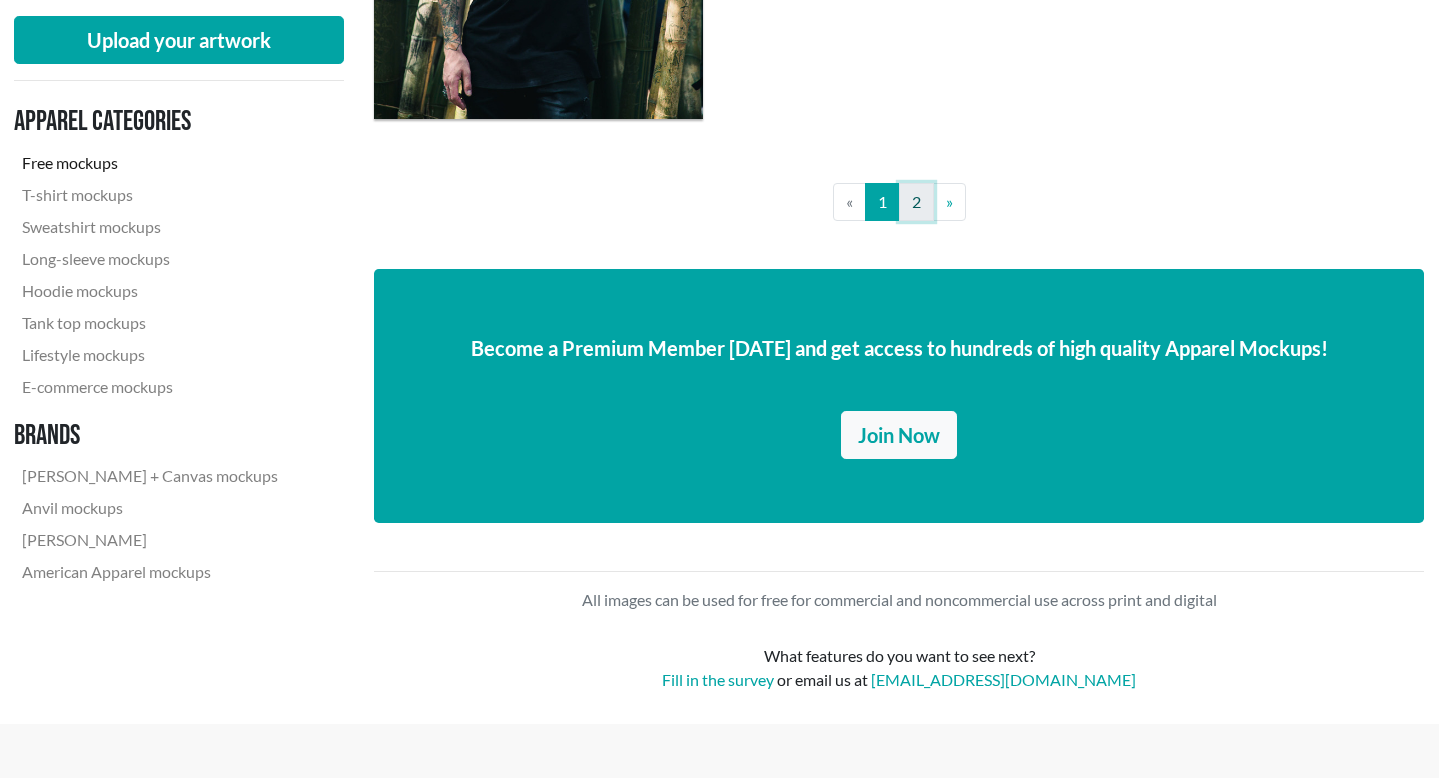 click on "2" at bounding box center (916, 202) 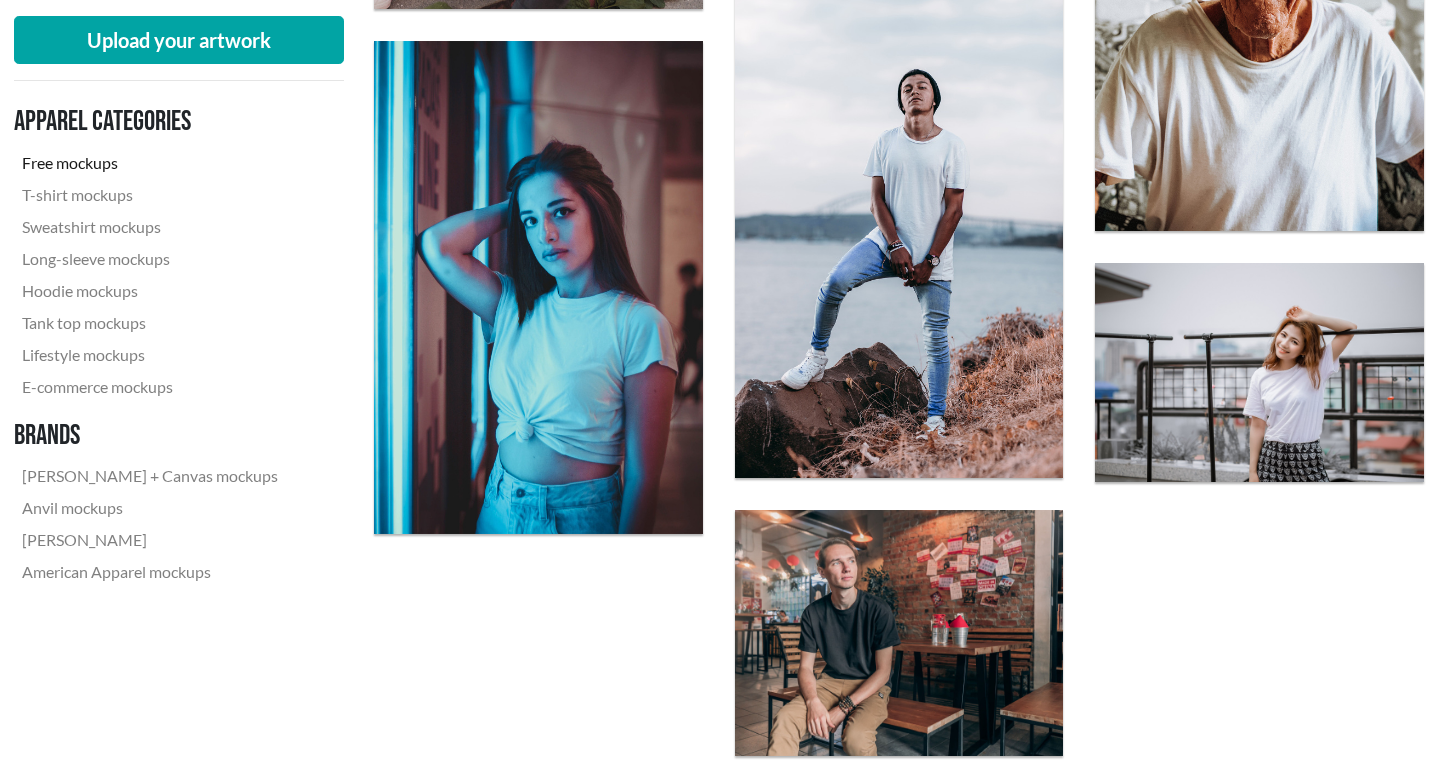 scroll, scrollTop: 1820, scrollLeft: 1, axis: both 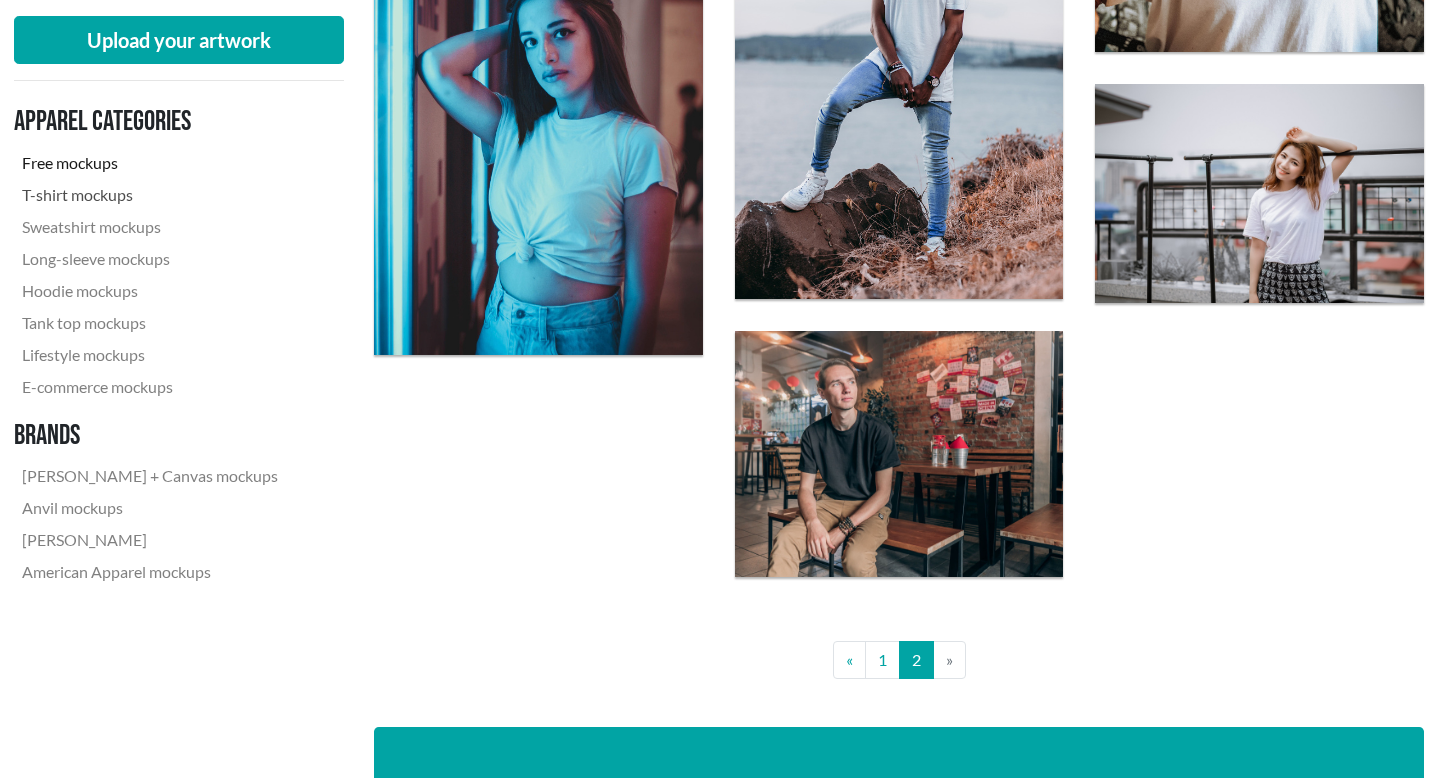 click on "T-shirt mockups" at bounding box center [150, 195] 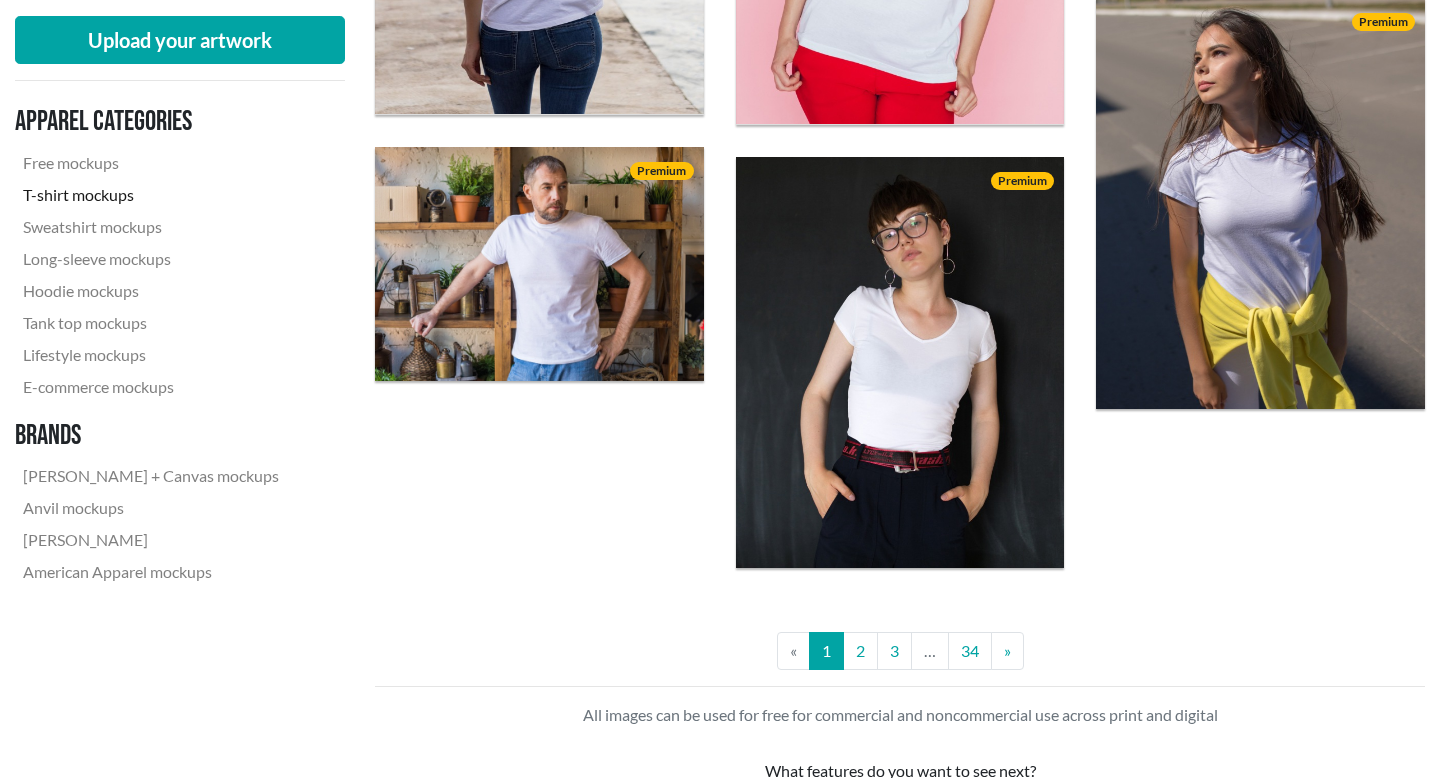 scroll, scrollTop: 4095, scrollLeft: 0, axis: vertical 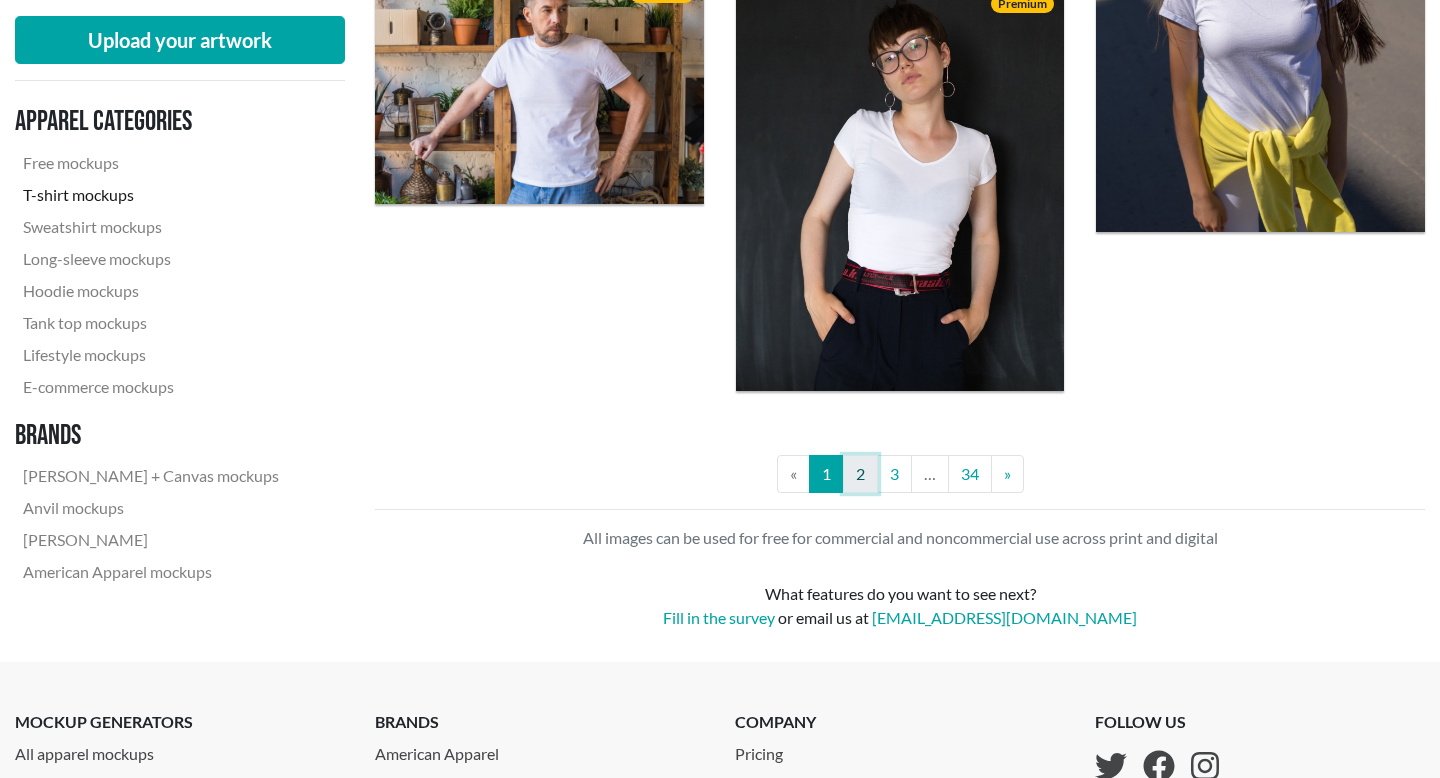 click on "2" at bounding box center (860, 474) 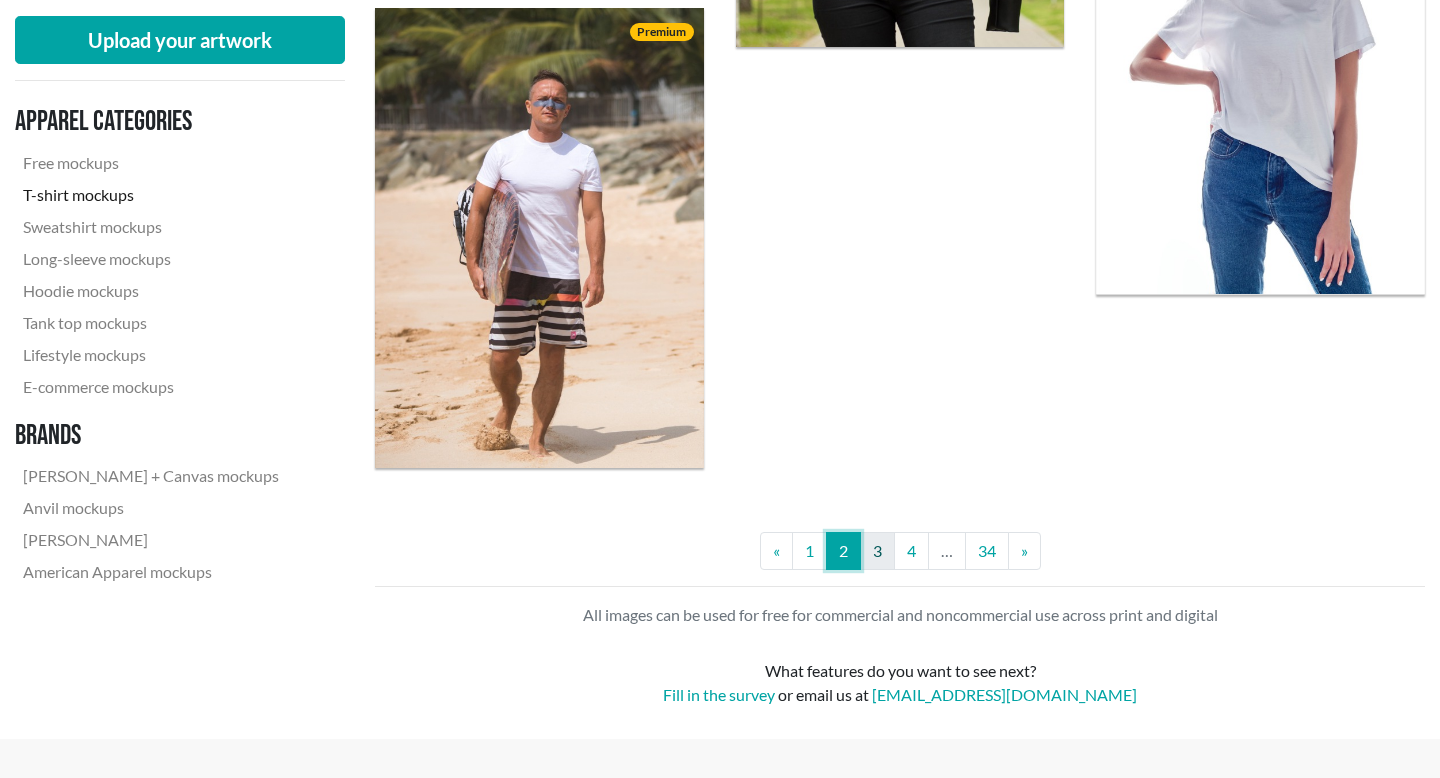 scroll, scrollTop: 4233, scrollLeft: 0, axis: vertical 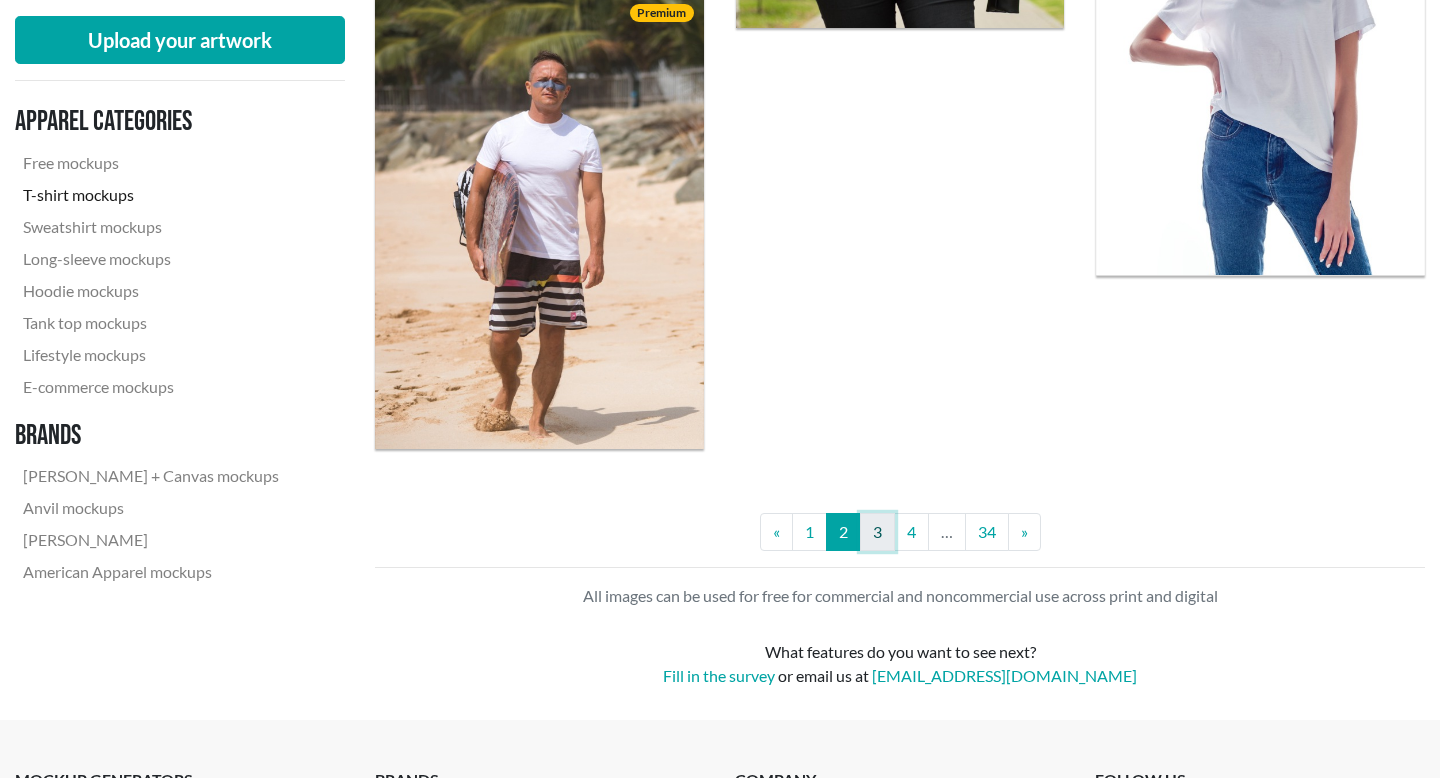 click on "3" at bounding box center [877, 532] 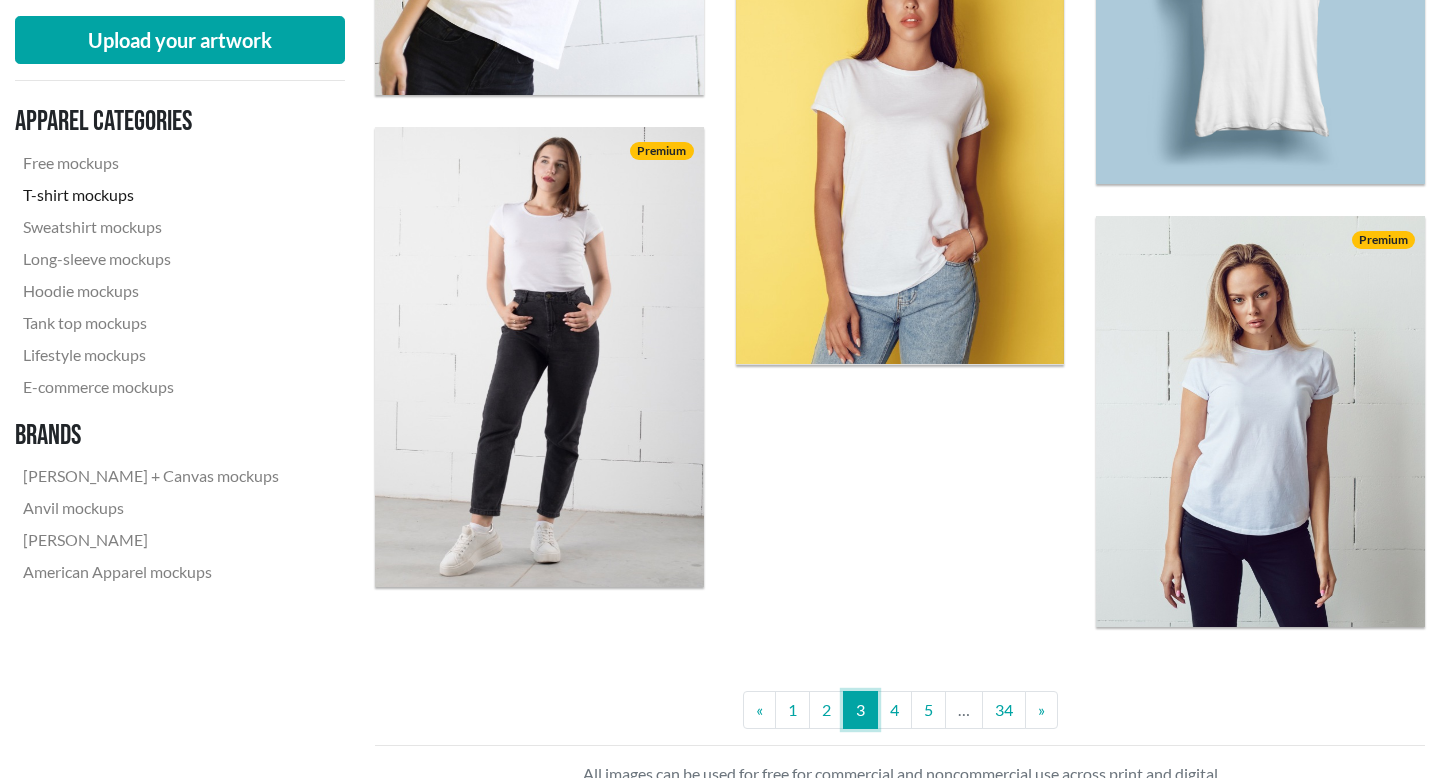 scroll, scrollTop: 4079, scrollLeft: 0, axis: vertical 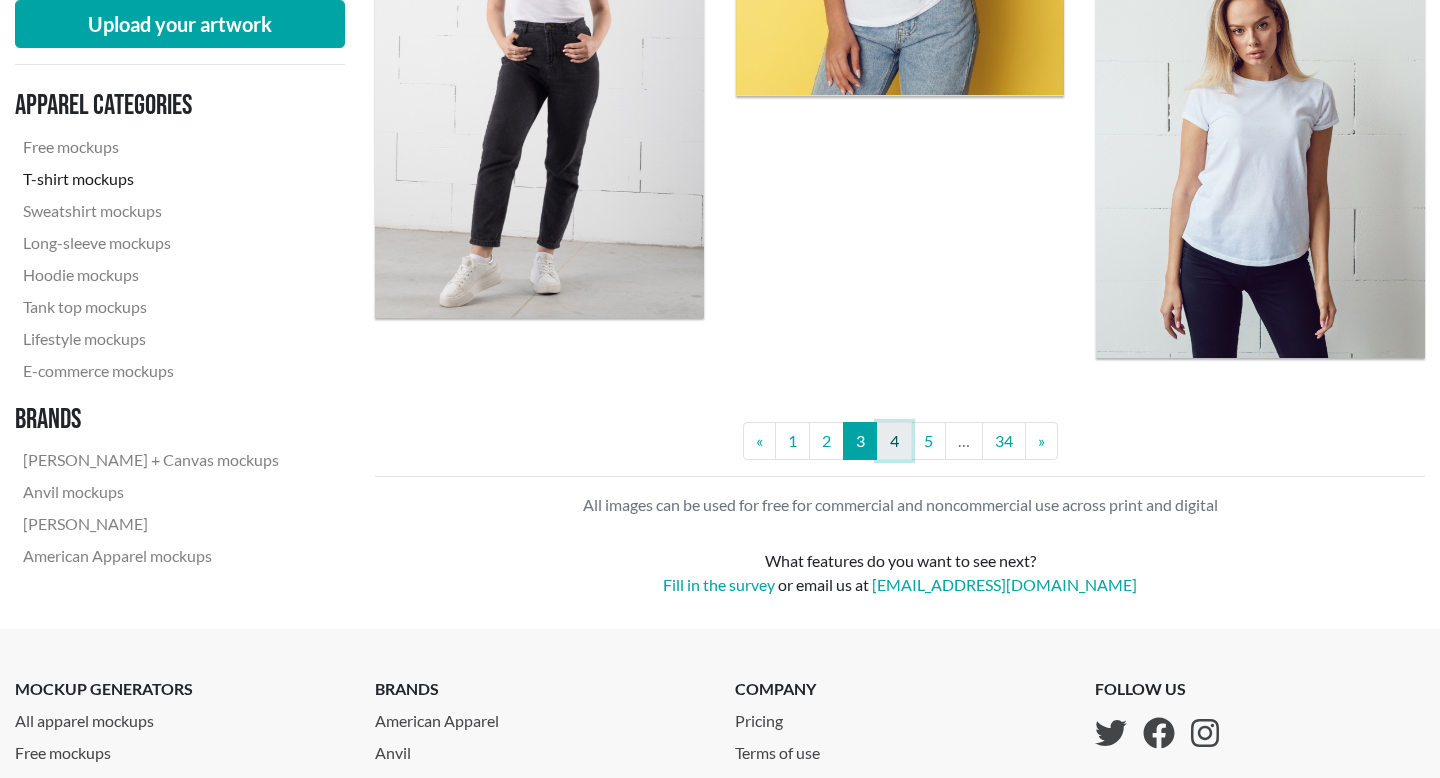 click on "4" at bounding box center [894, 441] 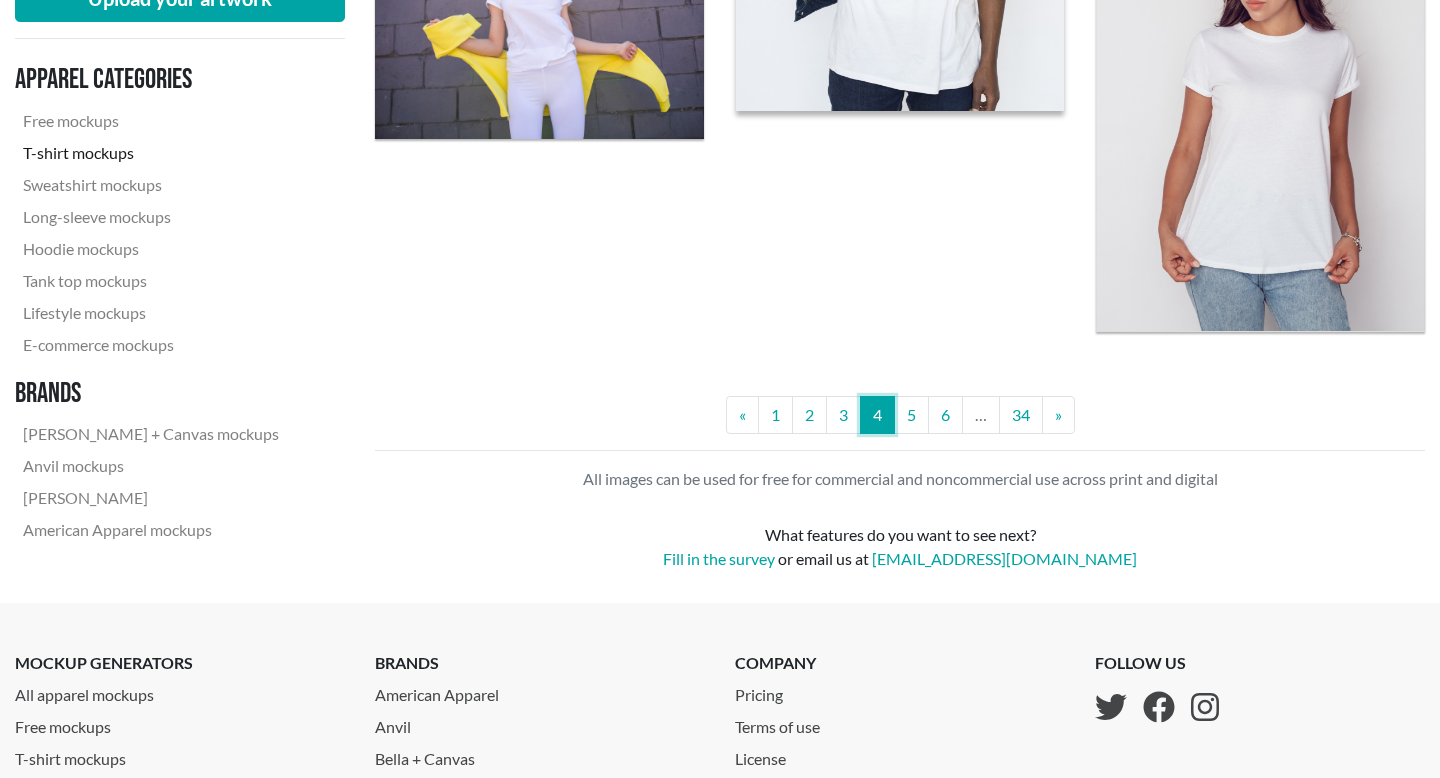 scroll, scrollTop: 3981, scrollLeft: 0, axis: vertical 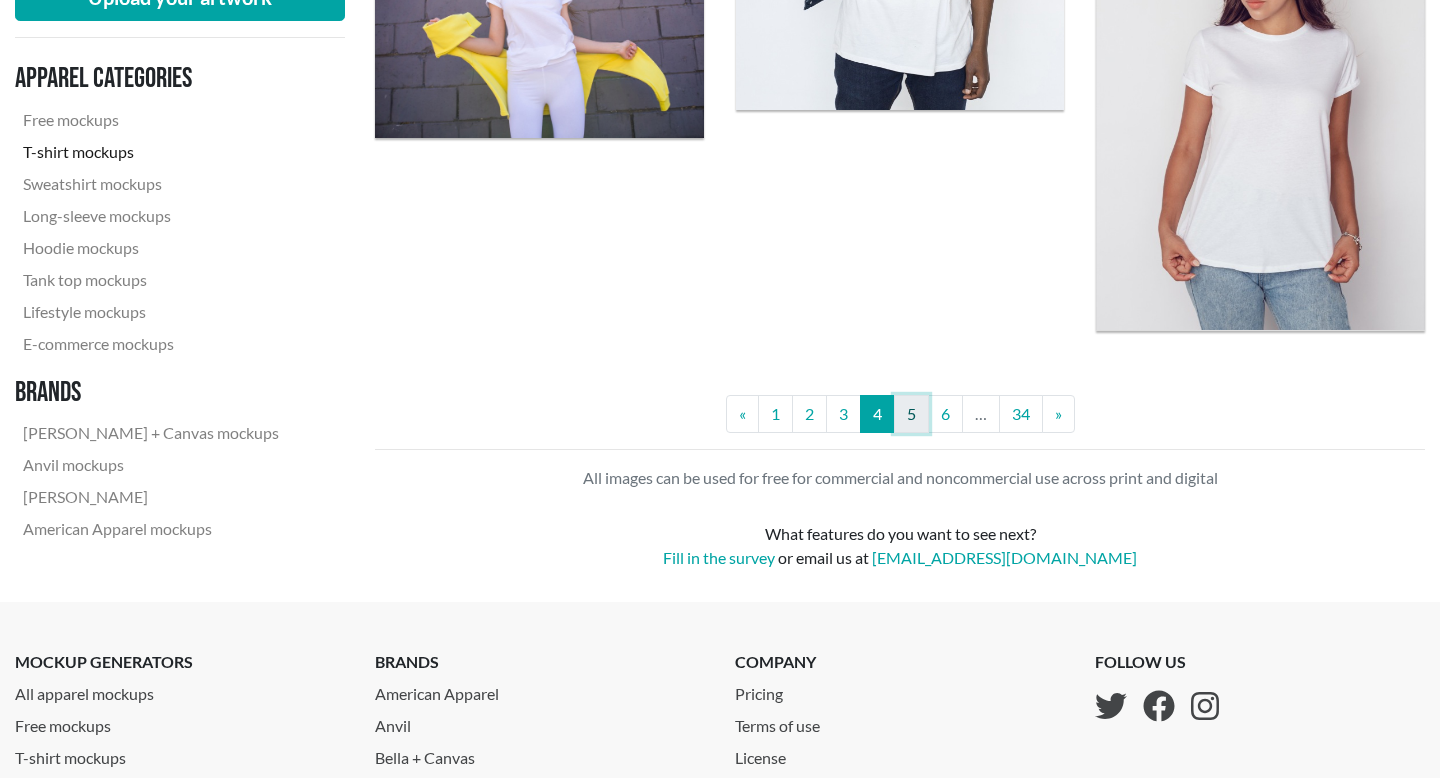 click on "5" at bounding box center [911, 414] 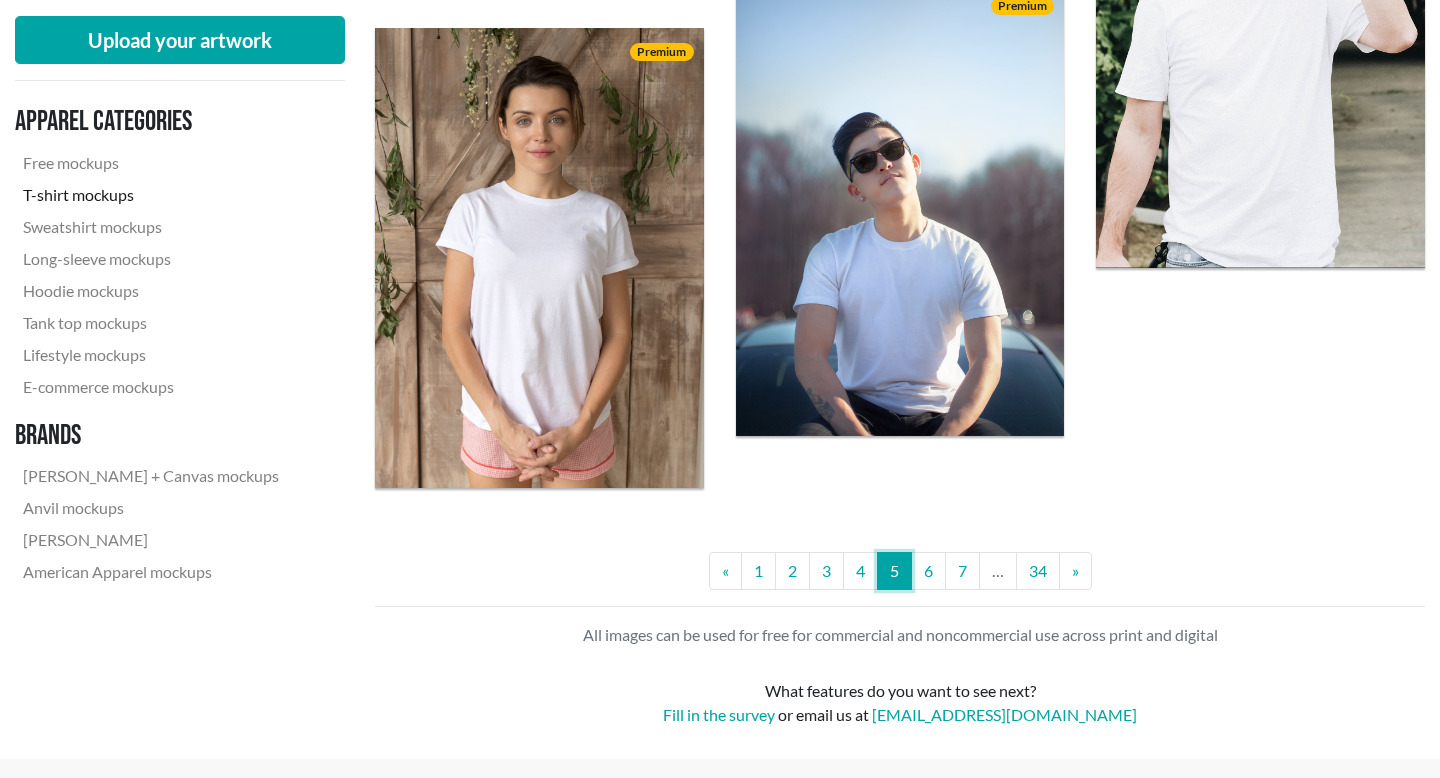 scroll, scrollTop: 4026, scrollLeft: 0, axis: vertical 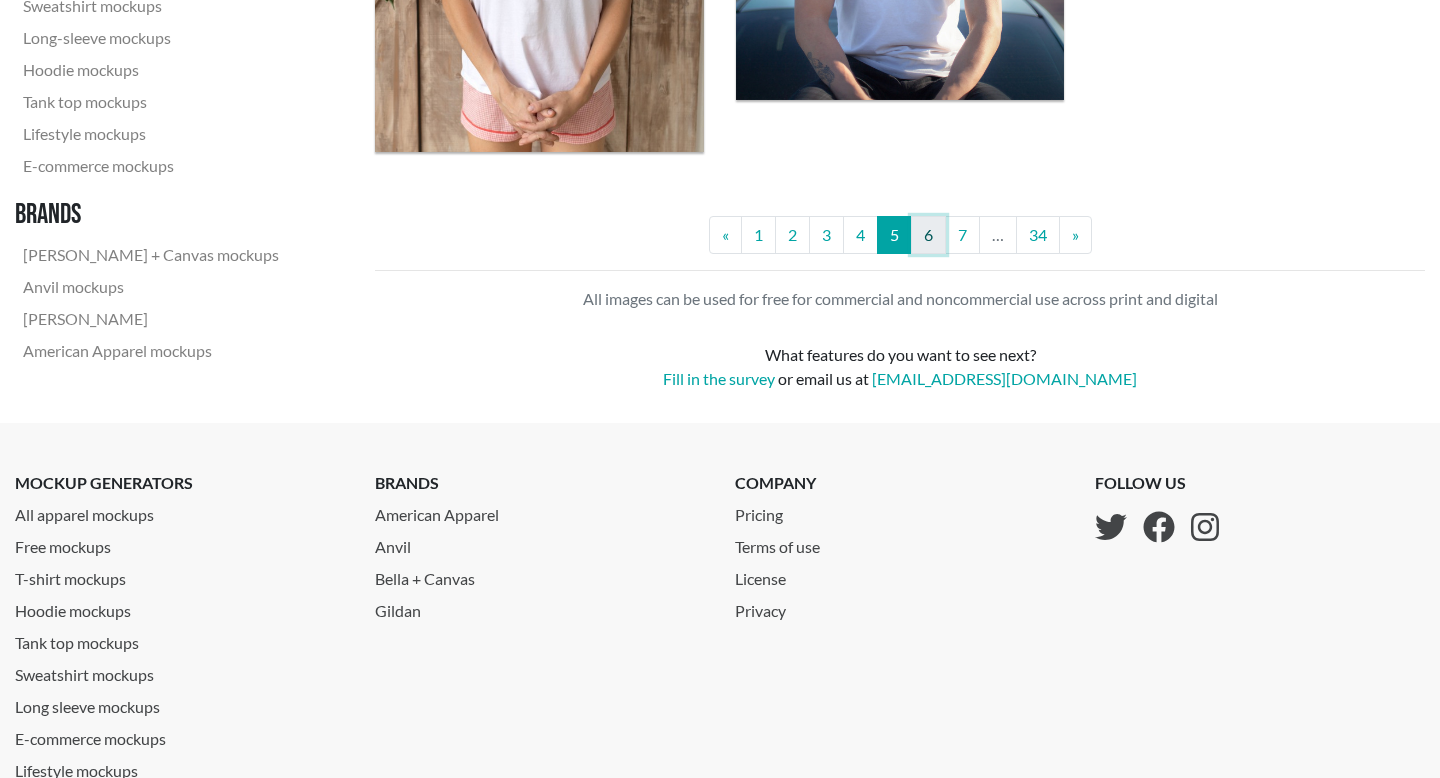 click on "6" at bounding box center [928, 235] 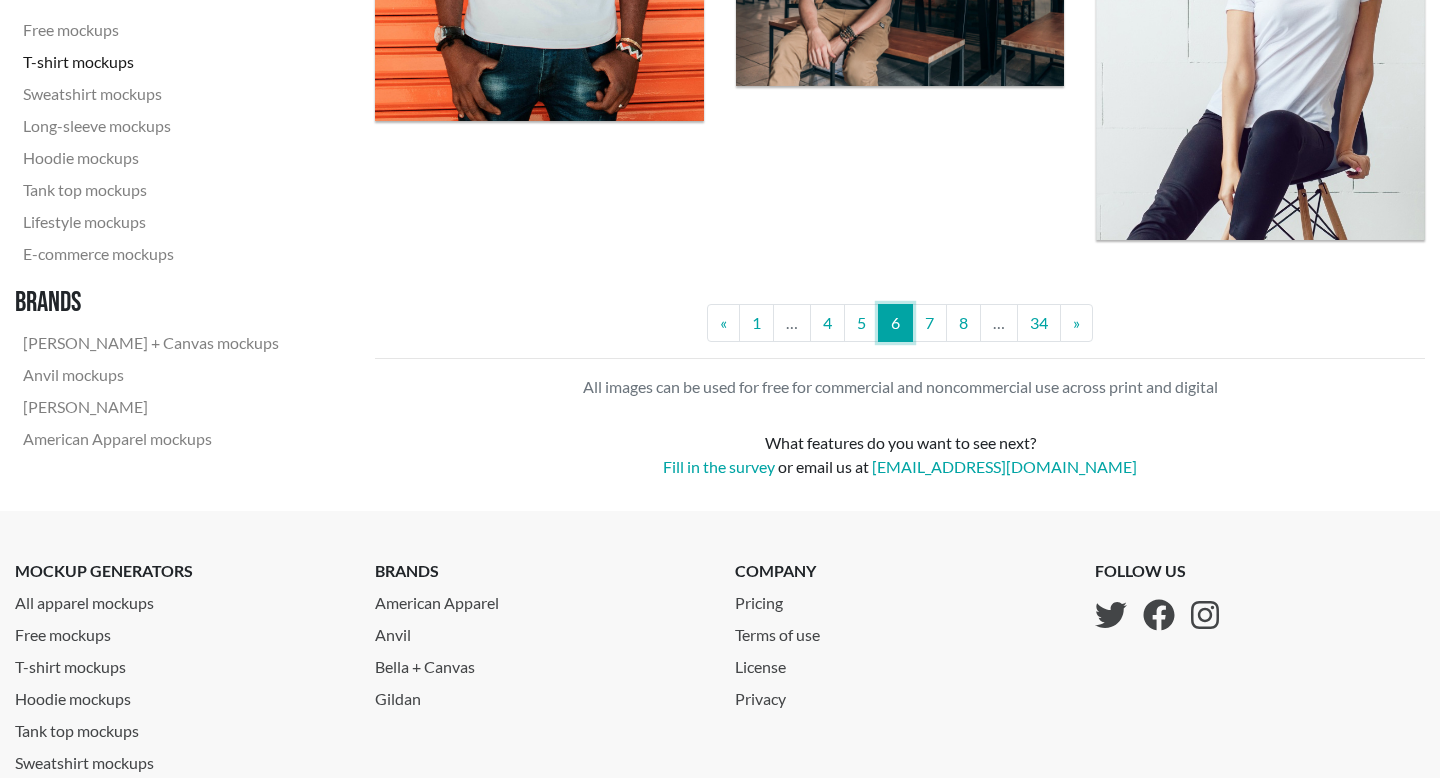 scroll, scrollTop: 3944, scrollLeft: 0, axis: vertical 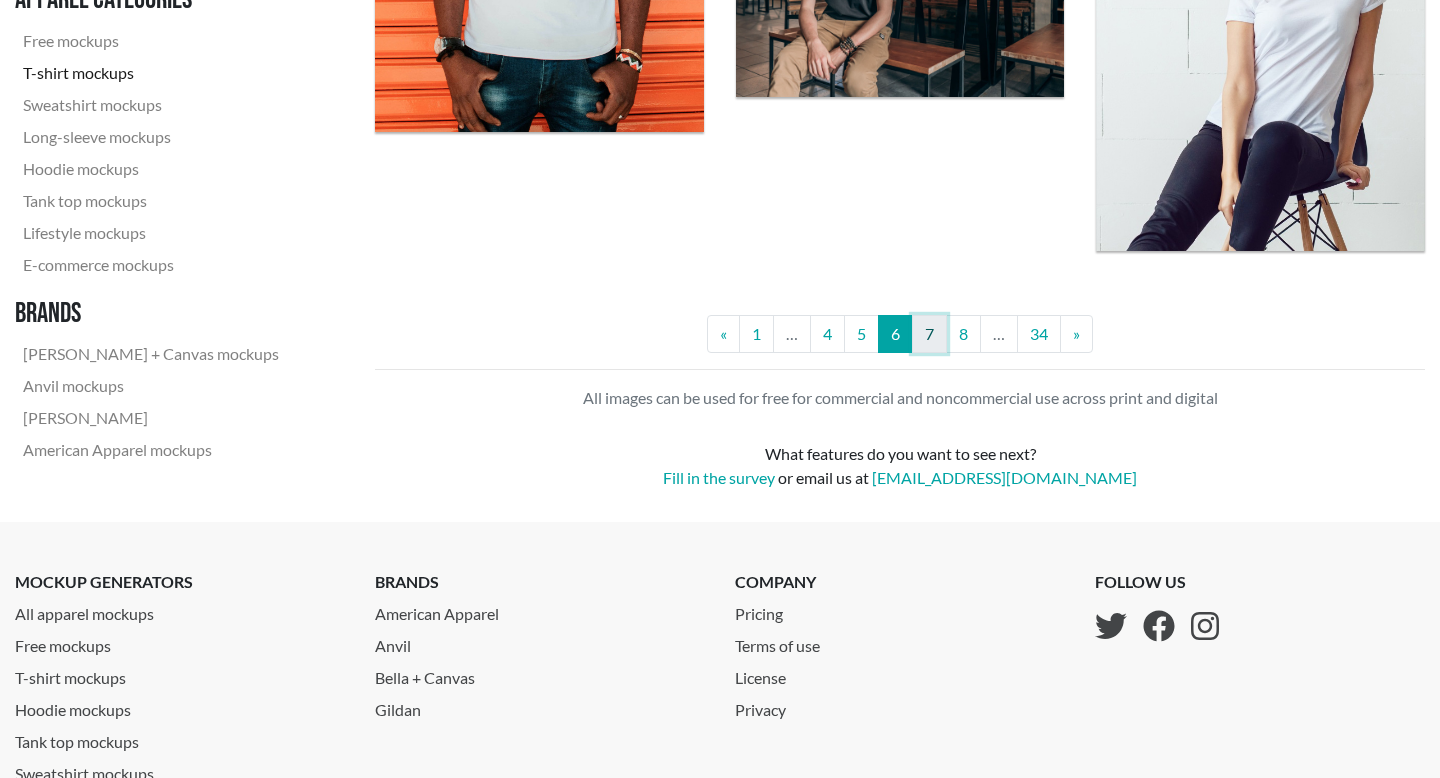 click on "7" at bounding box center (929, 334) 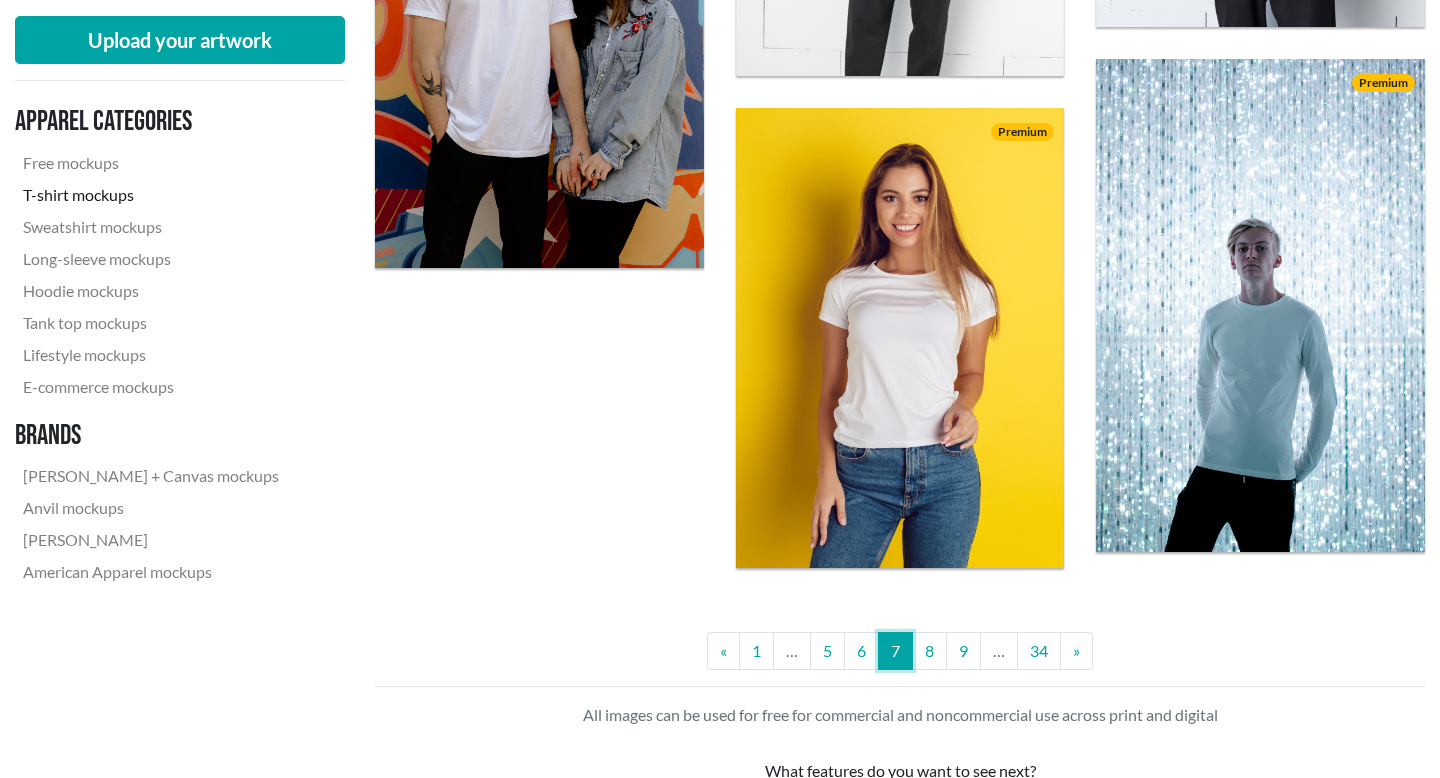scroll, scrollTop: 4234, scrollLeft: 0, axis: vertical 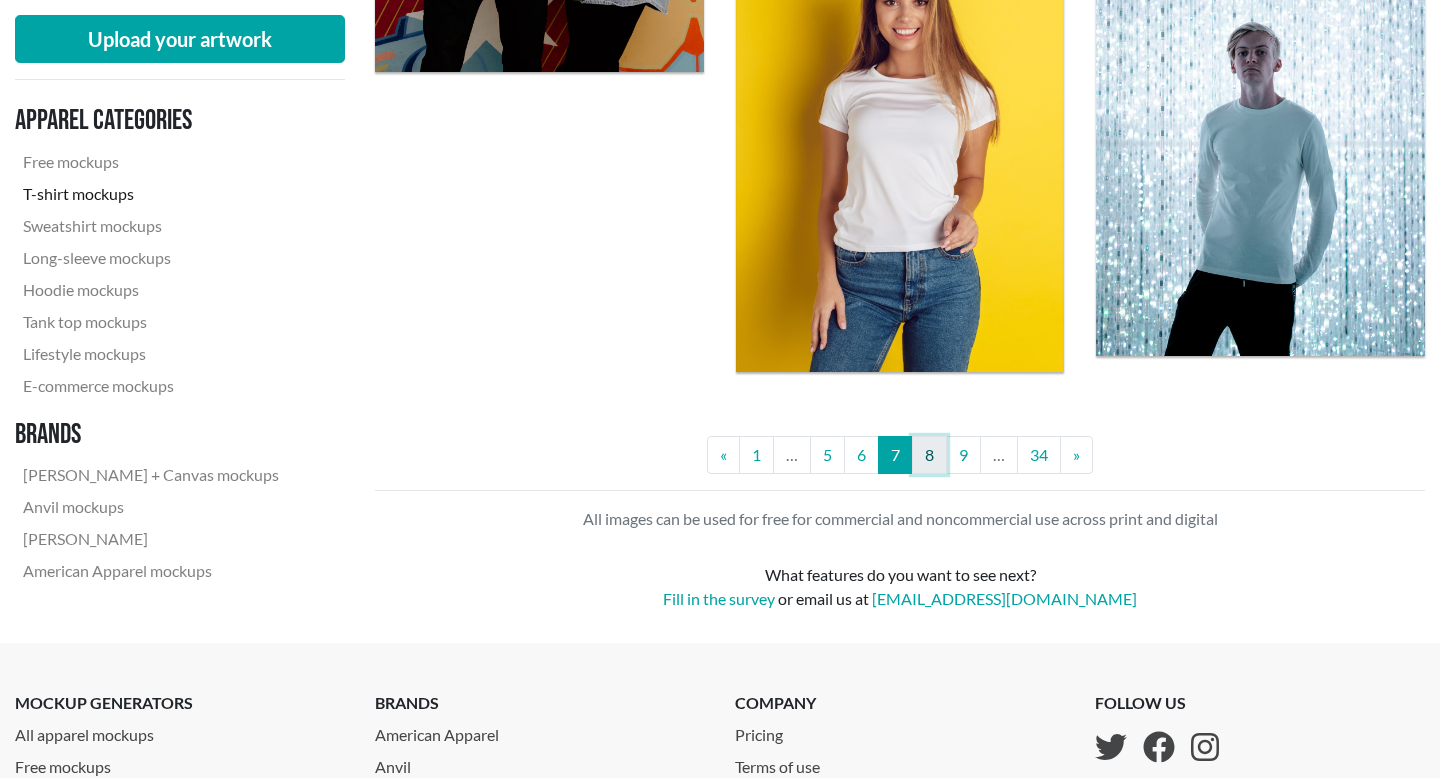 click on "8" at bounding box center [929, 455] 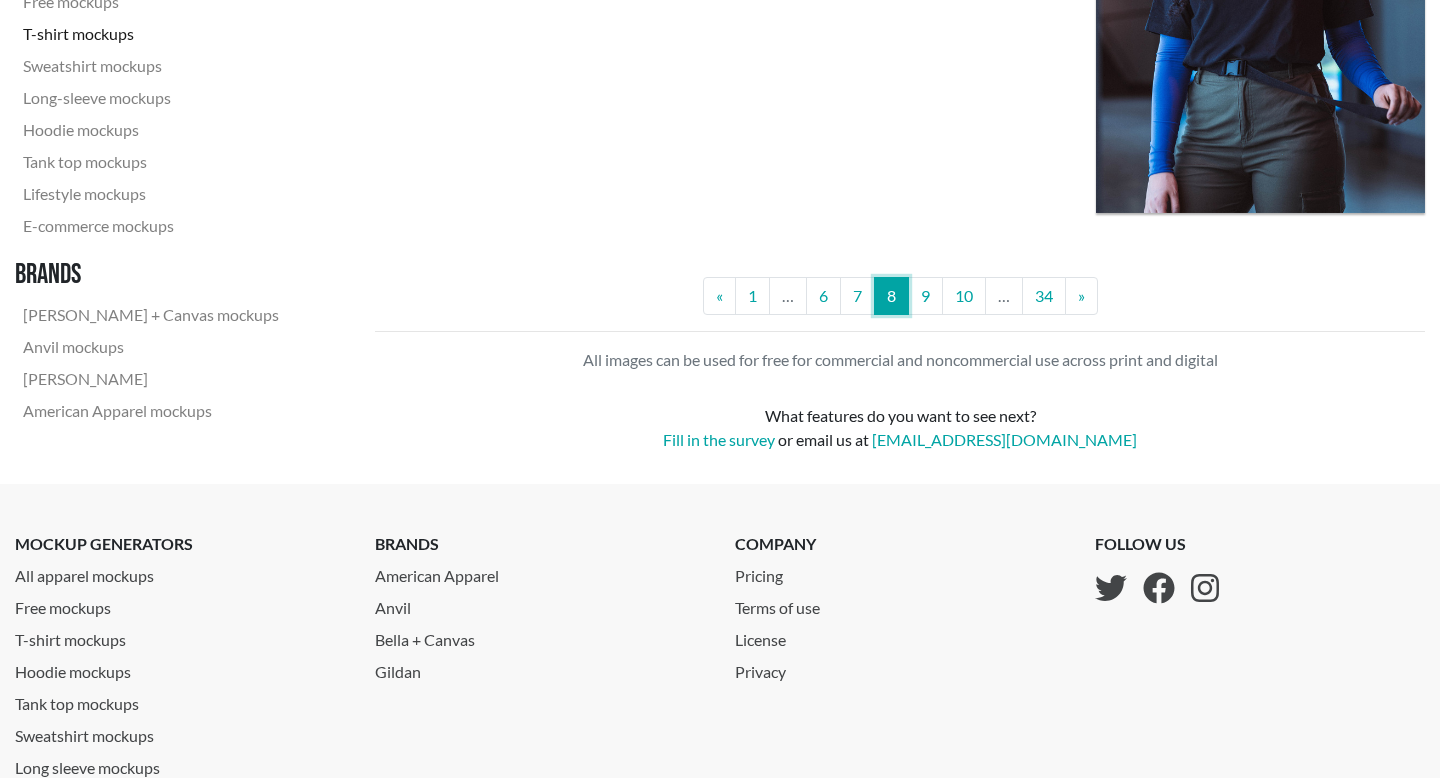 scroll, scrollTop: 4167, scrollLeft: 0, axis: vertical 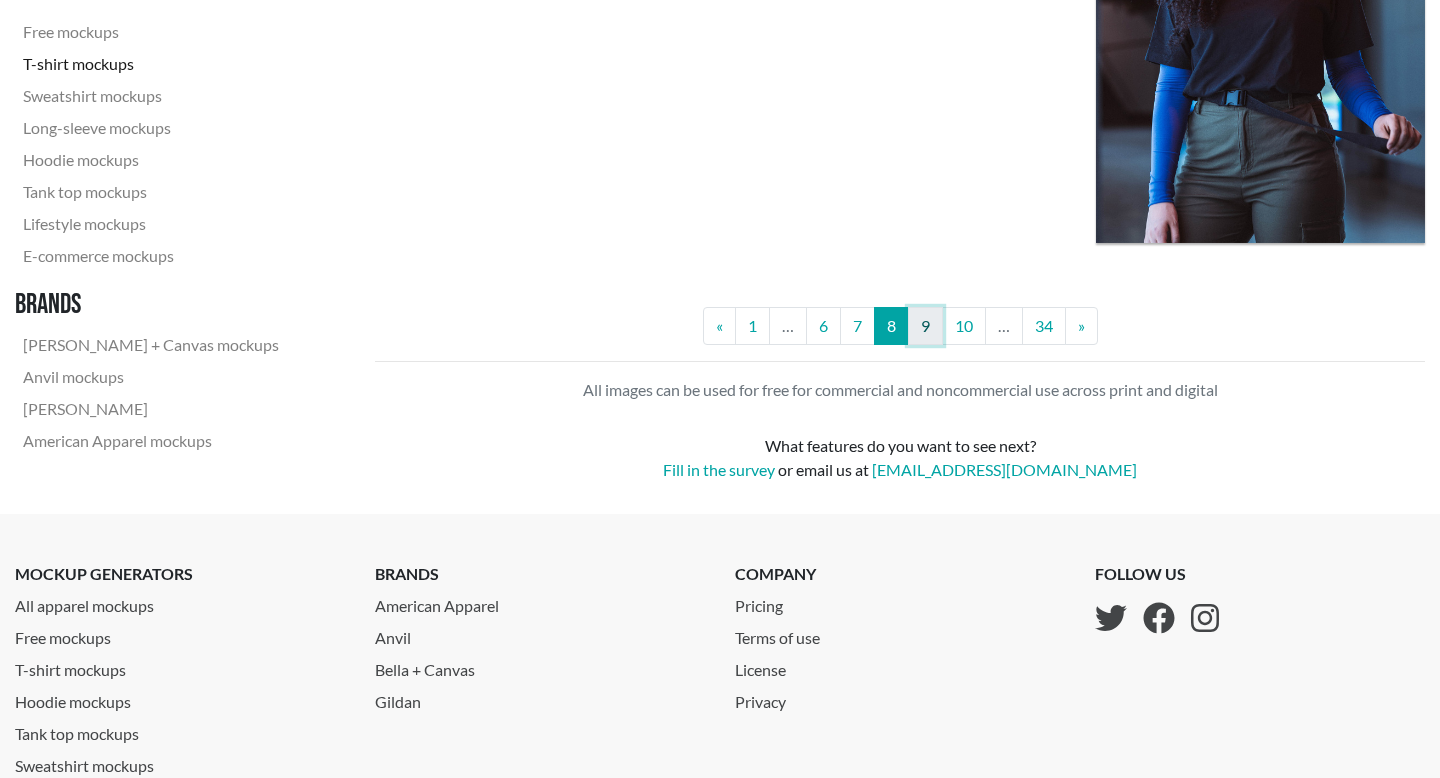 click on "9" at bounding box center (925, 326) 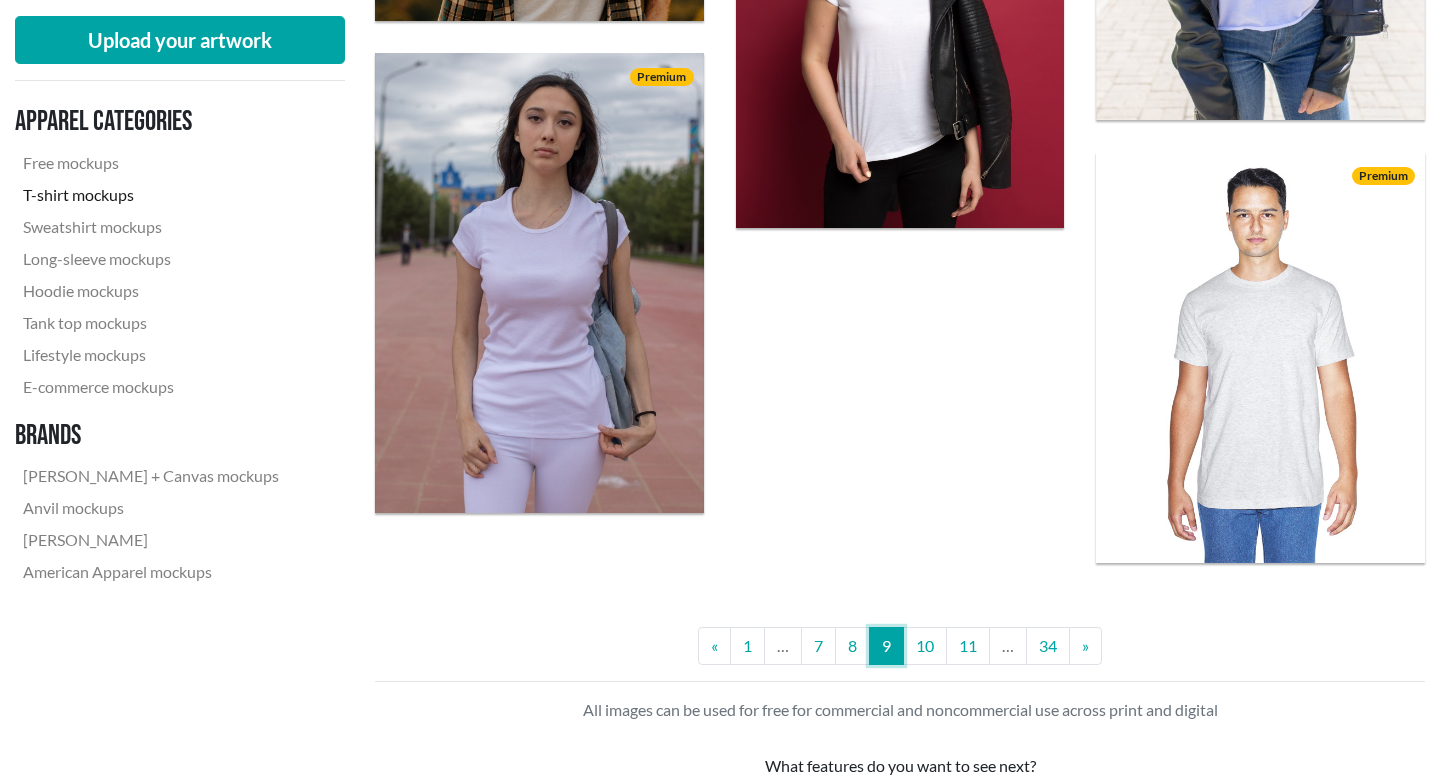 scroll, scrollTop: 3864, scrollLeft: 0, axis: vertical 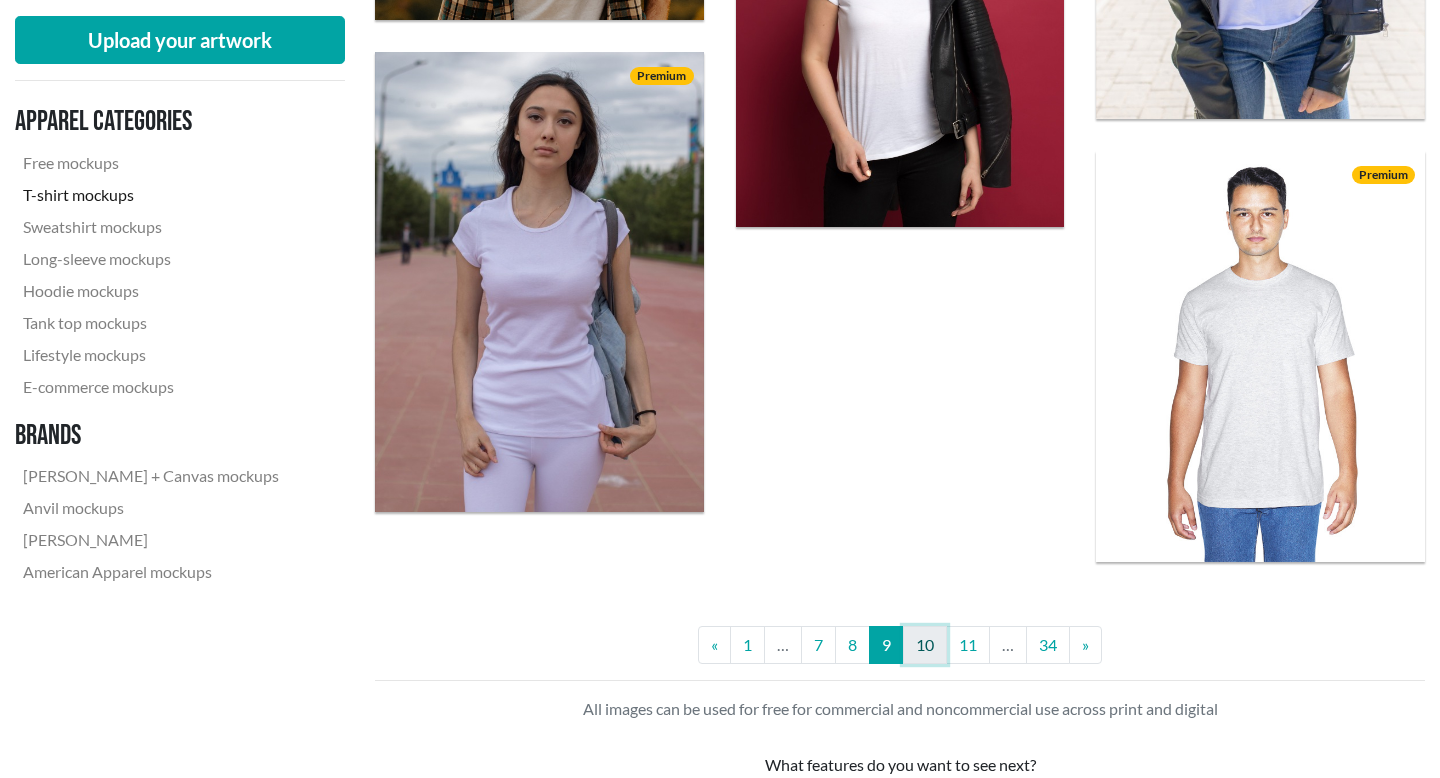 click on "10" at bounding box center [925, 645] 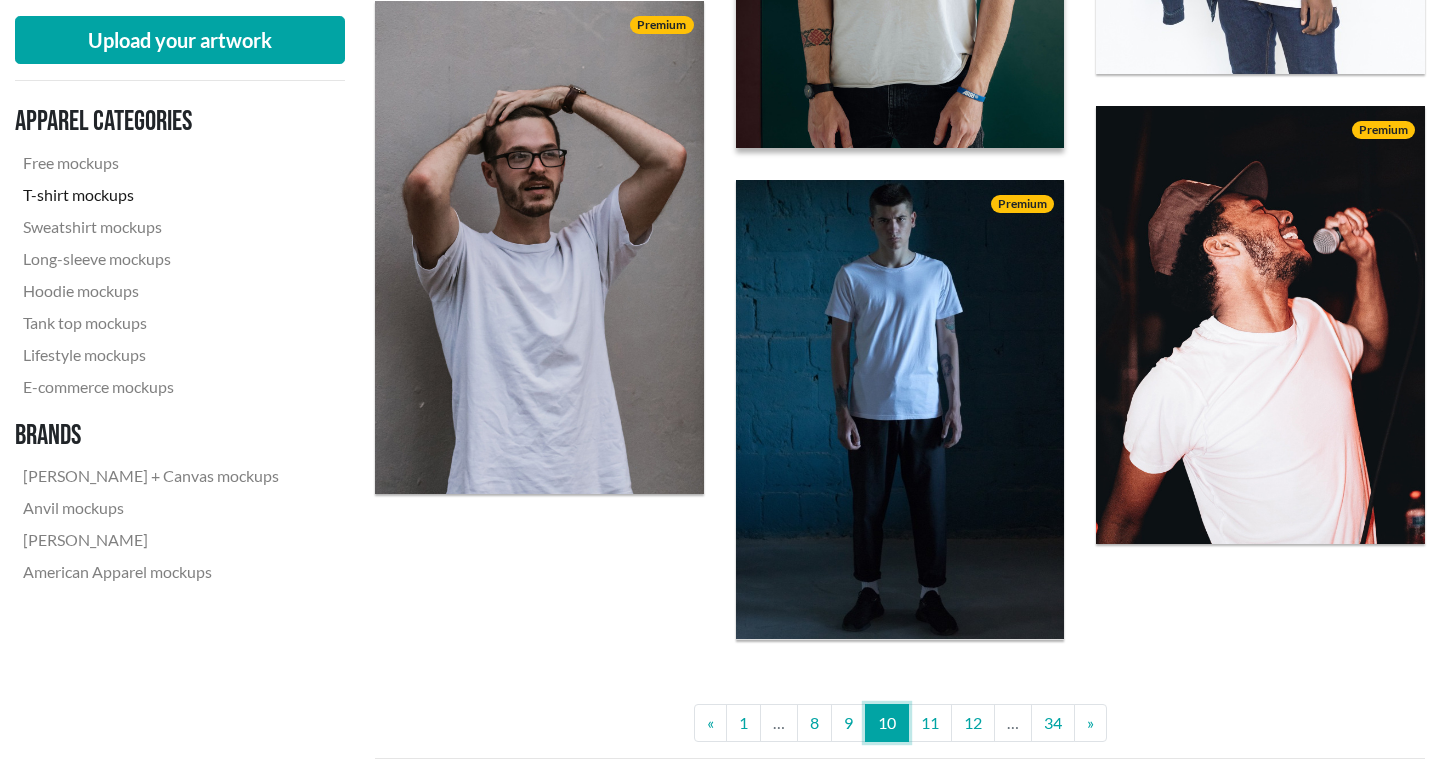 scroll, scrollTop: 3964, scrollLeft: 0, axis: vertical 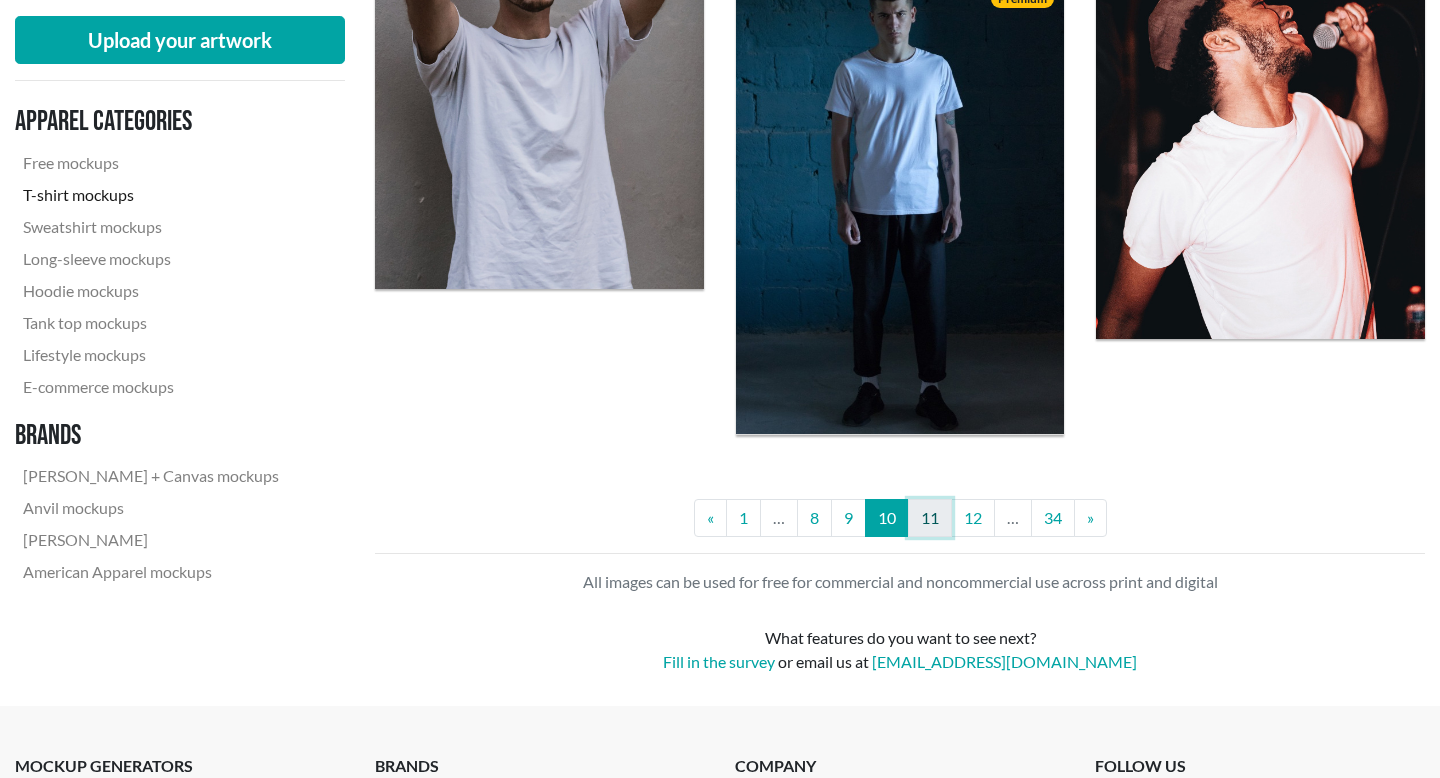 click on "11" at bounding box center [930, 518] 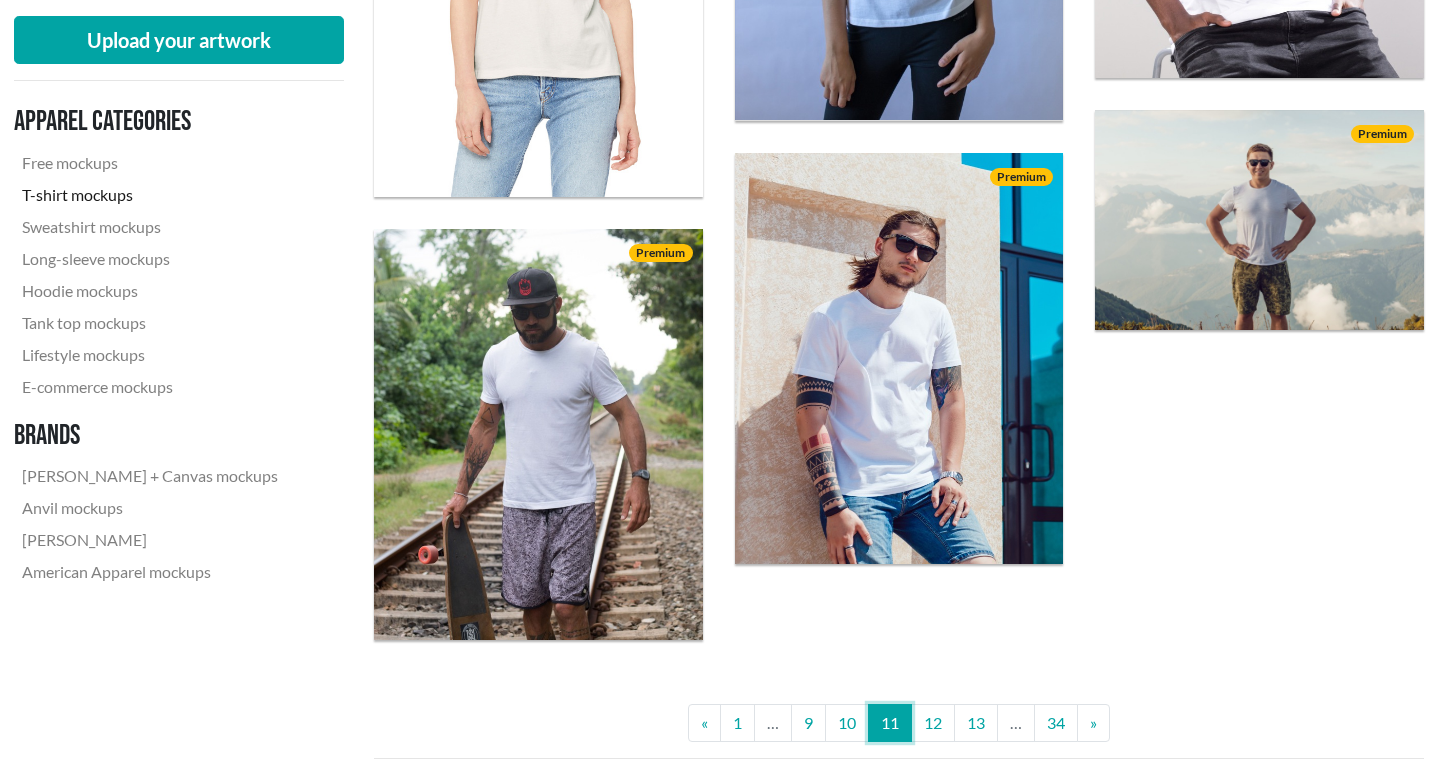 scroll, scrollTop: 3820, scrollLeft: 1, axis: both 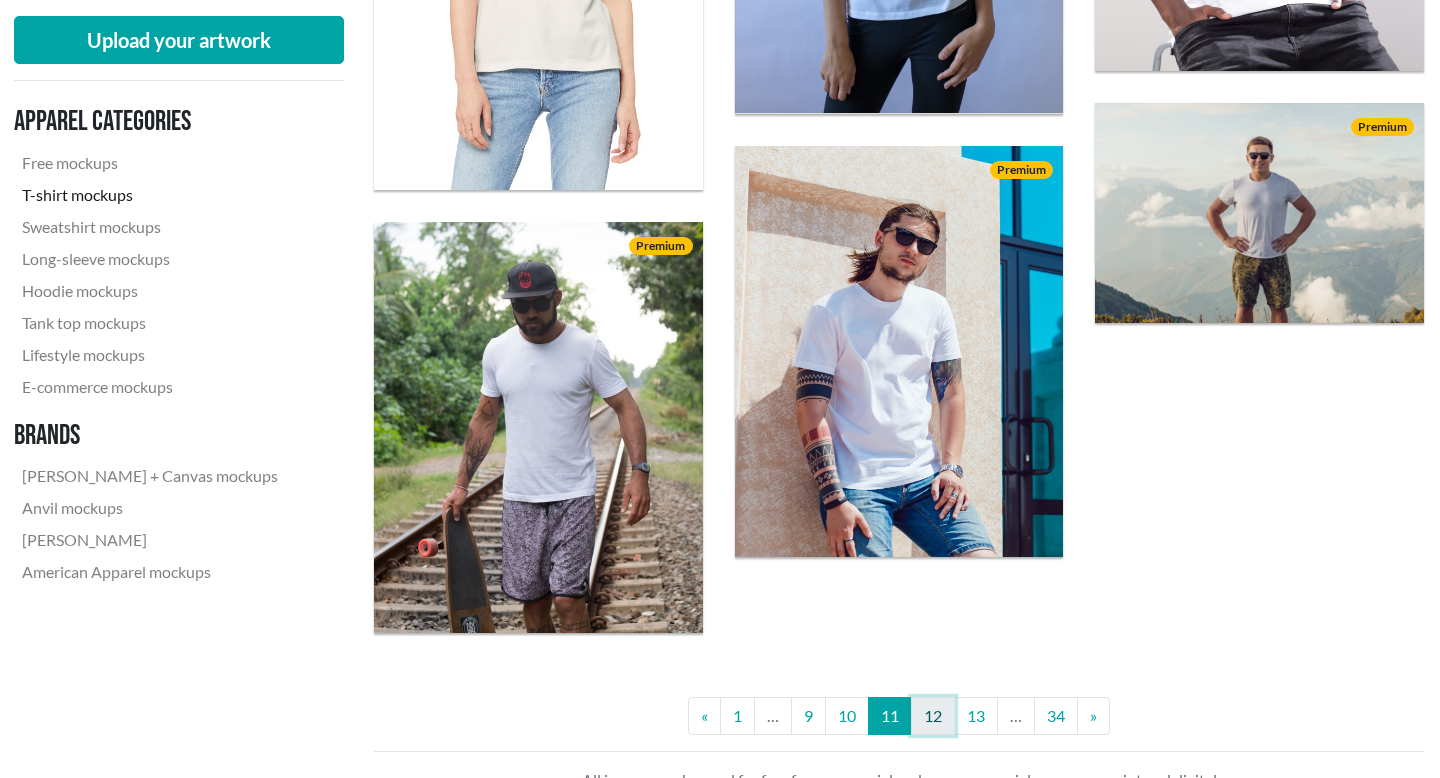 click on "12" at bounding box center (933, 716) 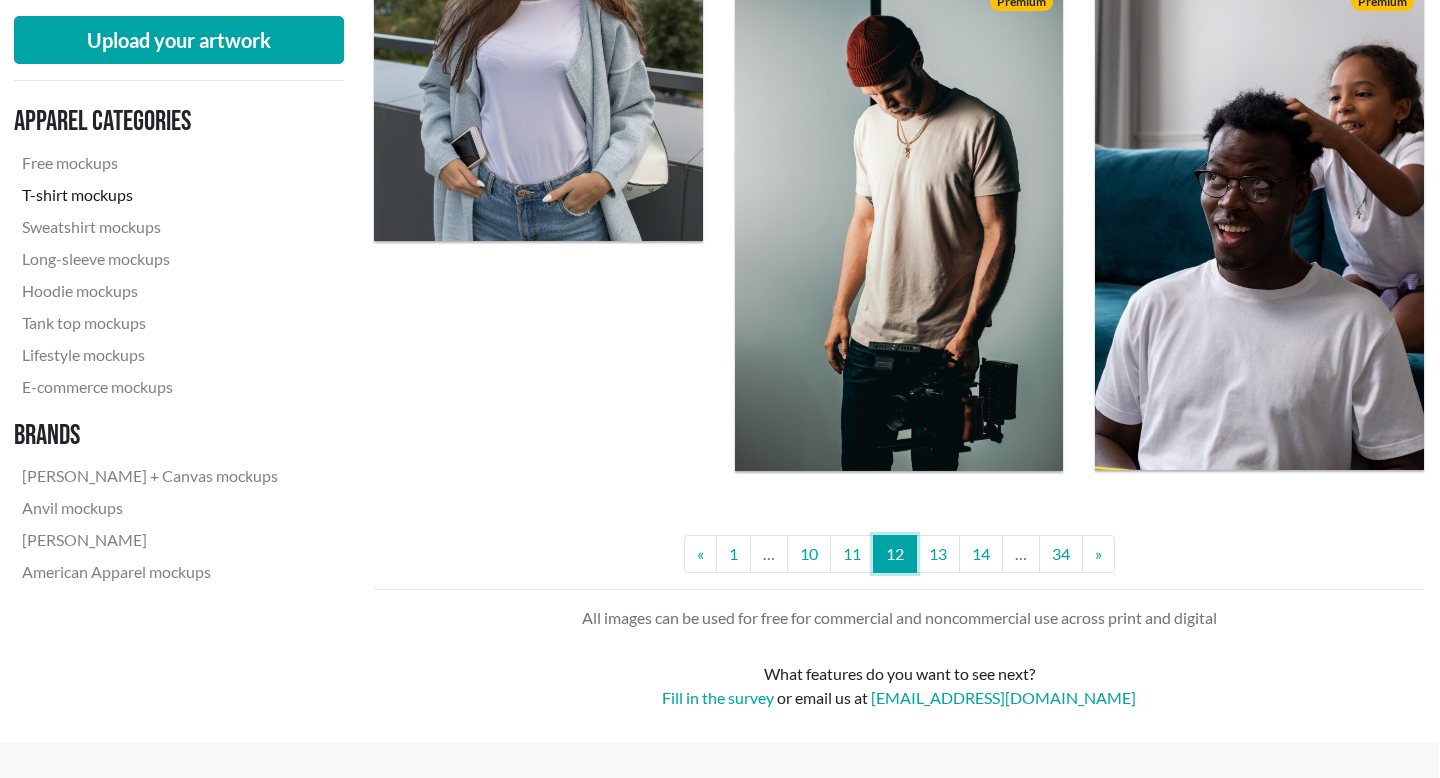 scroll, scrollTop: 4225, scrollLeft: 1, axis: both 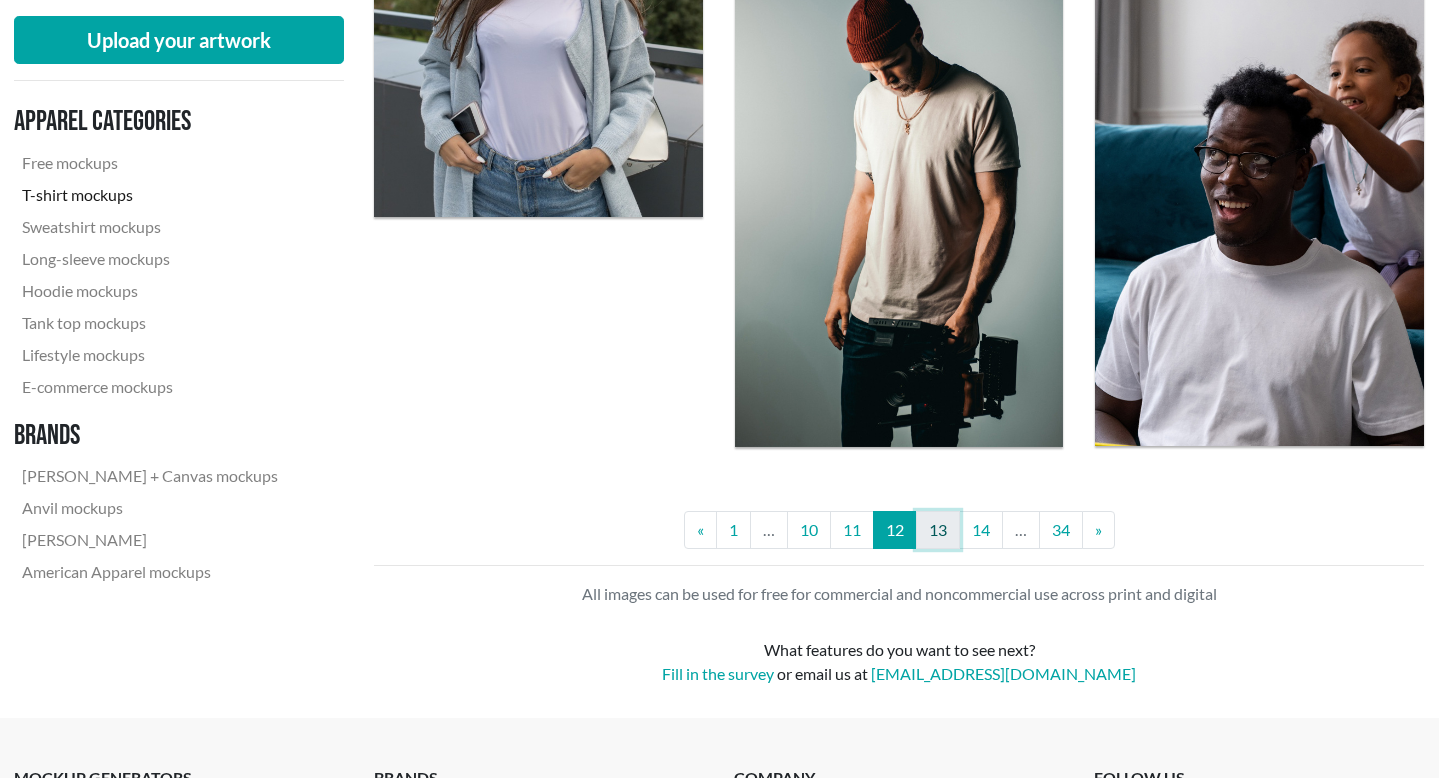 click on "13" at bounding box center (938, 530) 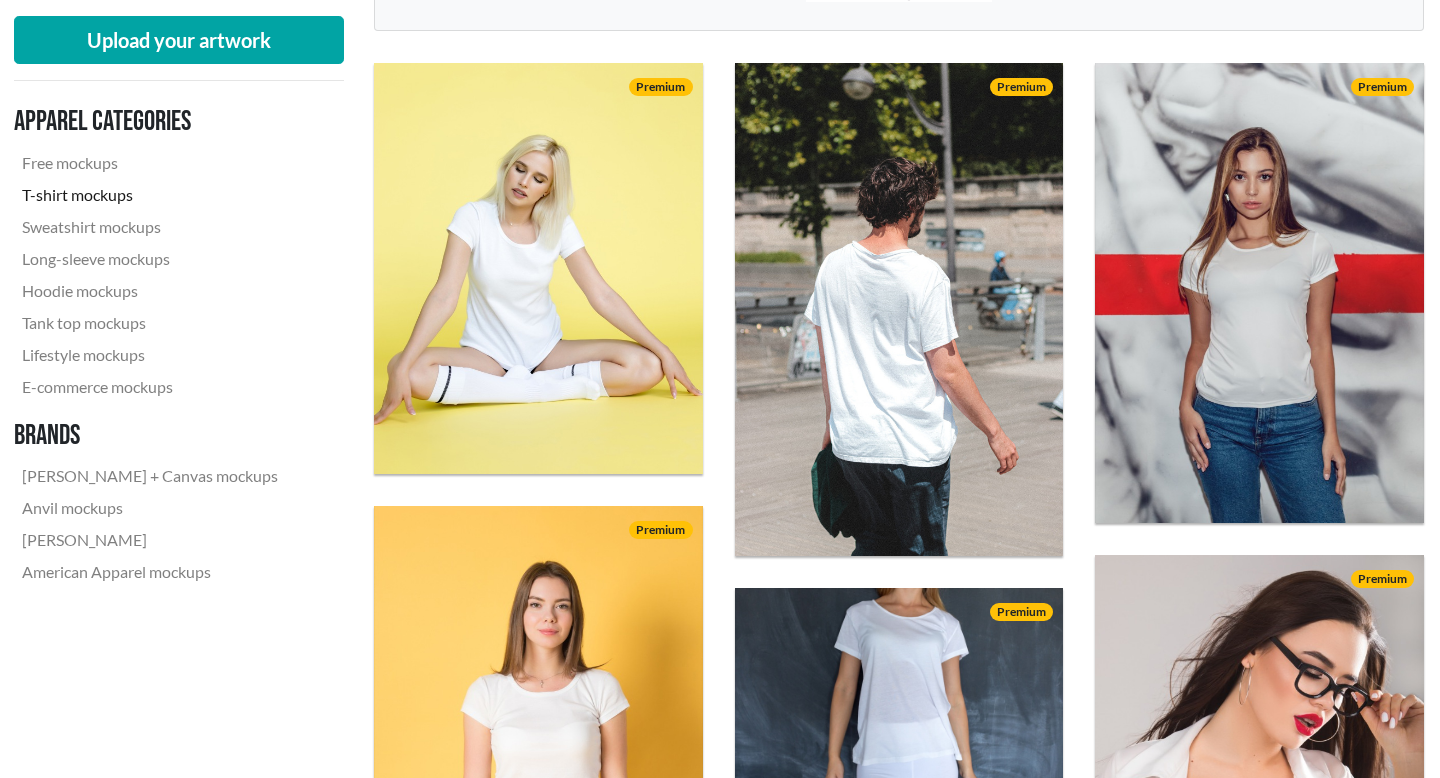 scroll, scrollTop: 625, scrollLeft: 1, axis: both 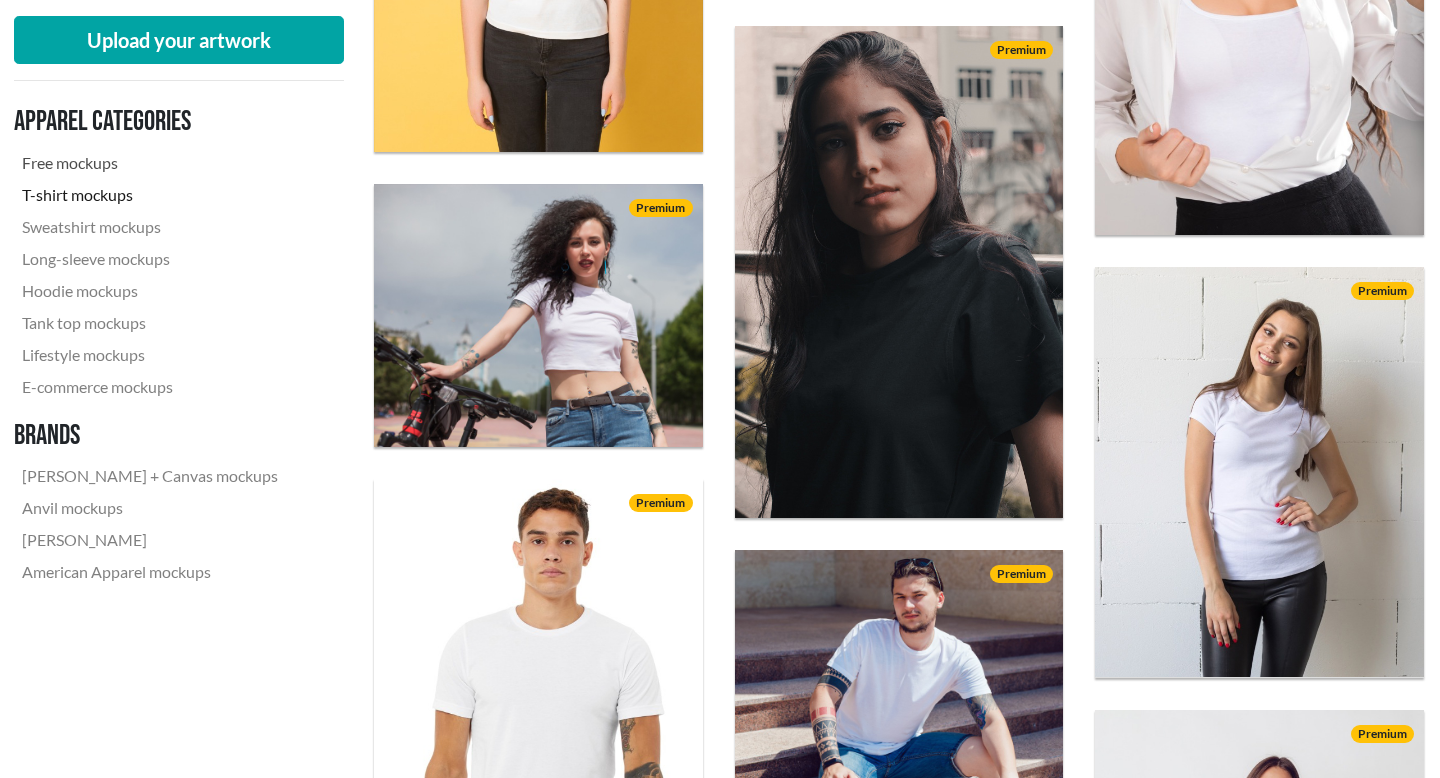 click on "Free mockups" at bounding box center [150, 163] 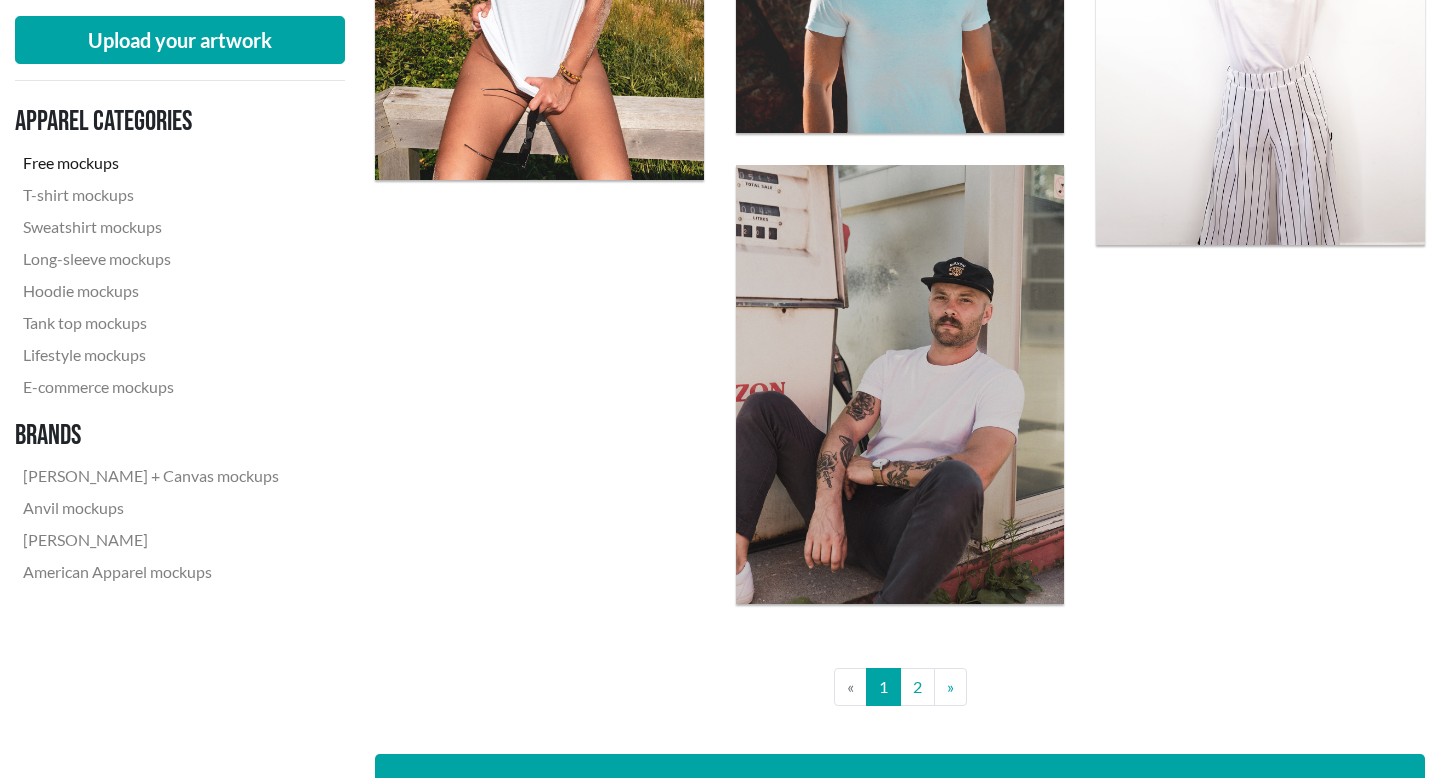 scroll, scrollTop: 3957, scrollLeft: 0, axis: vertical 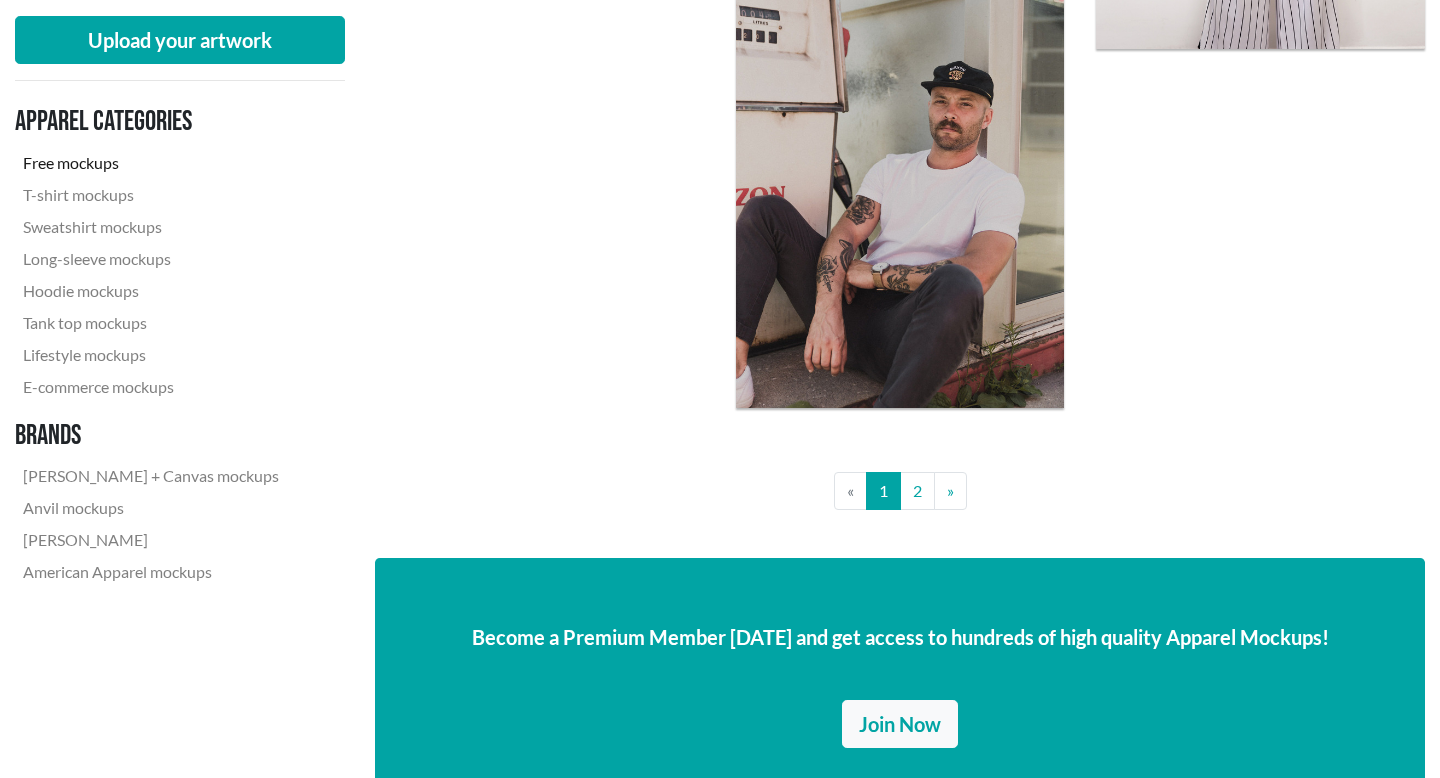 click on "Try an example design « Previous 1 2 » Next Become a Premium Member today and get access to hundreds of high quality Apparel Mockups! Join Now All images can be used for free for commercial and noncommercial use across print and digital What features do you want to see next? Fill in the survey   or email us at   hello@mockupmark.com" at bounding box center [900, -1340] 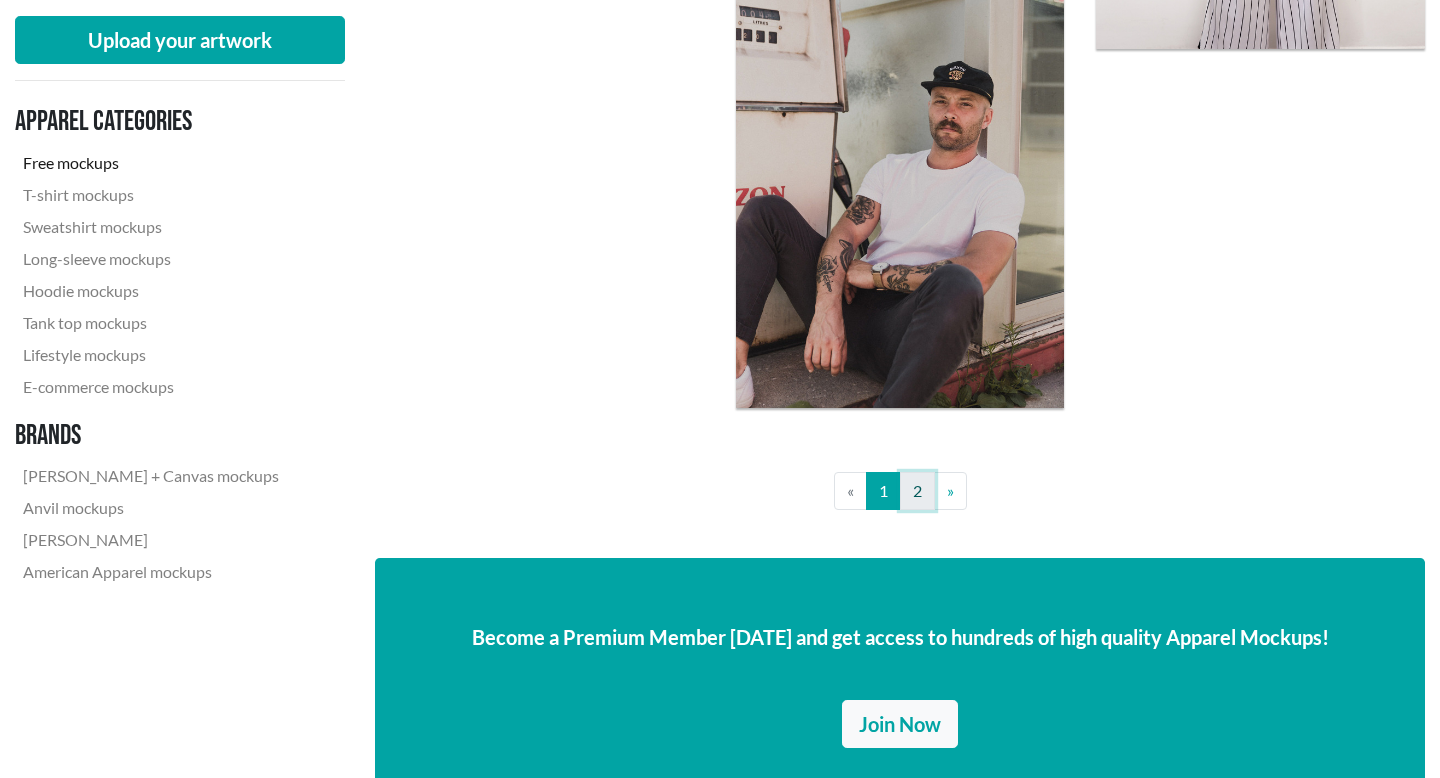 click on "2" at bounding box center (917, 491) 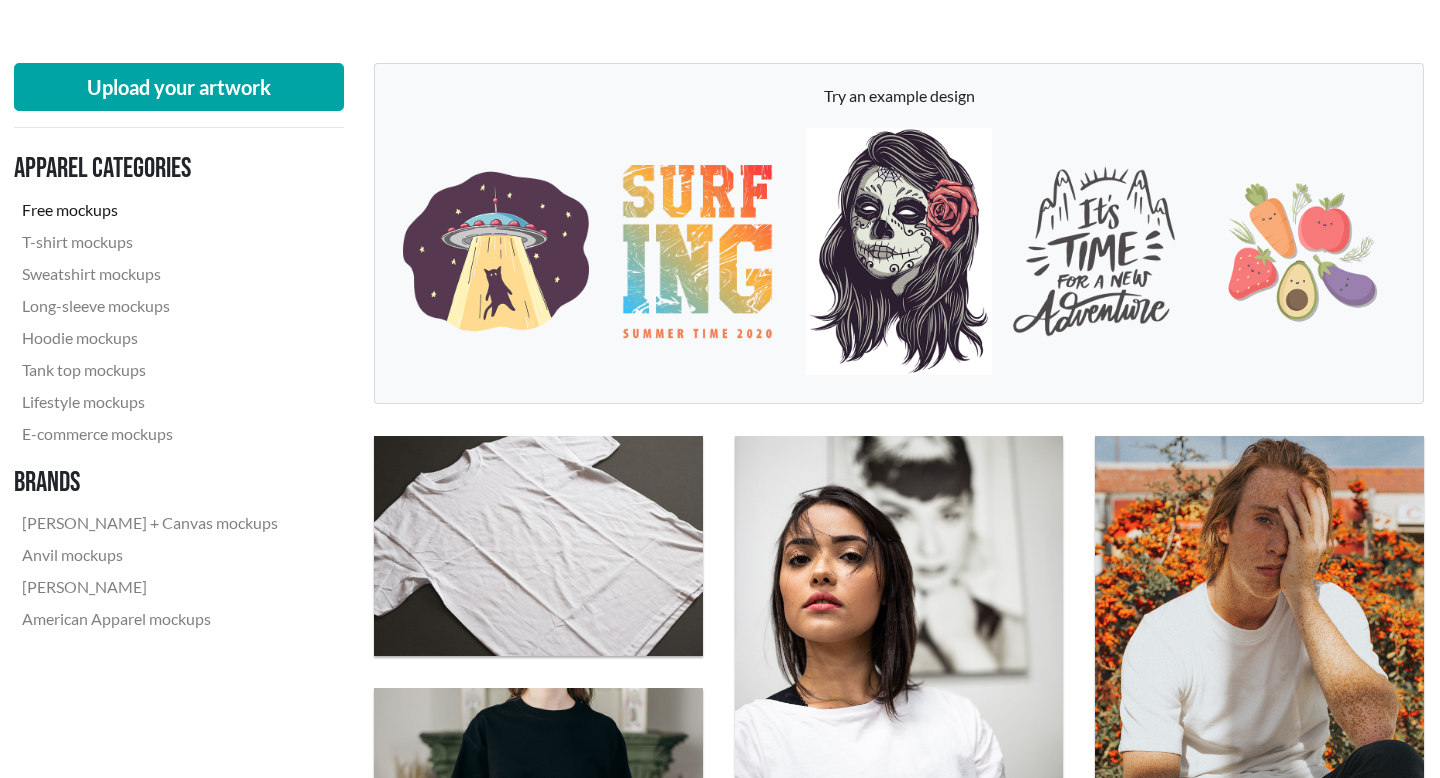 scroll, scrollTop: 251, scrollLeft: 1, axis: both 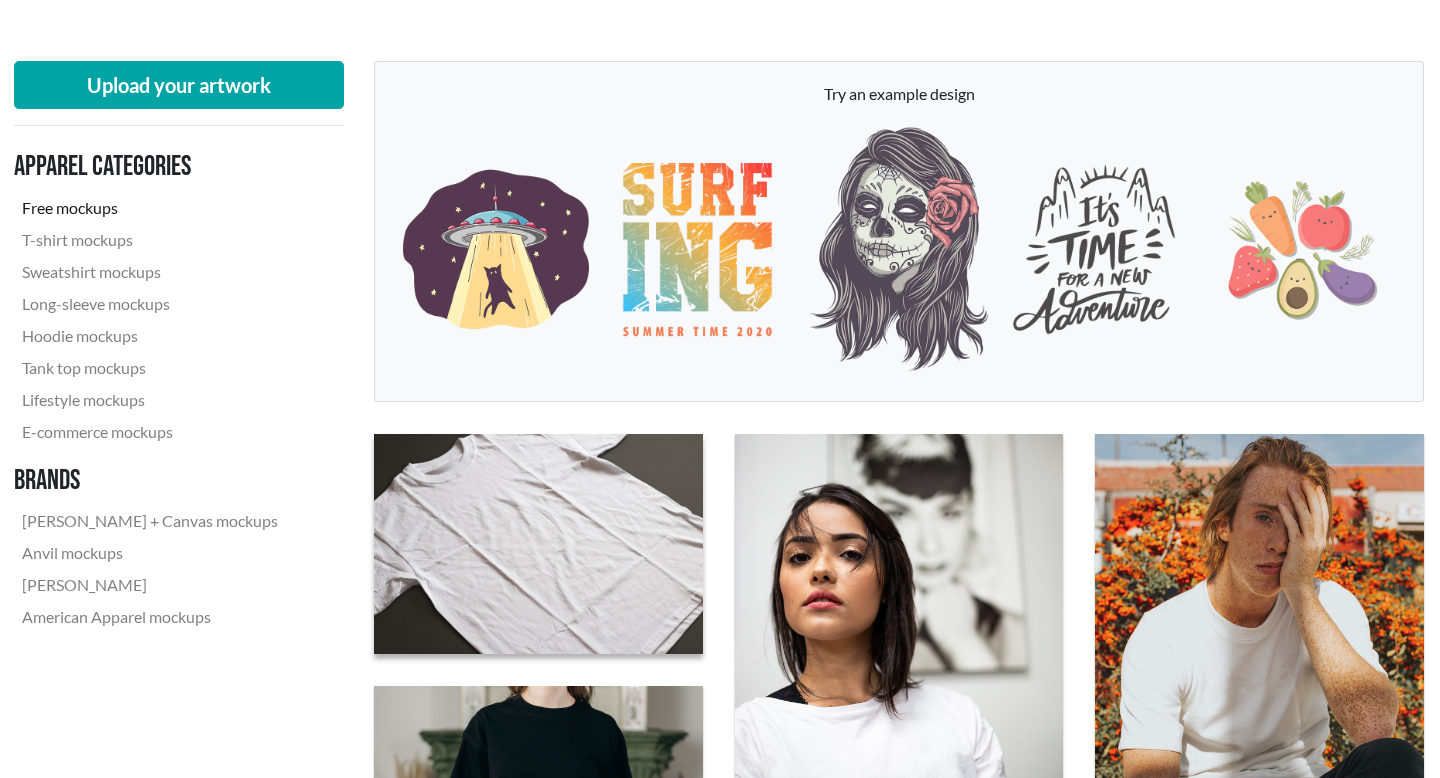 click at bounding box center (538, 543) 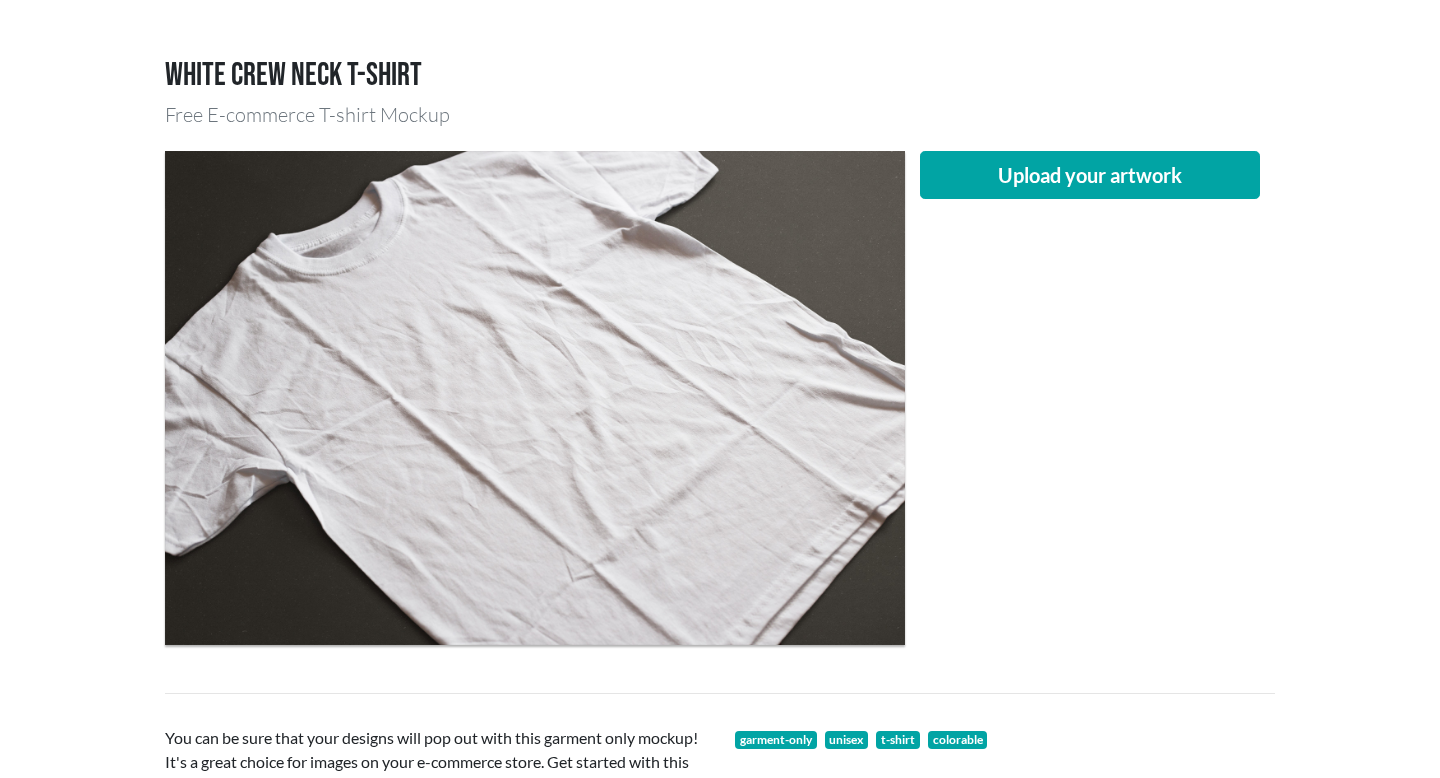 scroll, scrollTop: 104, scrollLeft: 0, axis: vertical 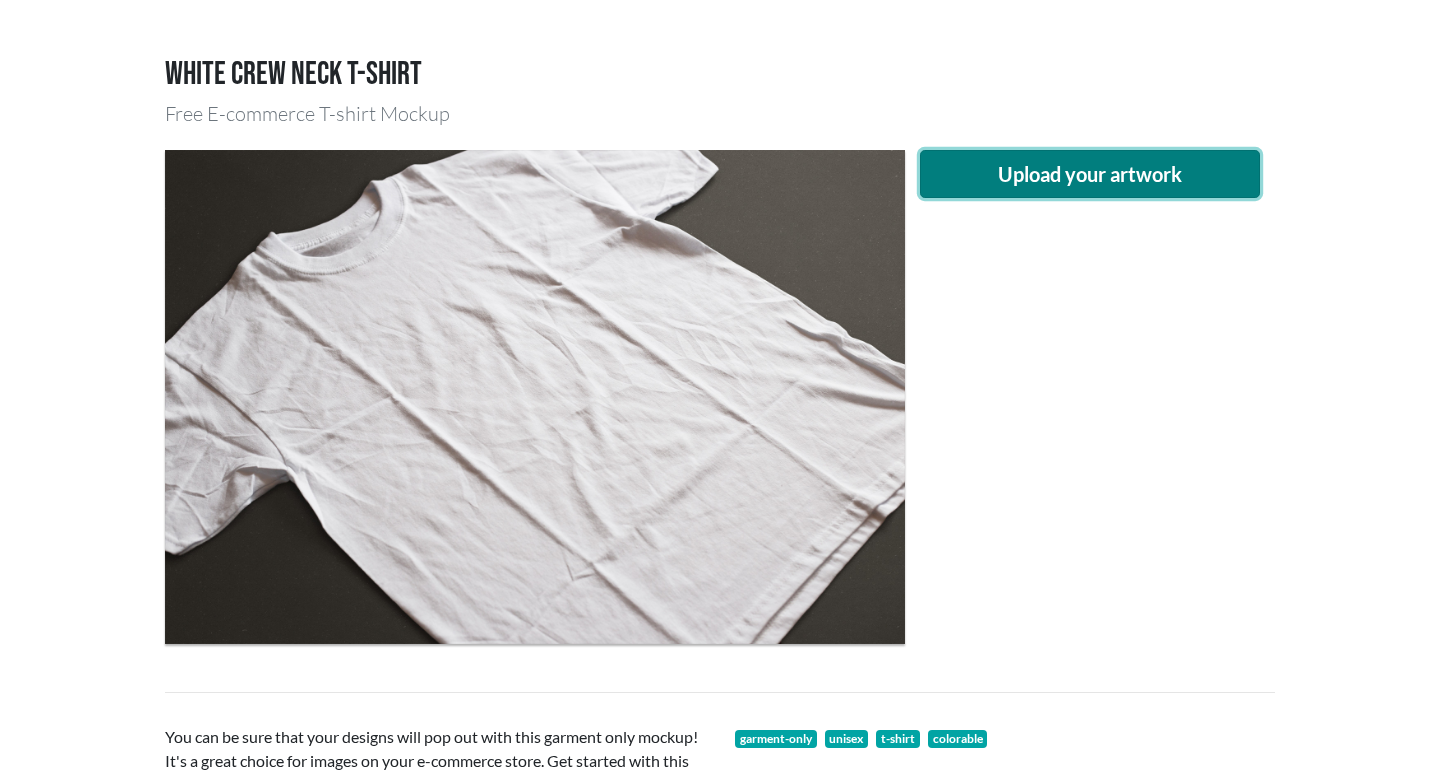 click on "Upload your artwork" at bounding box center [1090, 174] 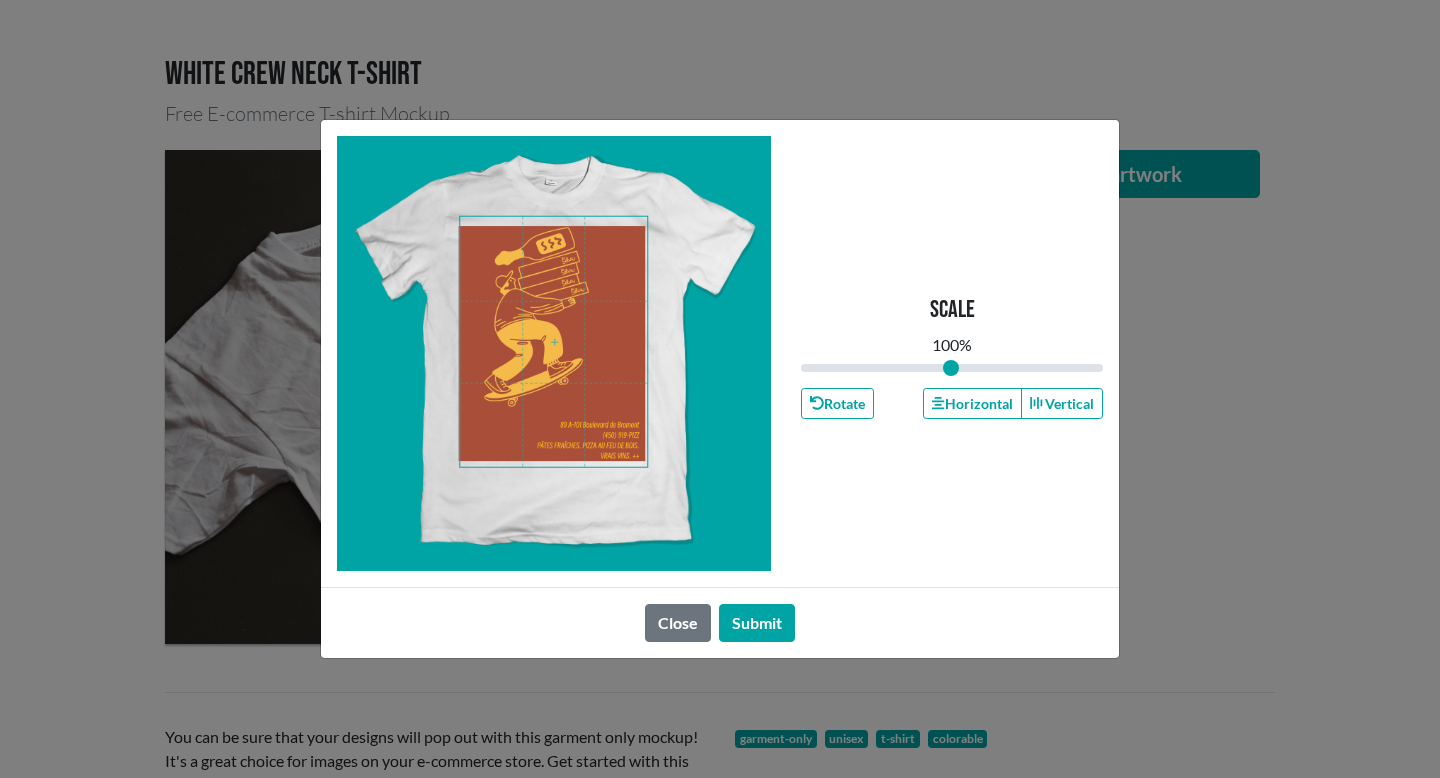 click at bounding box center (553, 342) 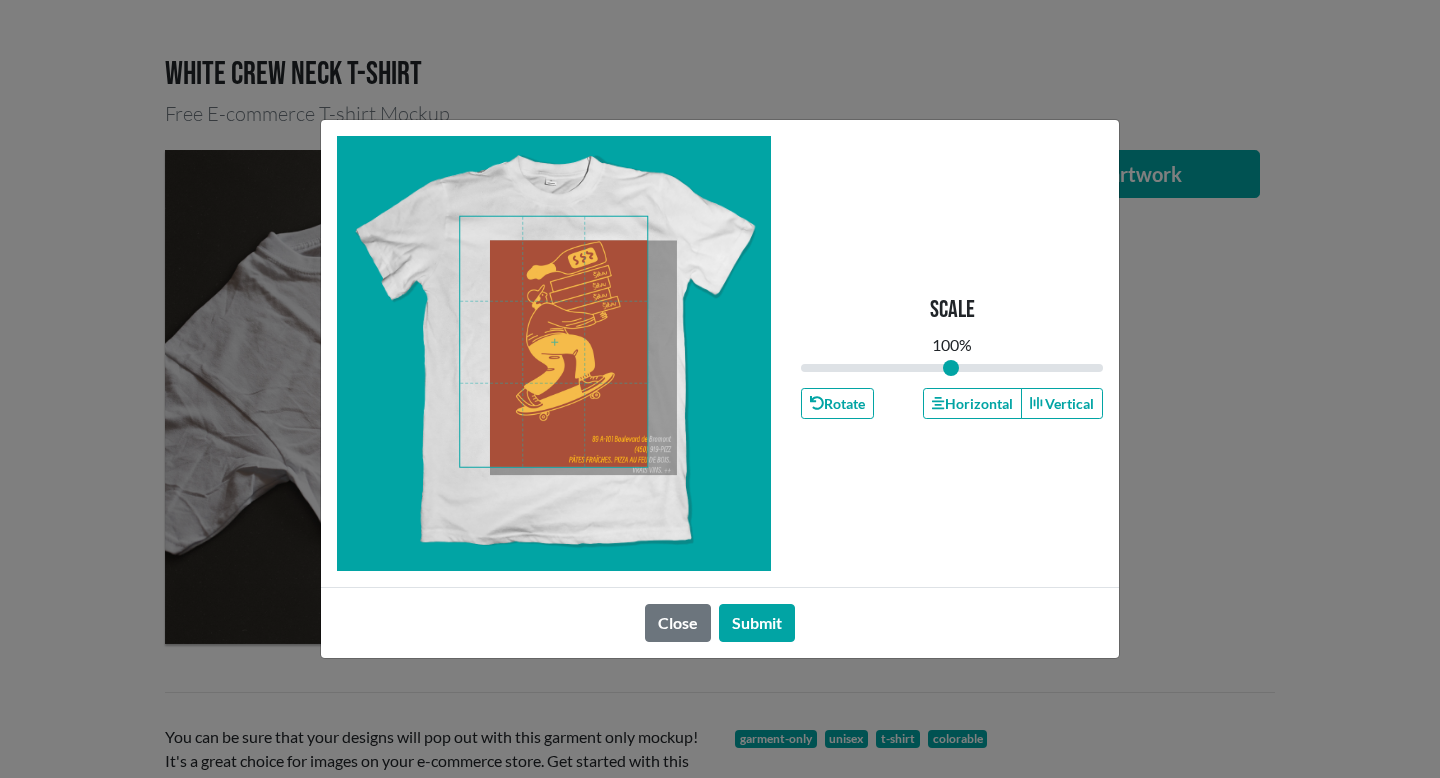 click at bounding box center (553, 342) 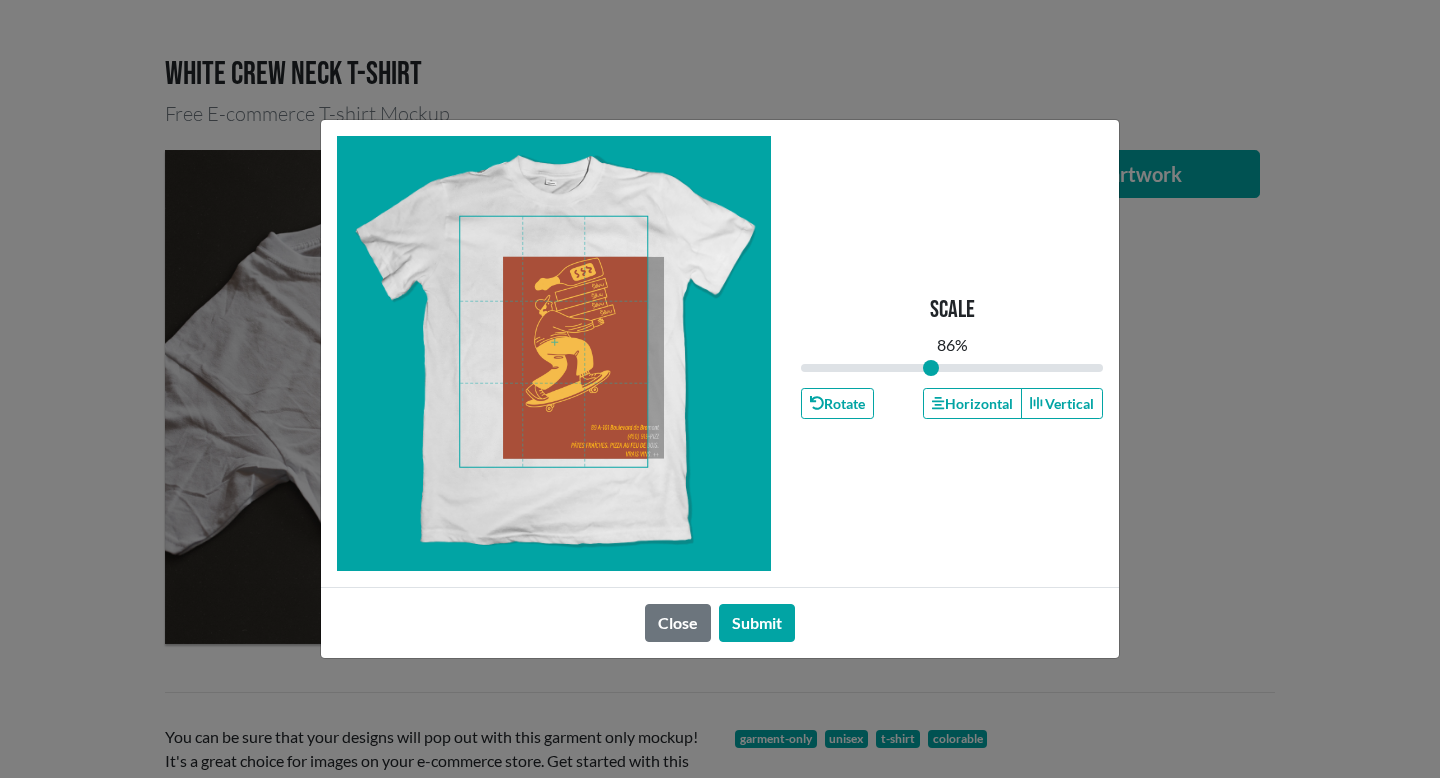 drag, startPoint x: 948, startPoint y: 367, endPoint x: 931, endPoint y: 367, distance: 17 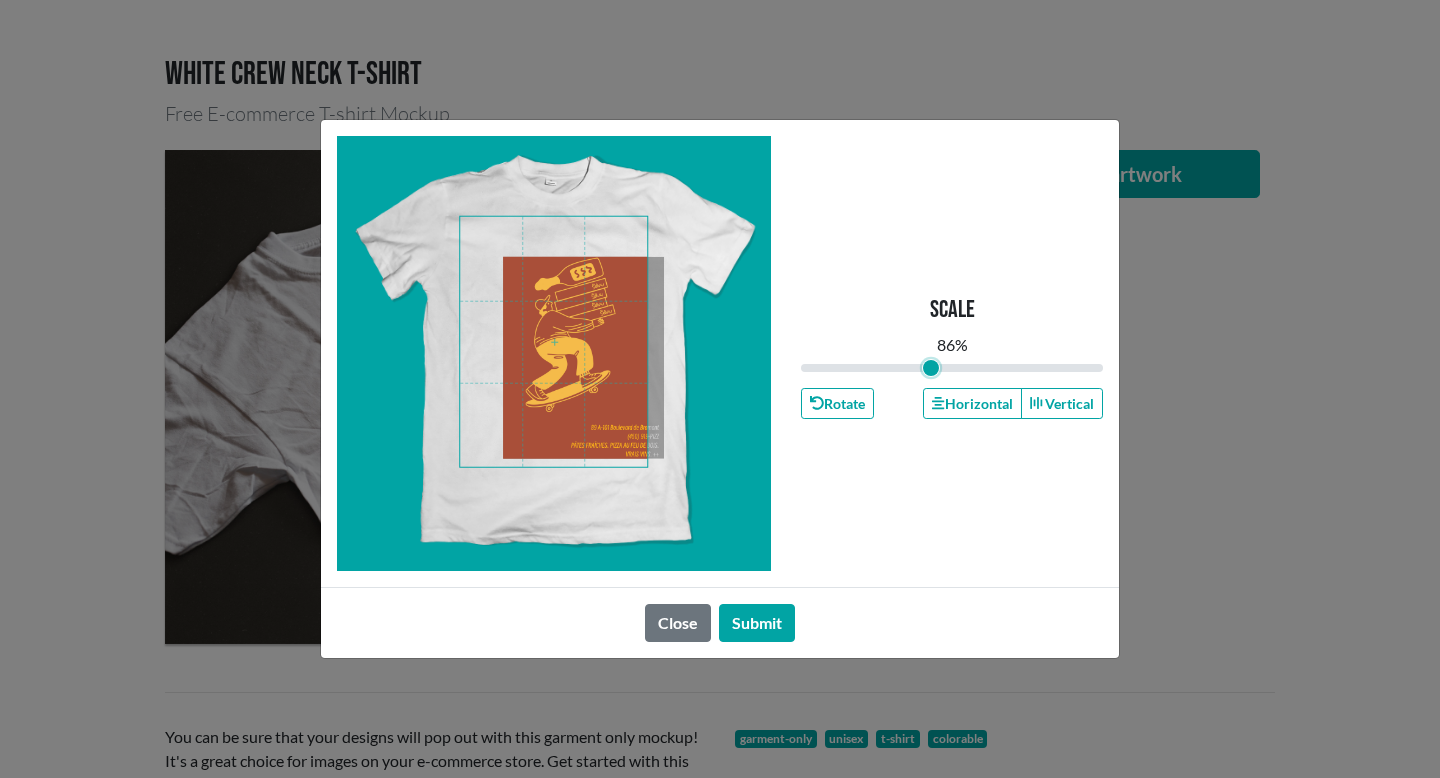 click at bounding box center [952, 368] 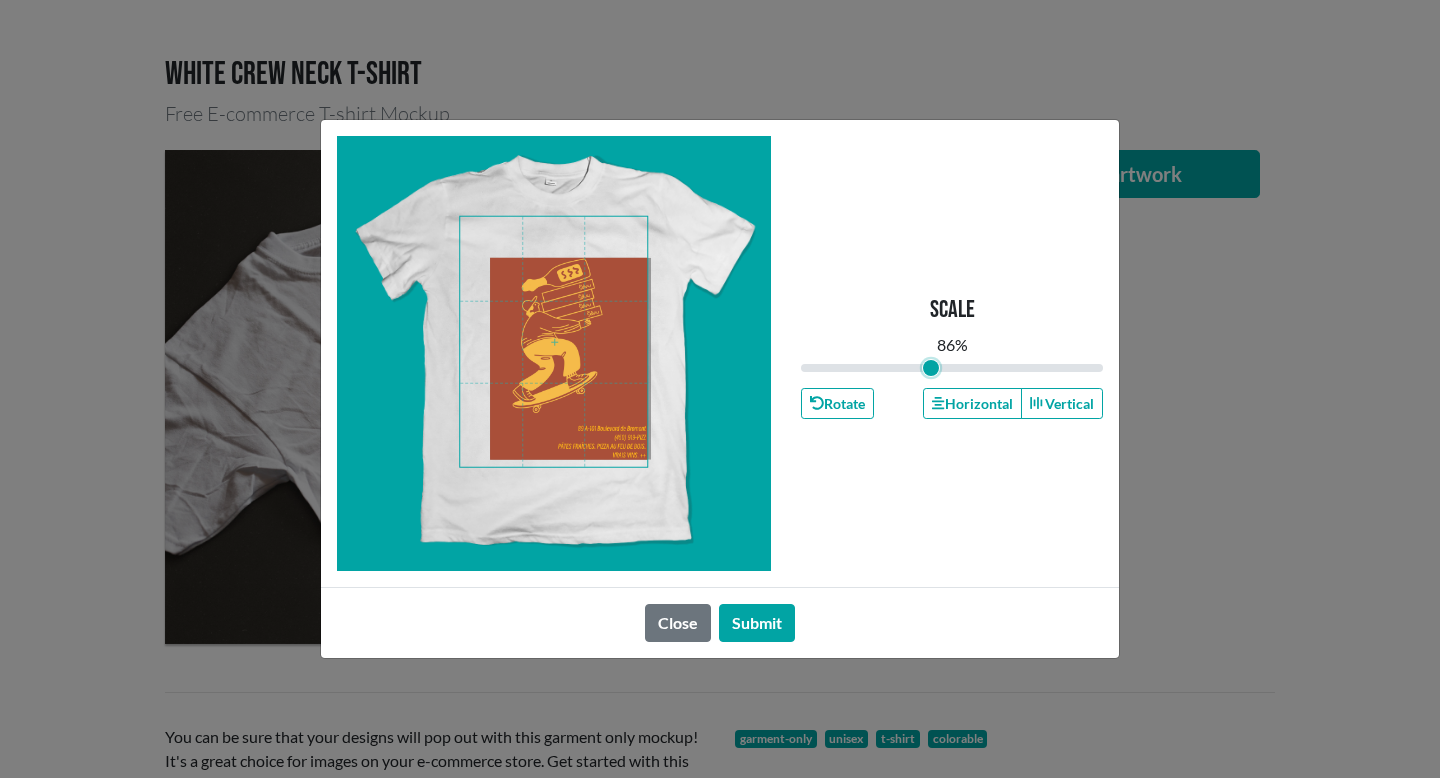 click at bounding box center (553, 342) 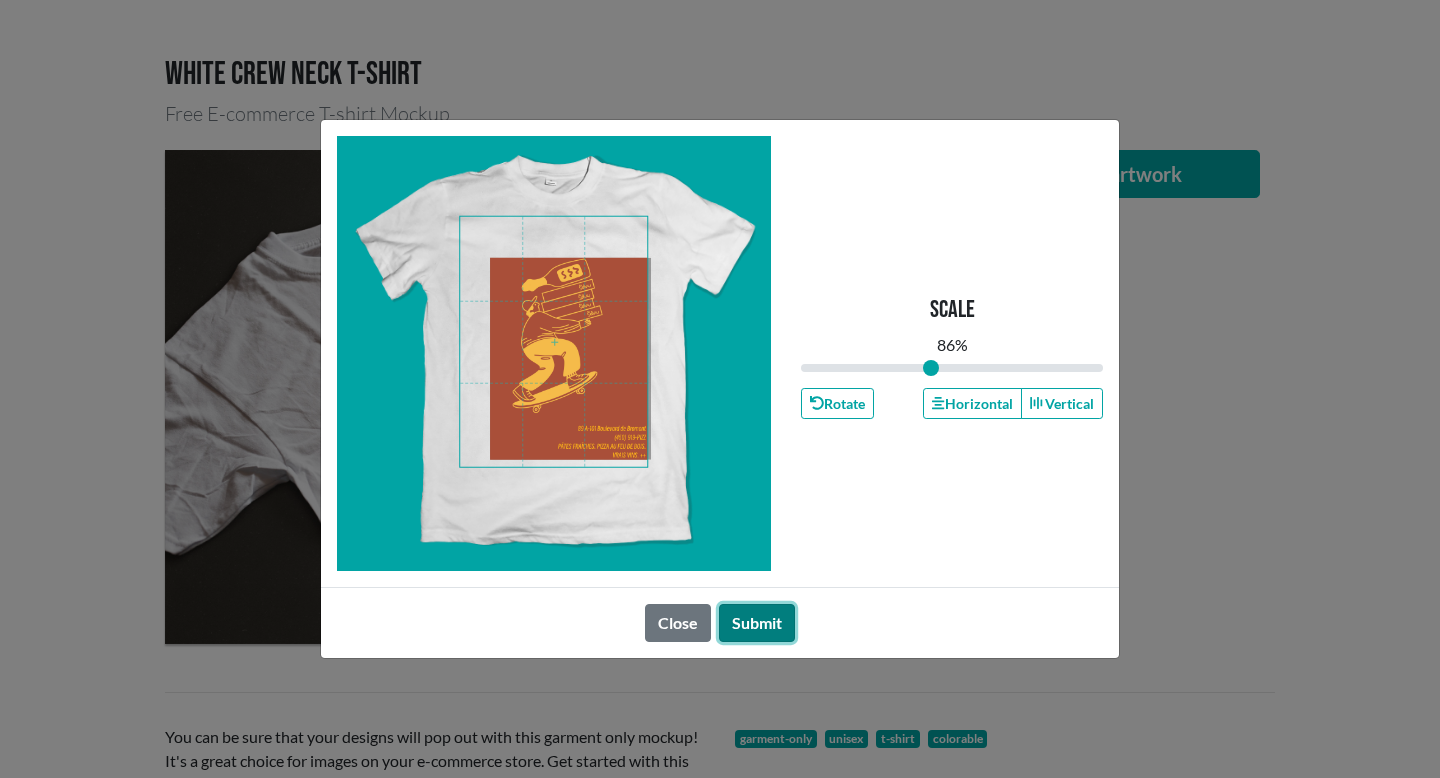 click on "Submit" at bounding box center (757, 623) 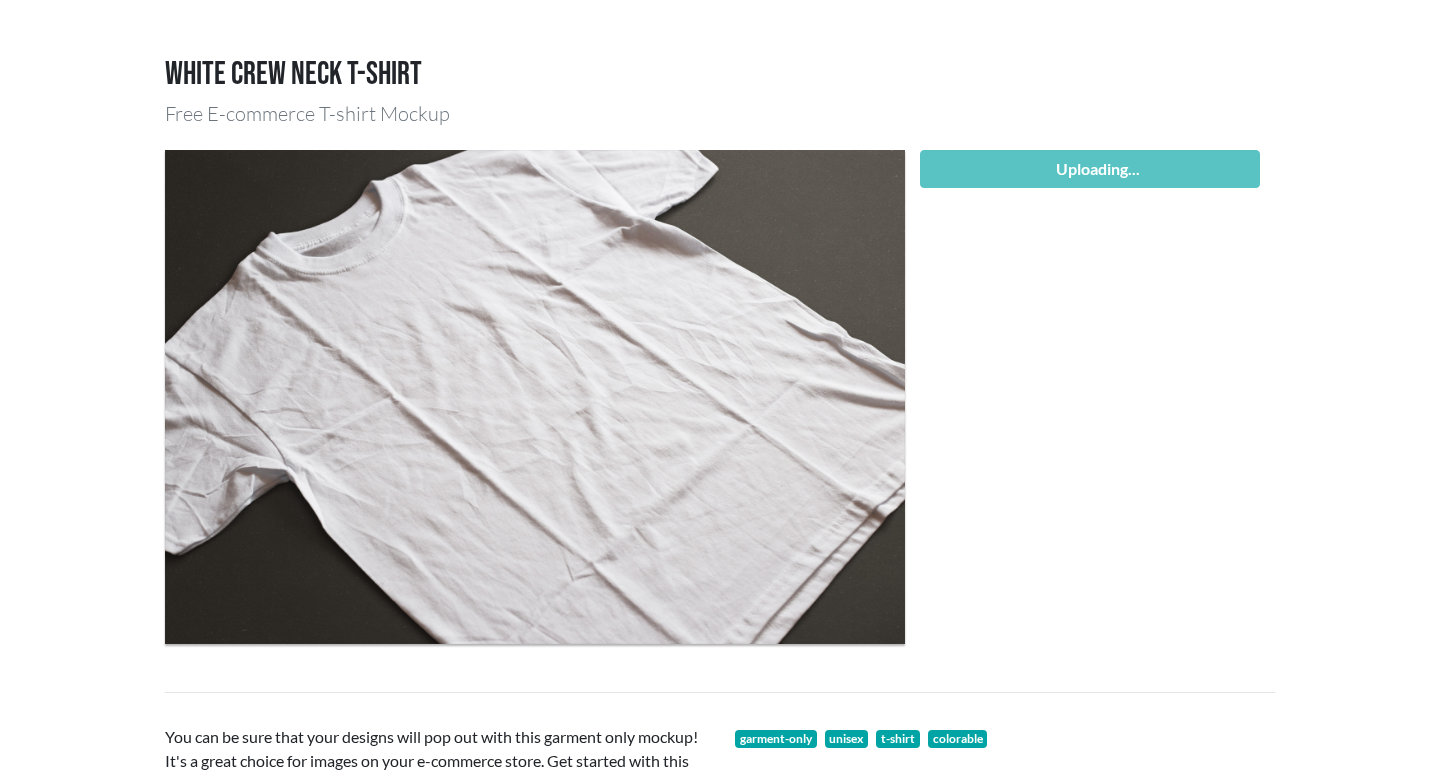 type on "0.86" 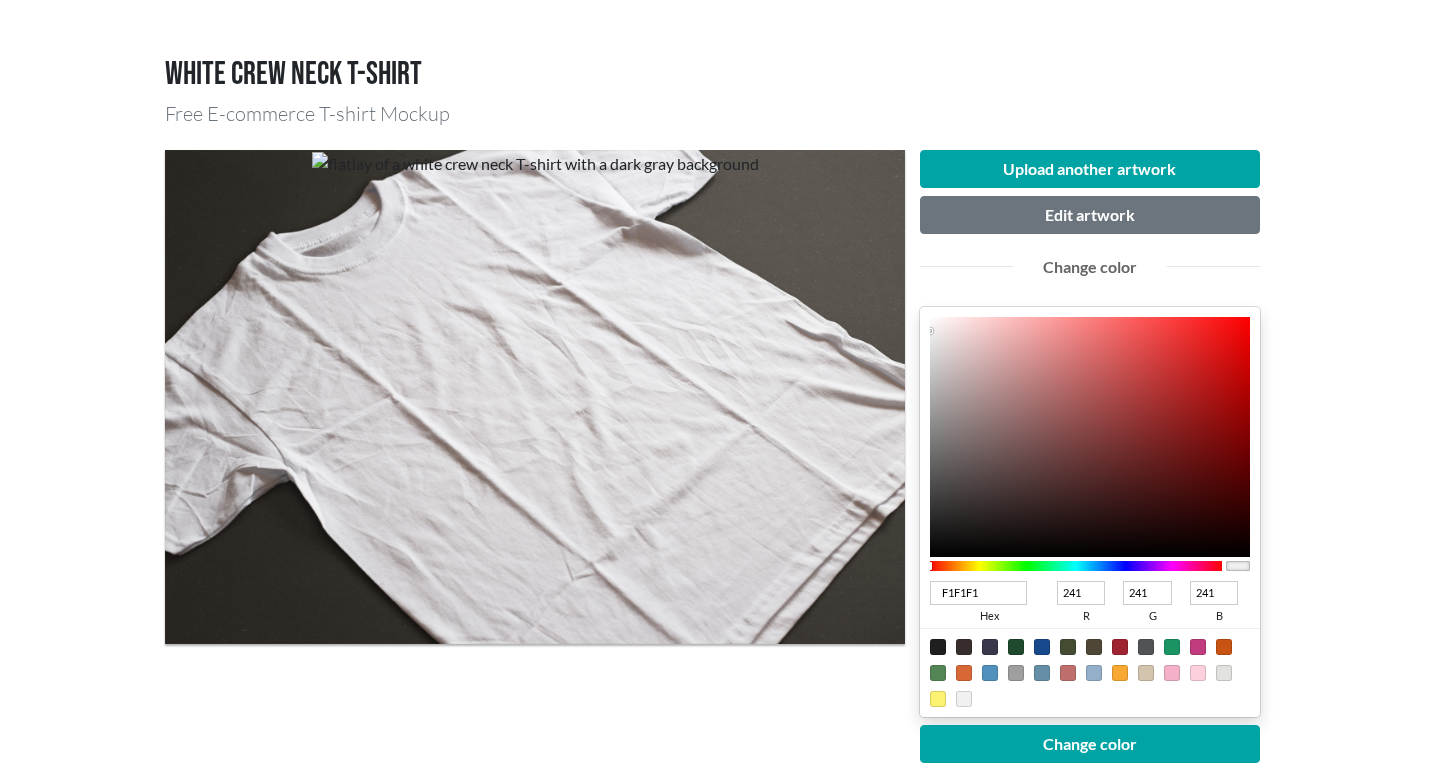 click on "F1F1F1" at bounding box center (978, 593) 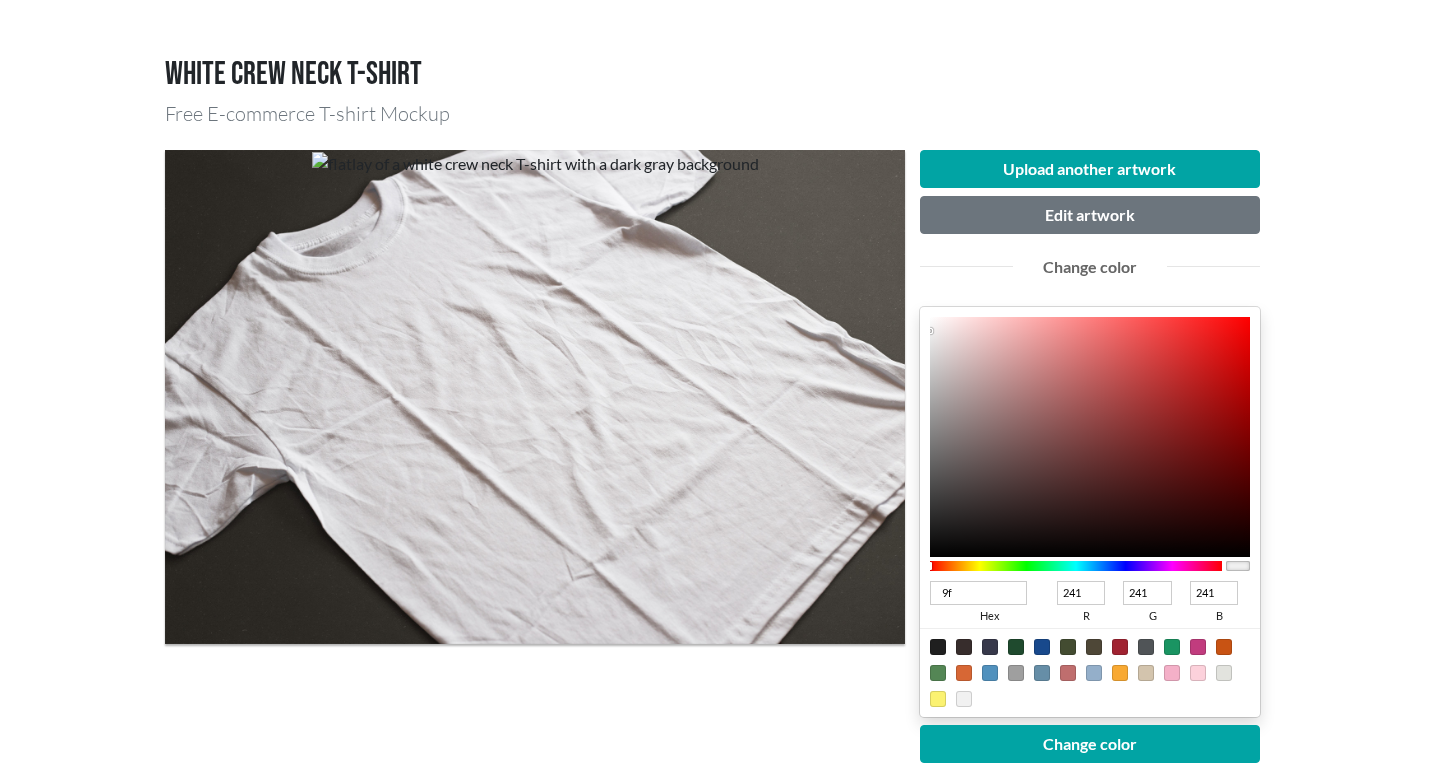 type on "9f3" 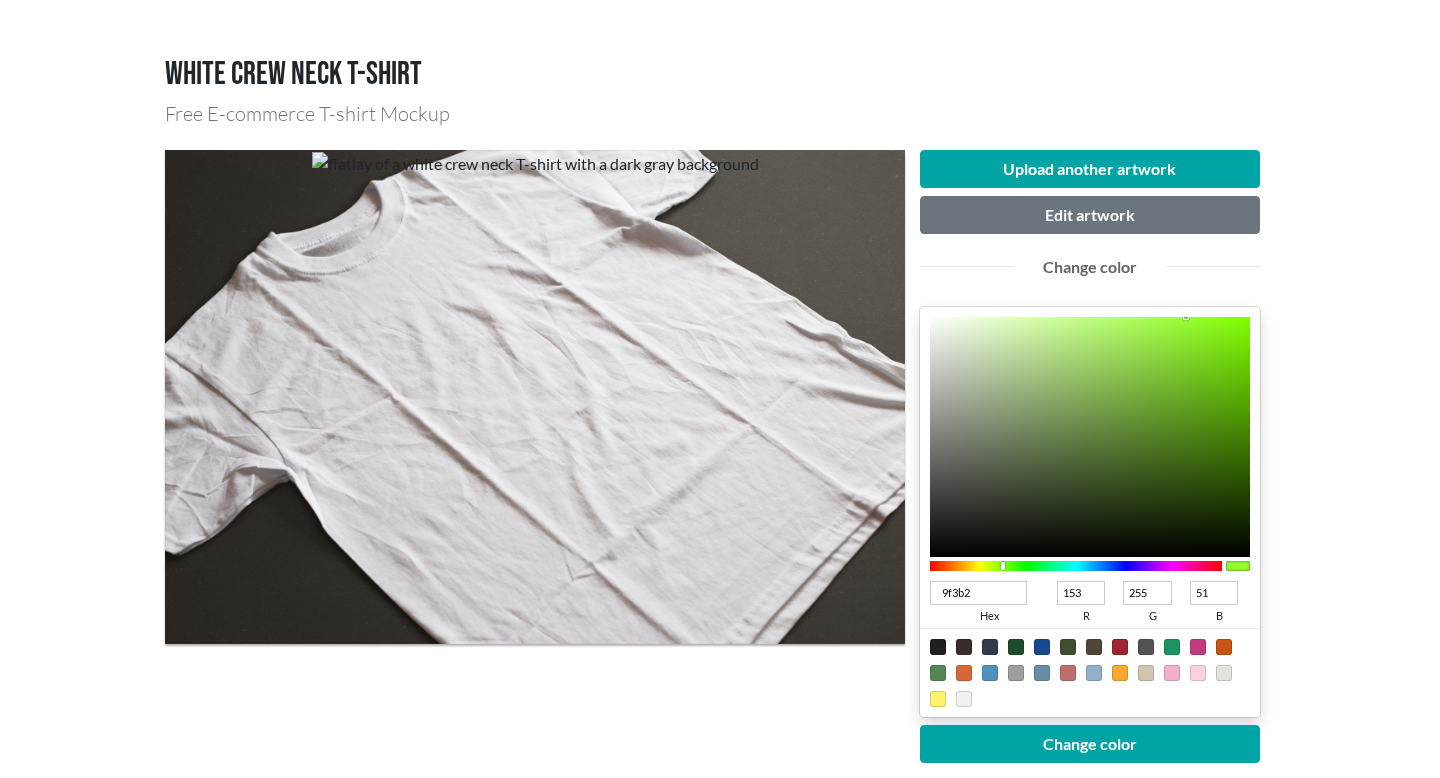 type on "9f3b22" 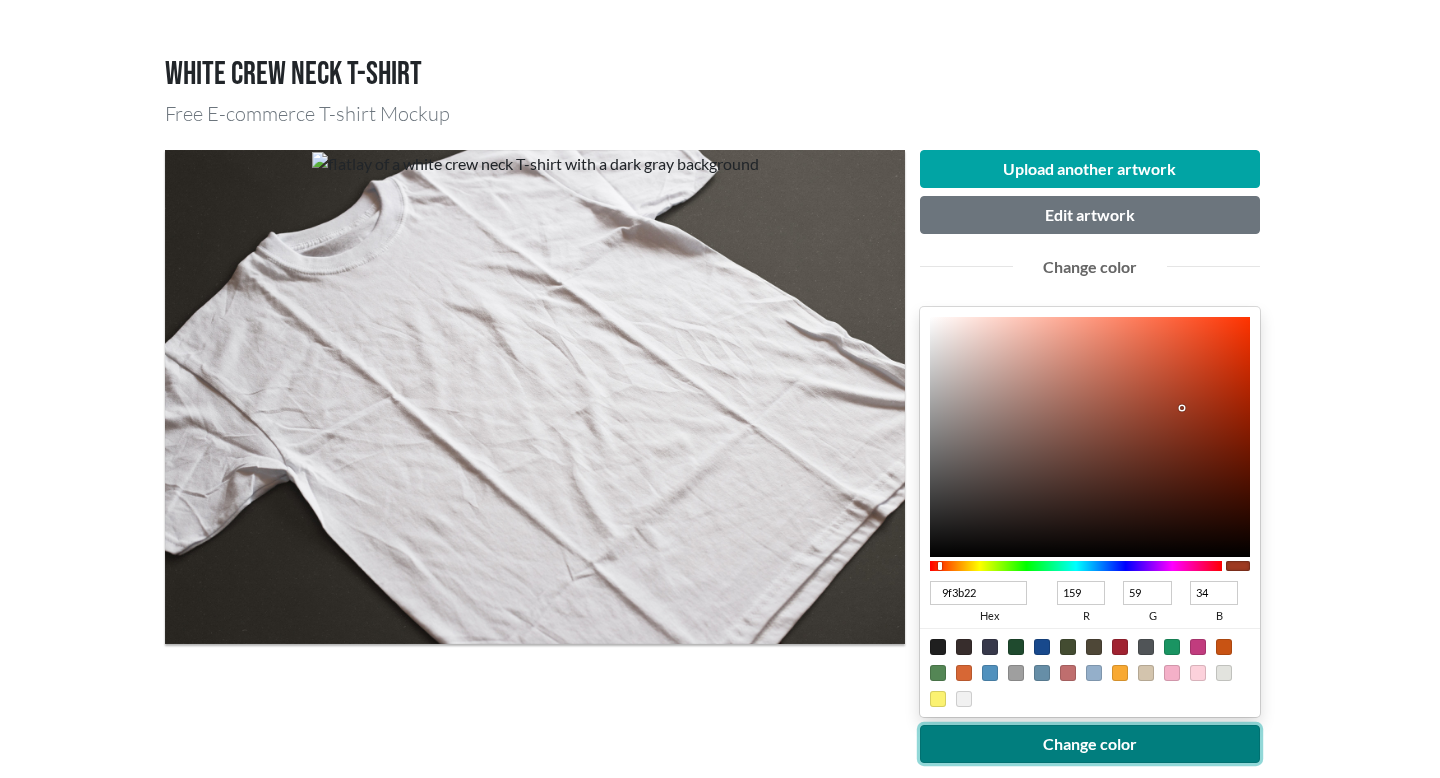type on "9F3B22" 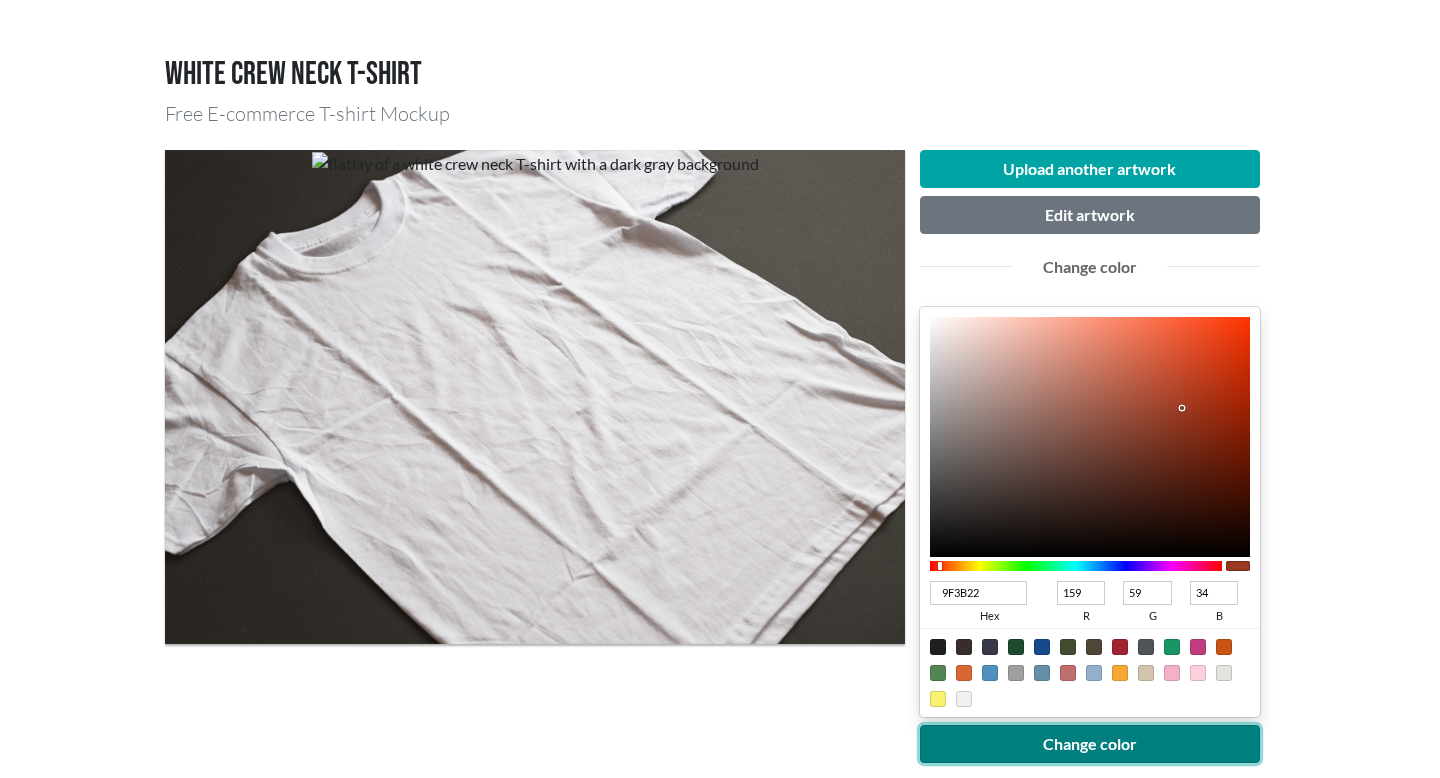 click on "Change color" at bounding box center (1090, 744) 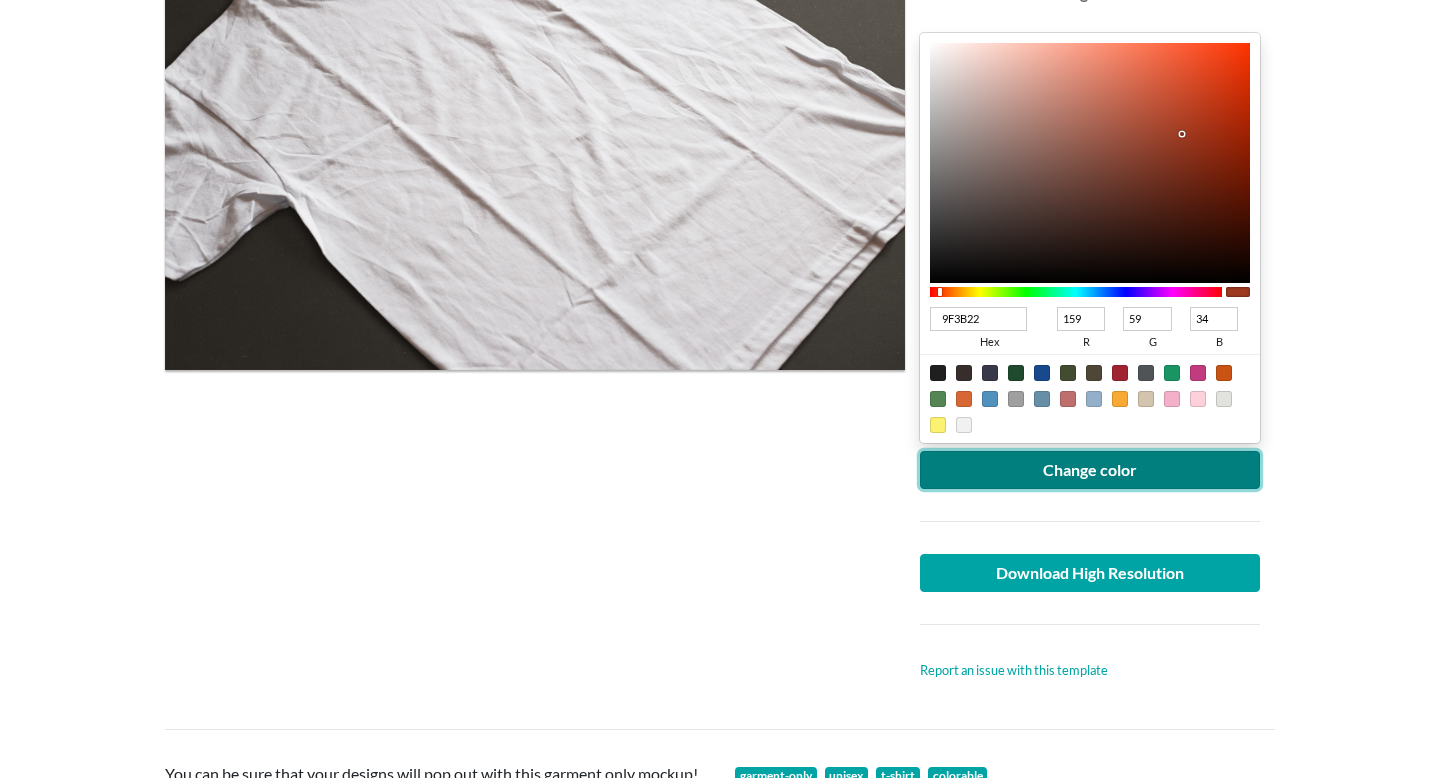 scroll, scrollTop: 406, scrollLeft: 0, axis: vertical 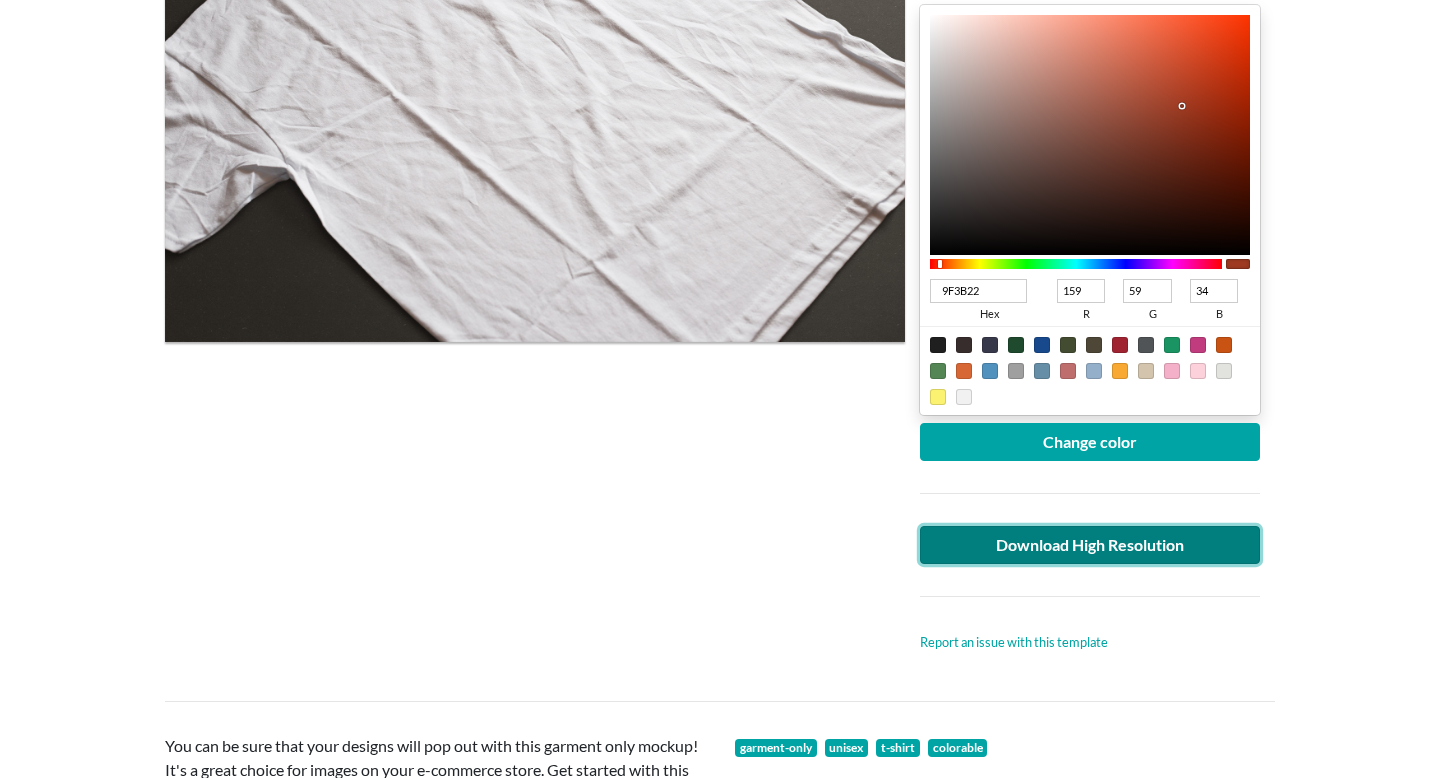 click on "Download High Resolution" at bounding box center [1090, 545] 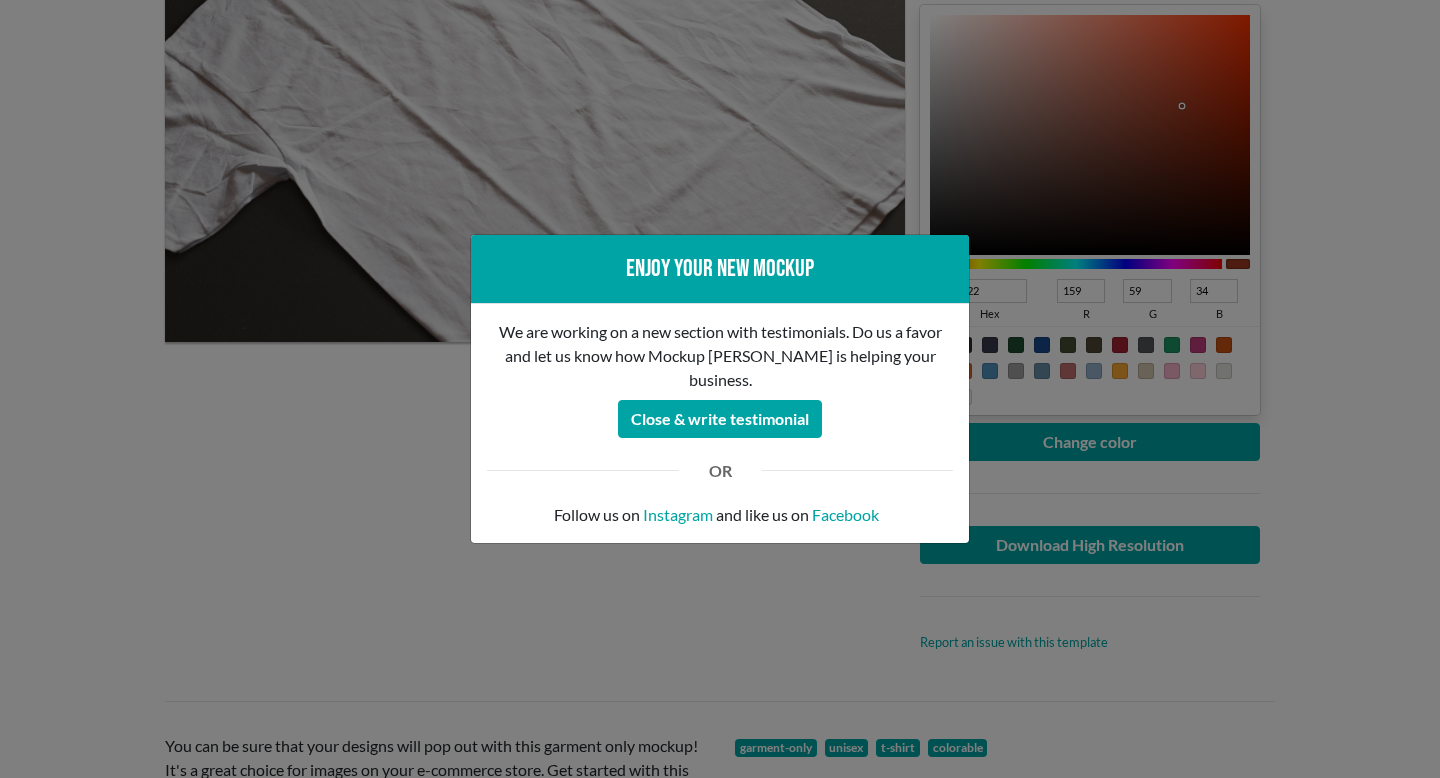 click on "Enjoy your new mockup We are working on a new section with testimonials. Do us a favor and let us know how Mockup Mark is helping your business. Close & write testimonial OR Follow us on   Instagram   and like us on   Facebook" at bounding box center (720, 389) 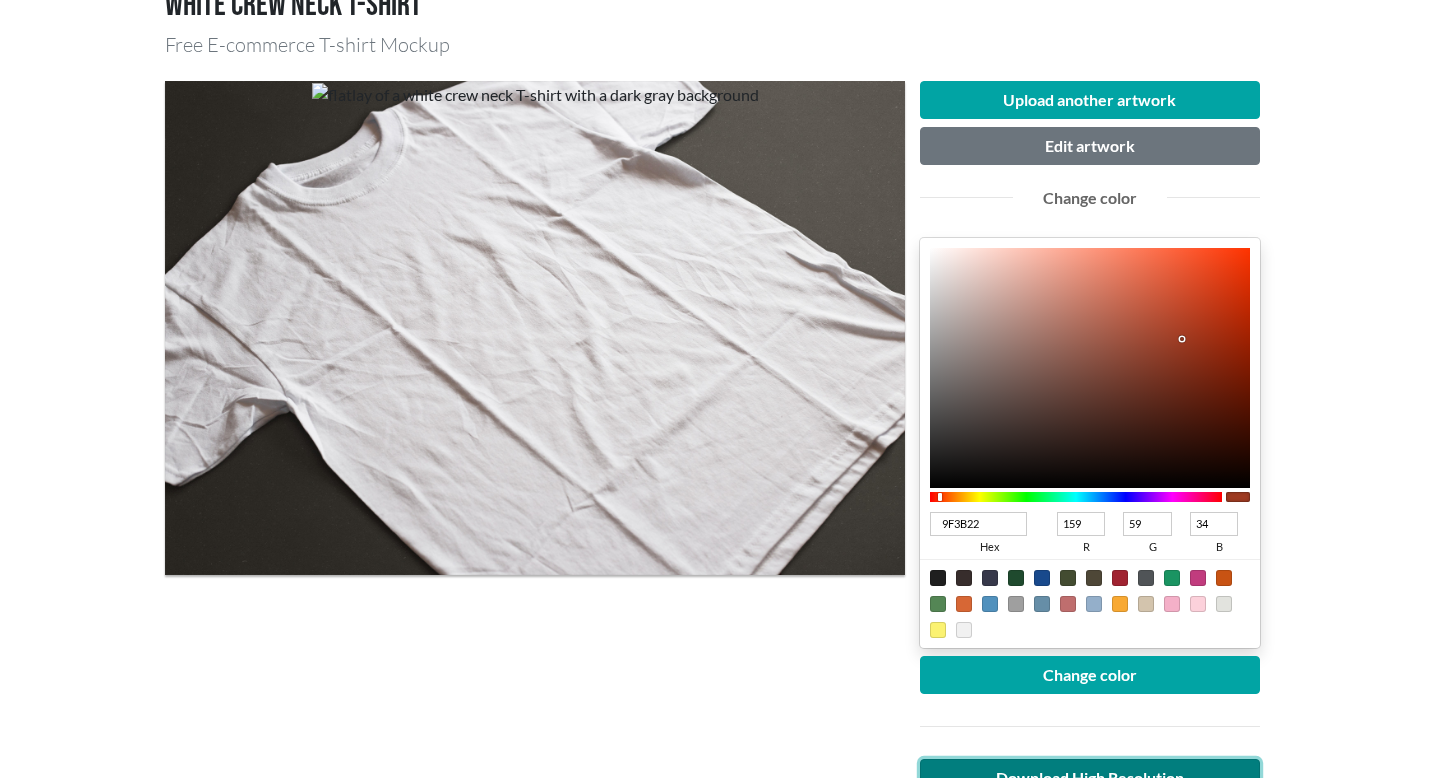 scroll, scrollTop: 0, scrollLeft: 0, axis: both 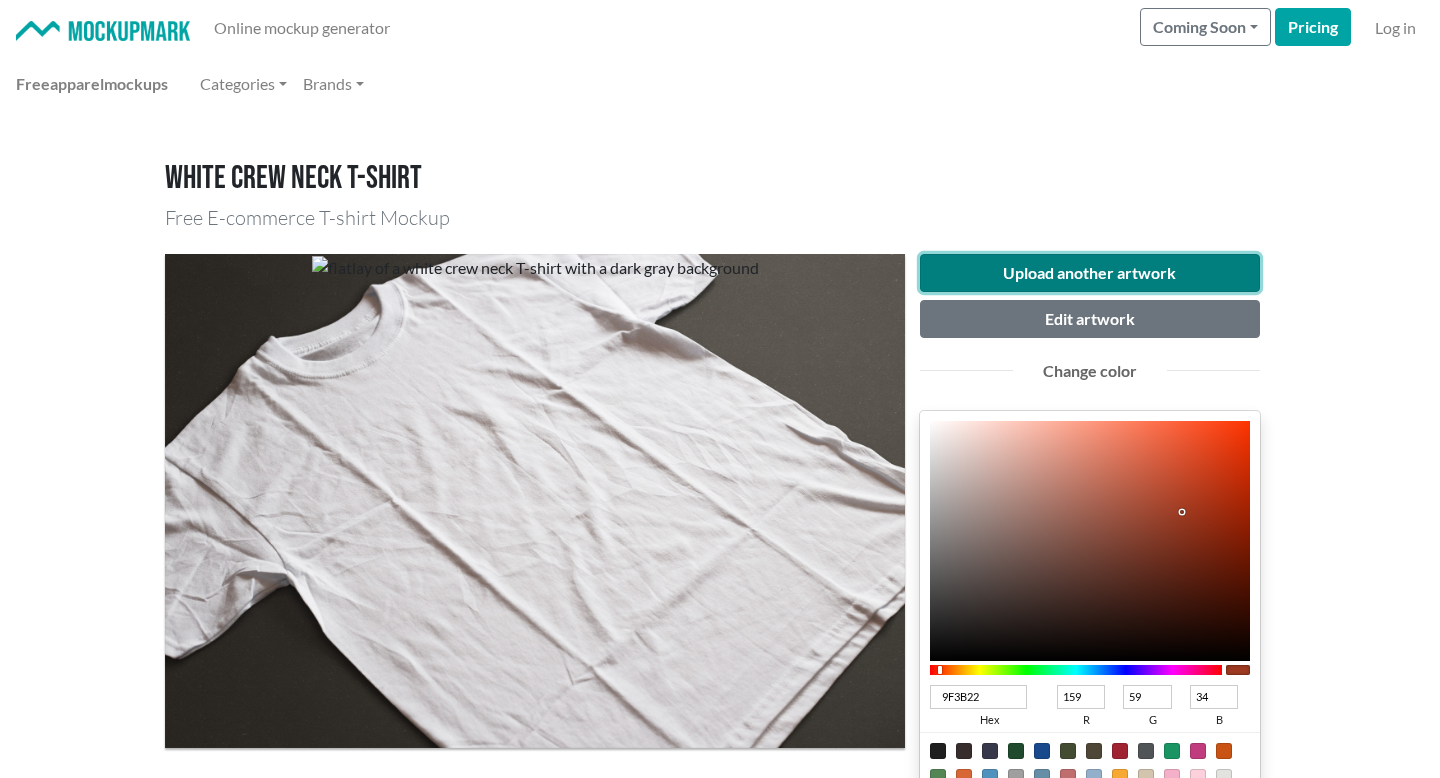 click on "Upload another artwork" at bounding box center [1090, 273] 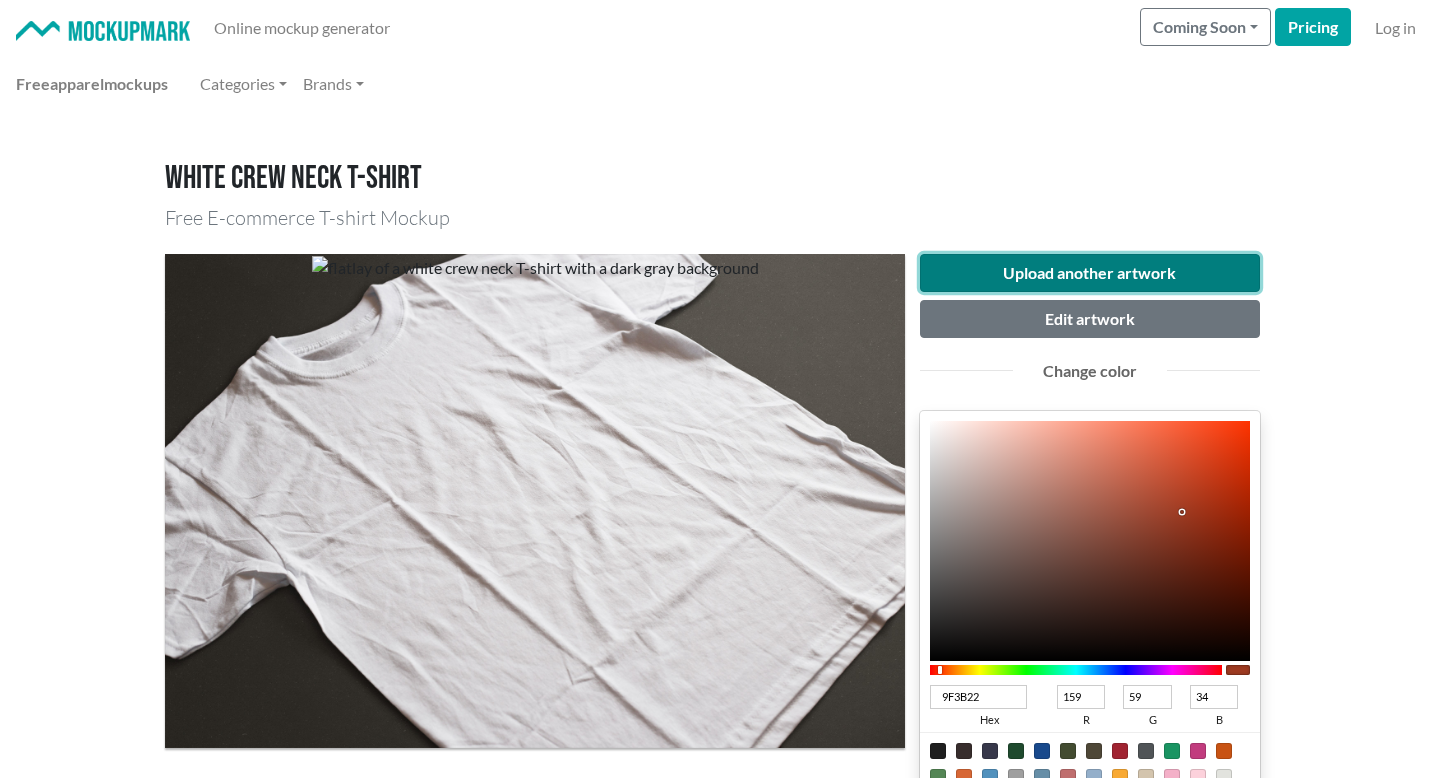 click on "Upload another artwork" at bounding box center [1090, 273] 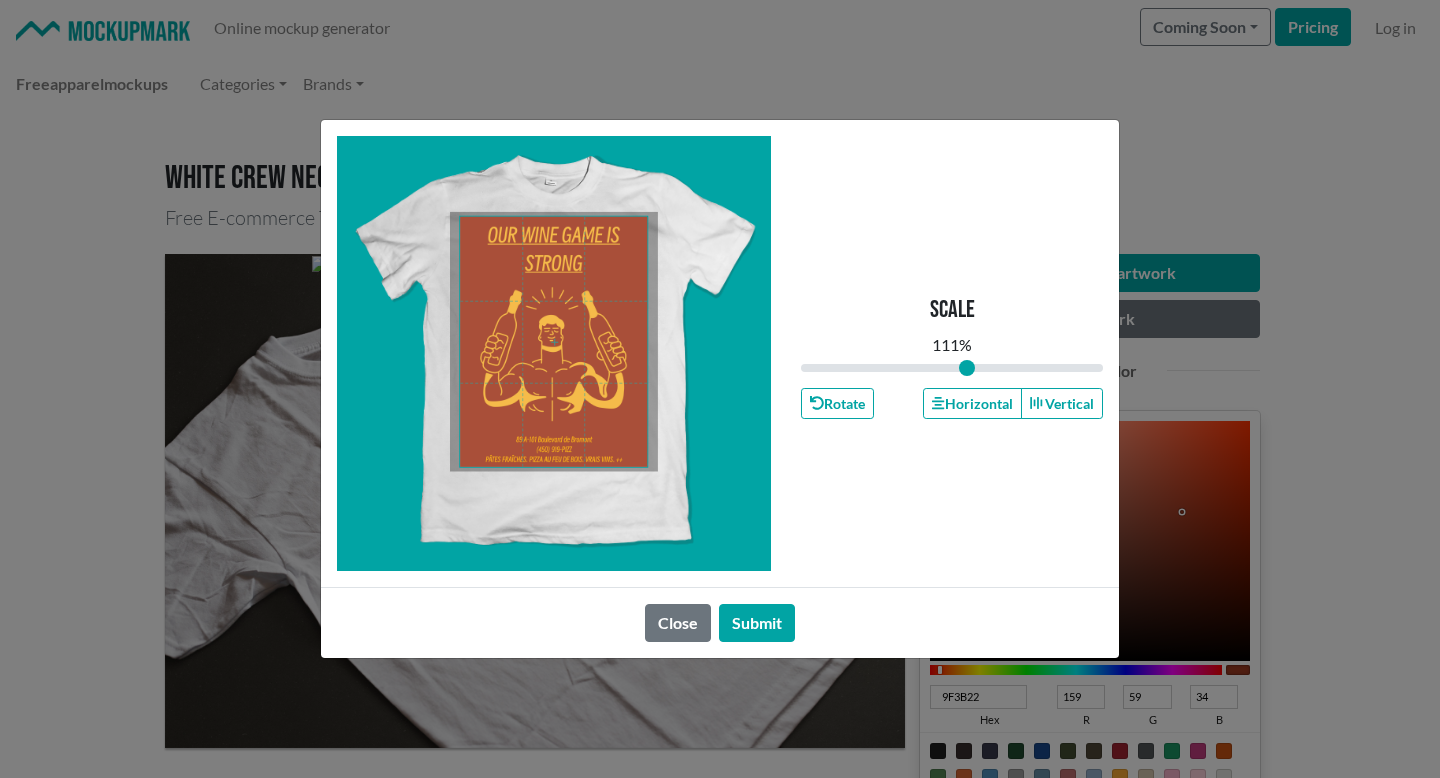 drag, startPoint x: 951, startPoint y: 369, endPoint x: 967, endPoint y: 370, distance: 16.03122 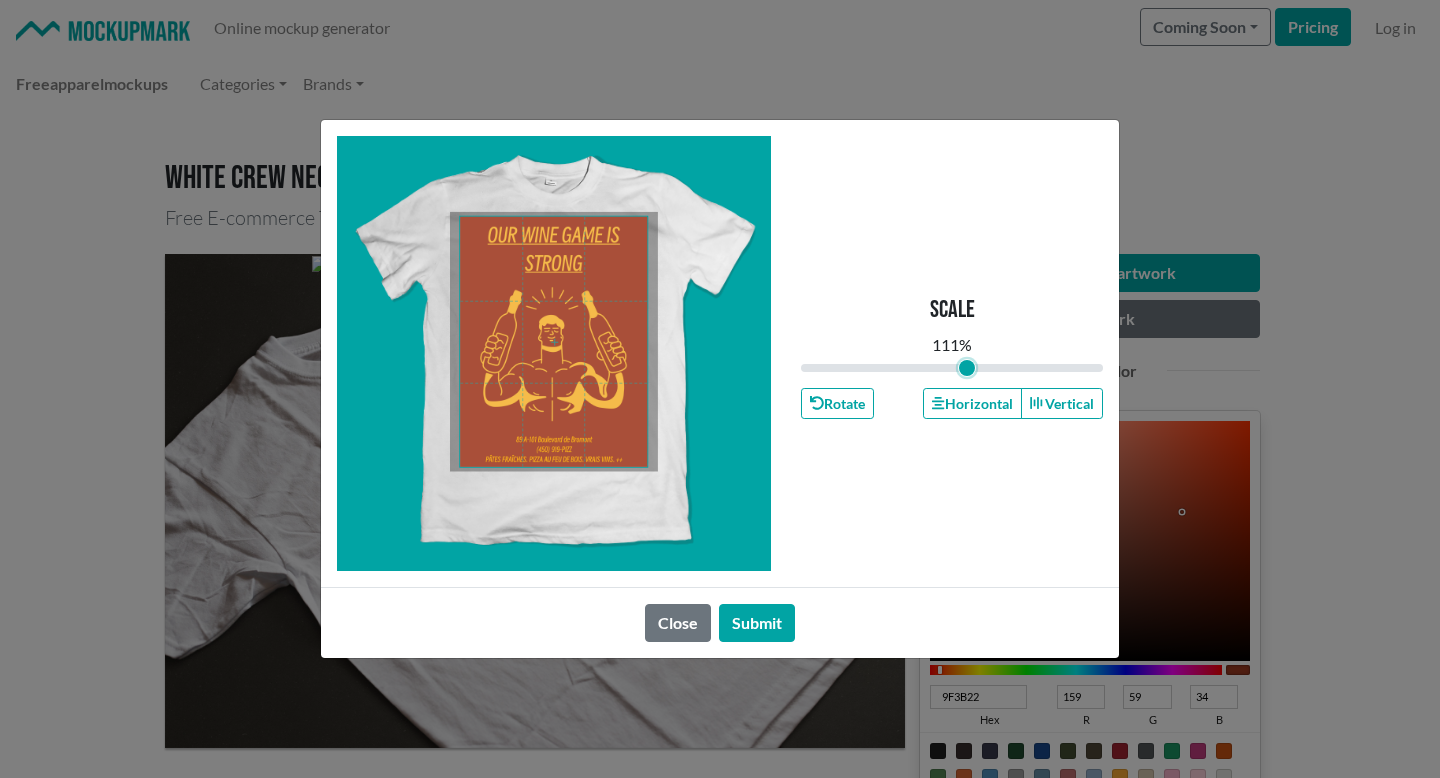 type on "1.11" 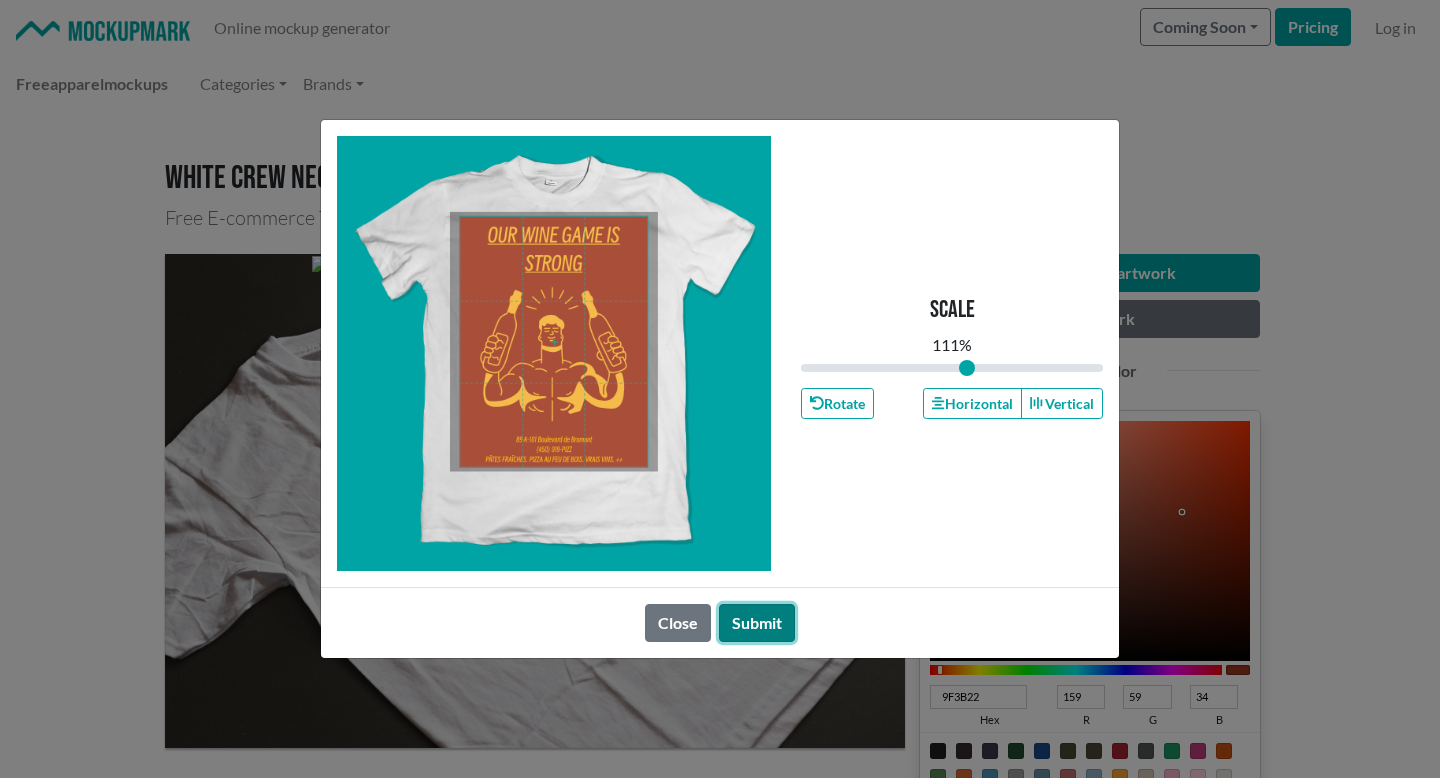 click on "Submit" at bounding box center [757, 623] 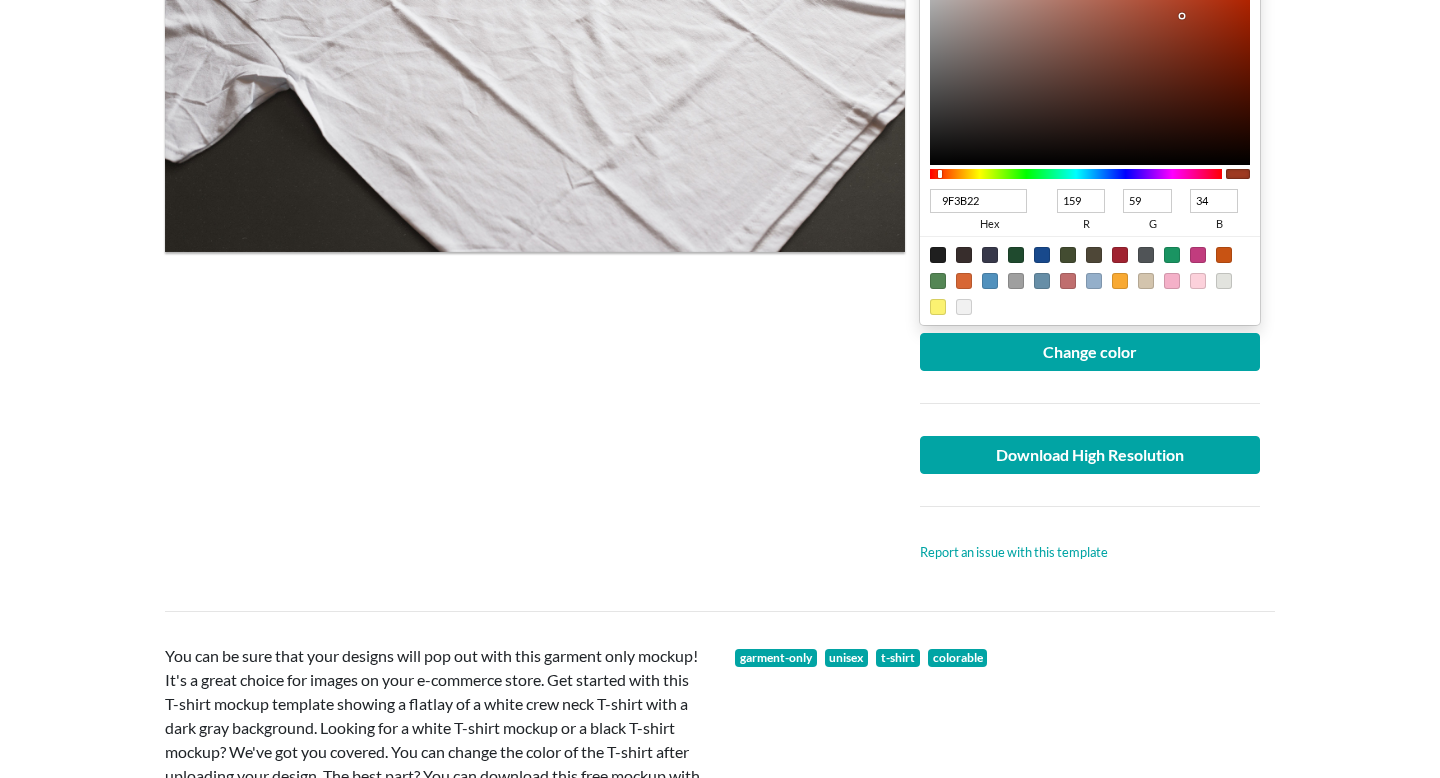 scroll, scrollTop: 652, scrollLeft: 0, axis: vertical 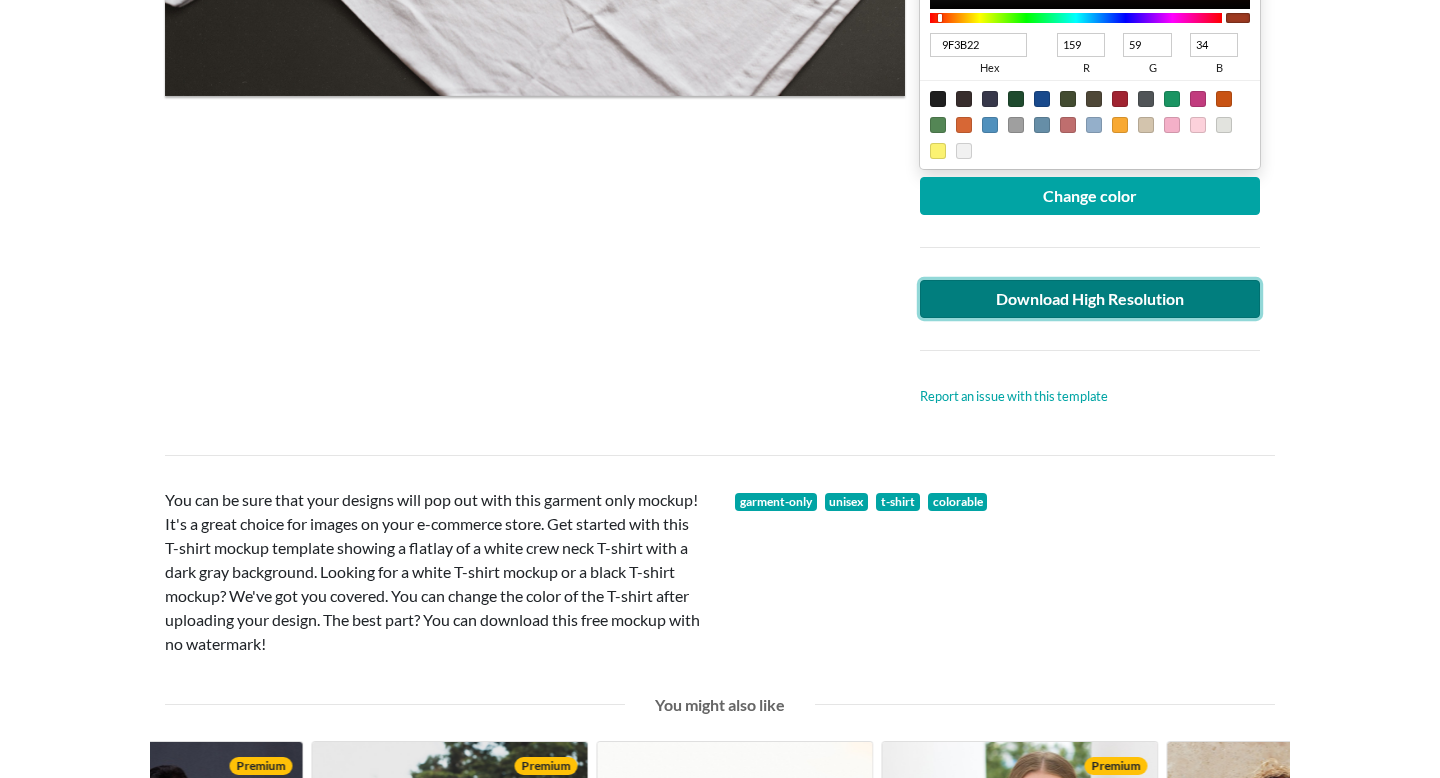 click on "Download High Resolution" at bounding box center [1090, 299] 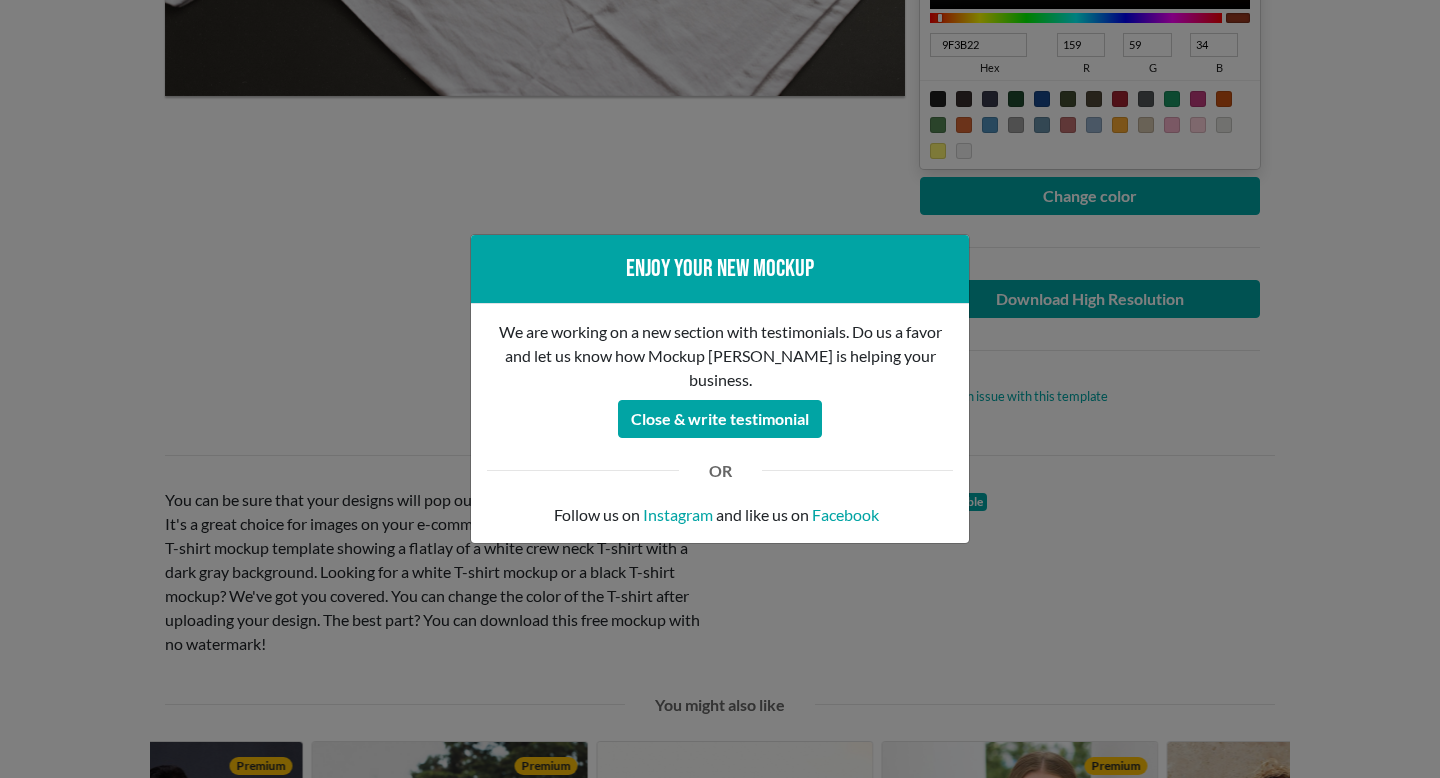 click on "Enjoy your new mockup We are working on a new section with testimonials. Do us a favor and let us know how Mockup Mark is helping your business. Close & write testimonial OR Follow us on   Instagram   and like us on   Facebook" at bounding box center (720, 389) 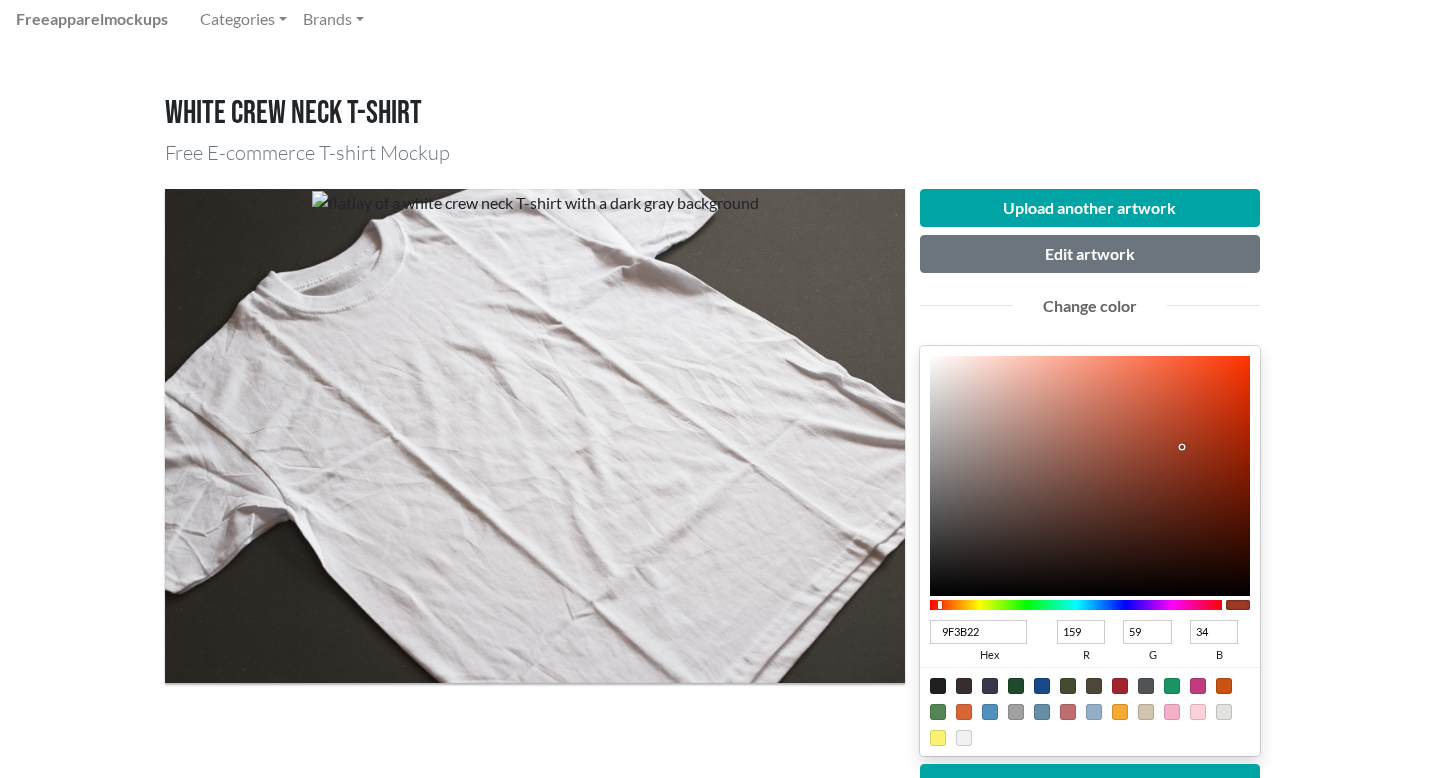 scroll, scrollTop: 0, scrollLeft: 0, axis: both 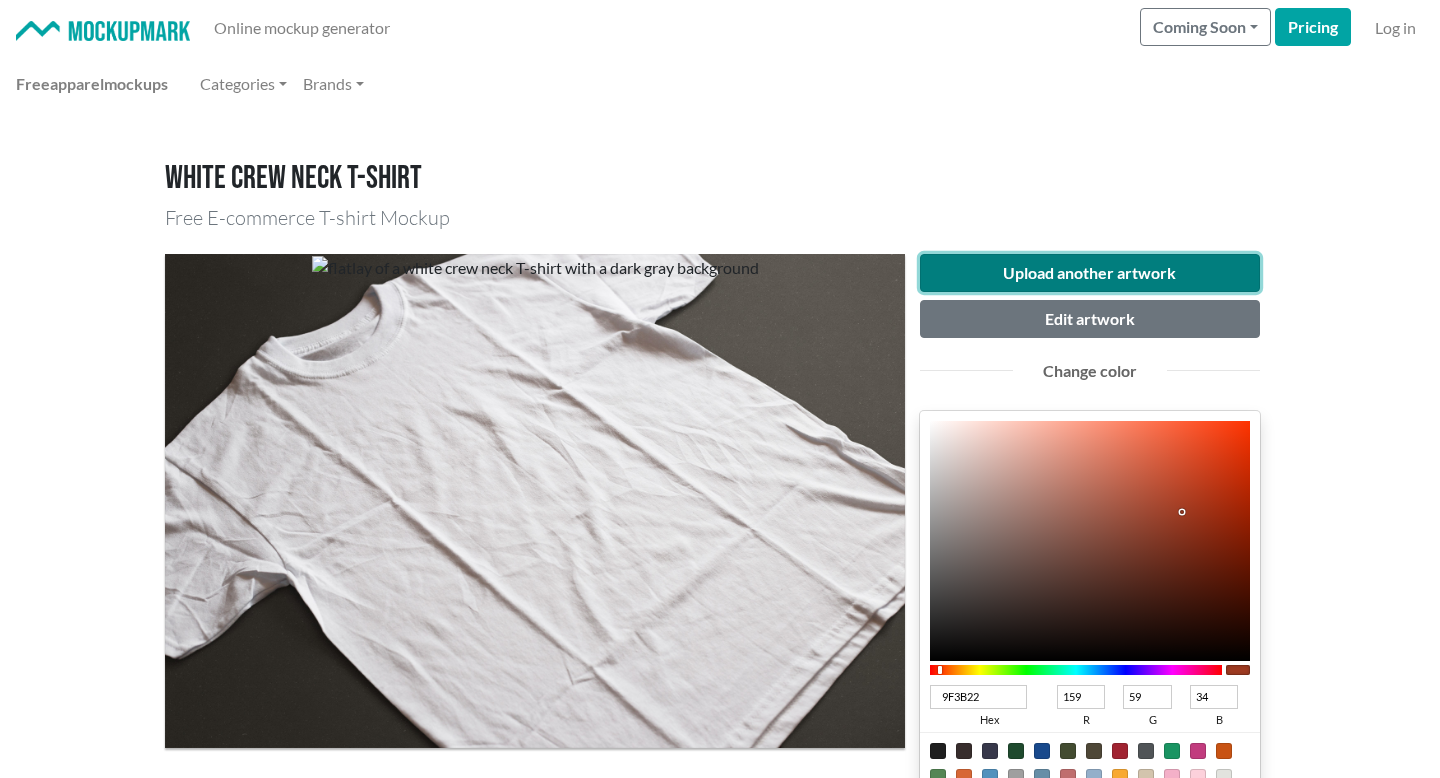 click on "Upload another artwork" at bounding box center [1090, 273] 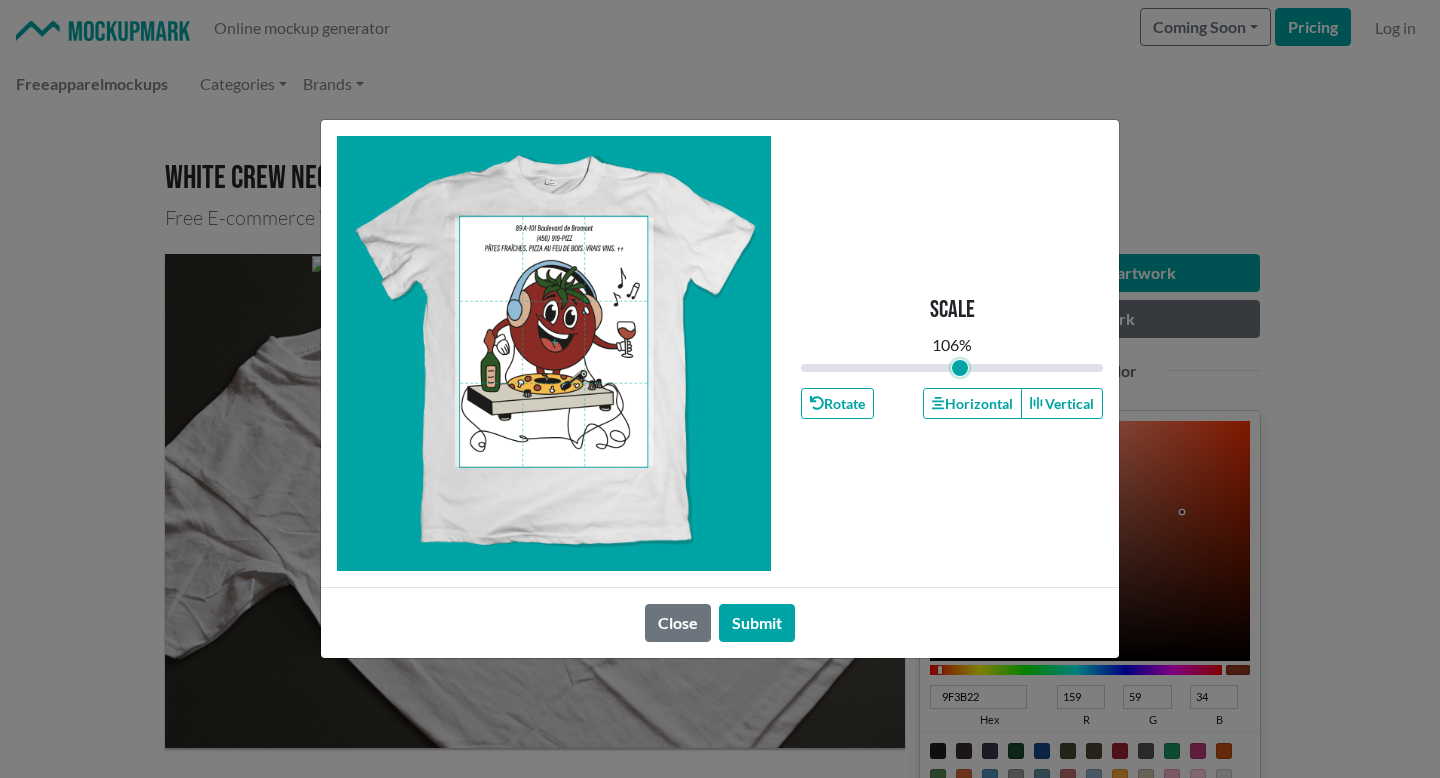 click at bounding box center (952, 368) 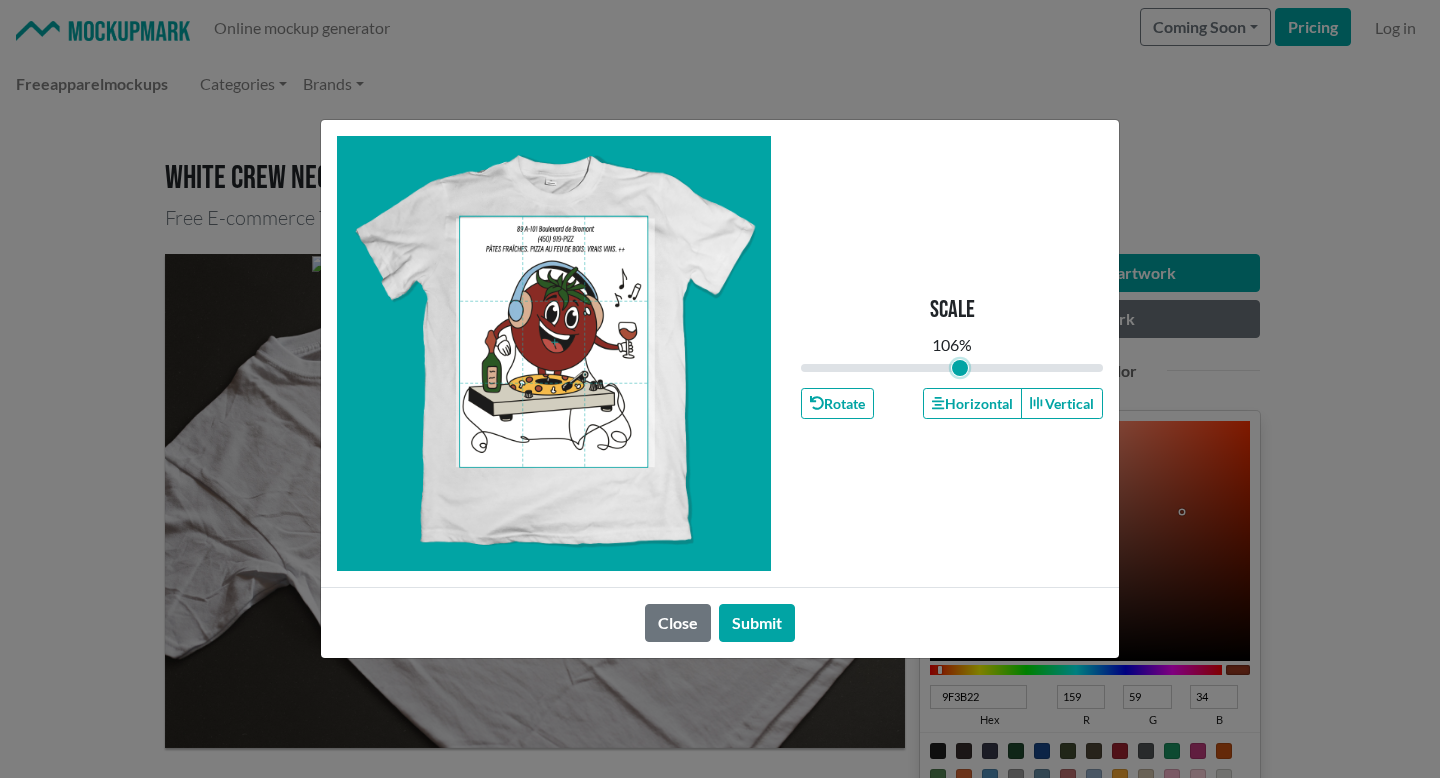 click at bounding box center (553, 342) 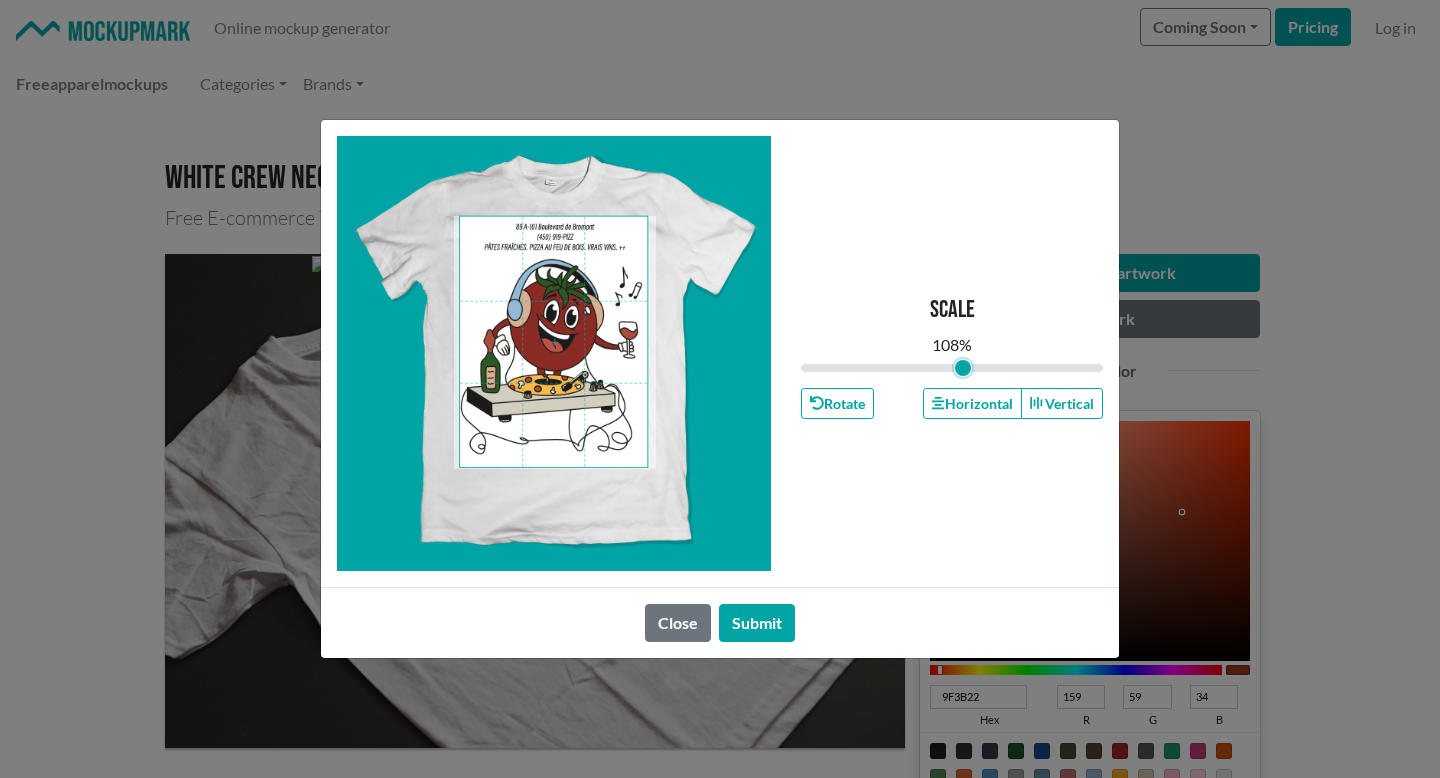 type on "1.08" 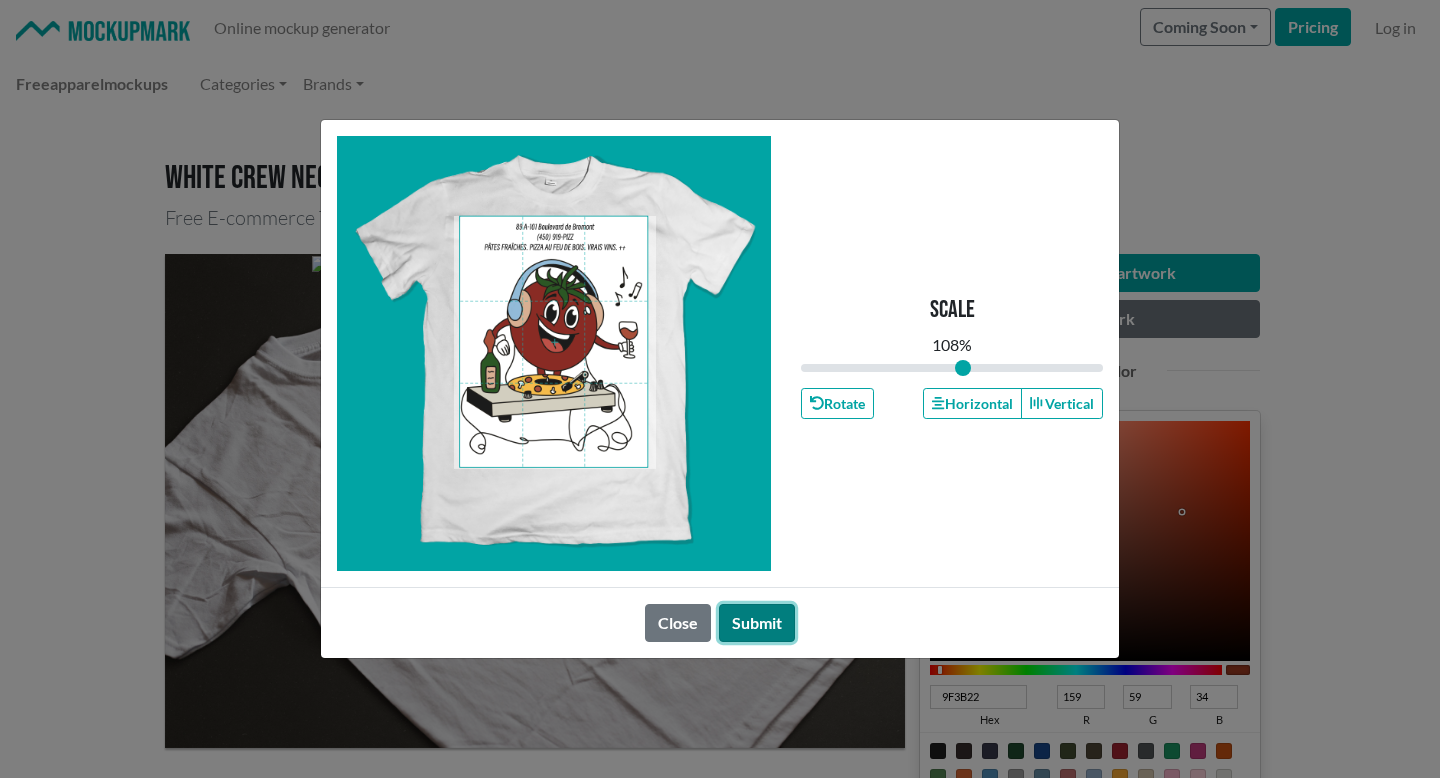 click on "Submit" at bounding box center (757, 623) 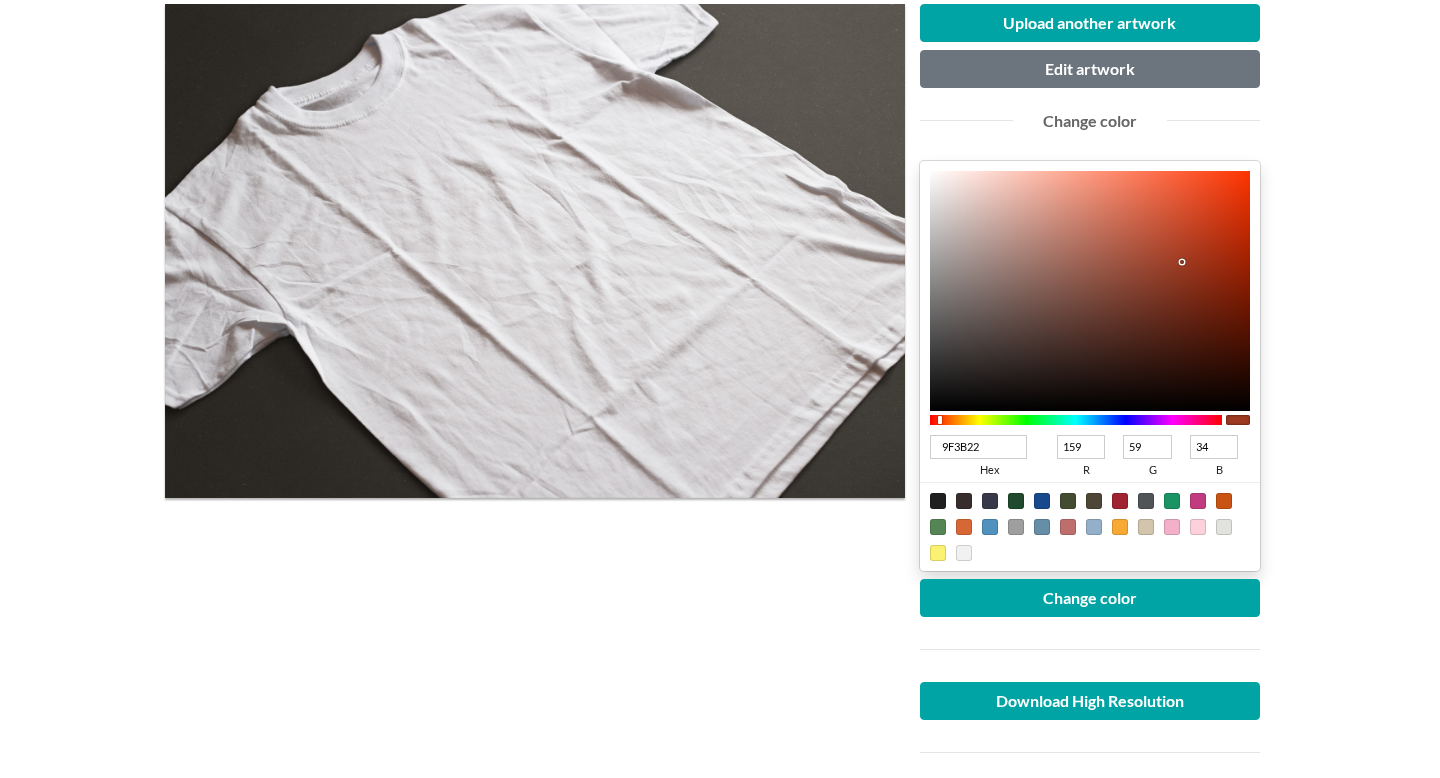 scroll, scrollTop: 256, scrollLeft: 0, axis: vertical 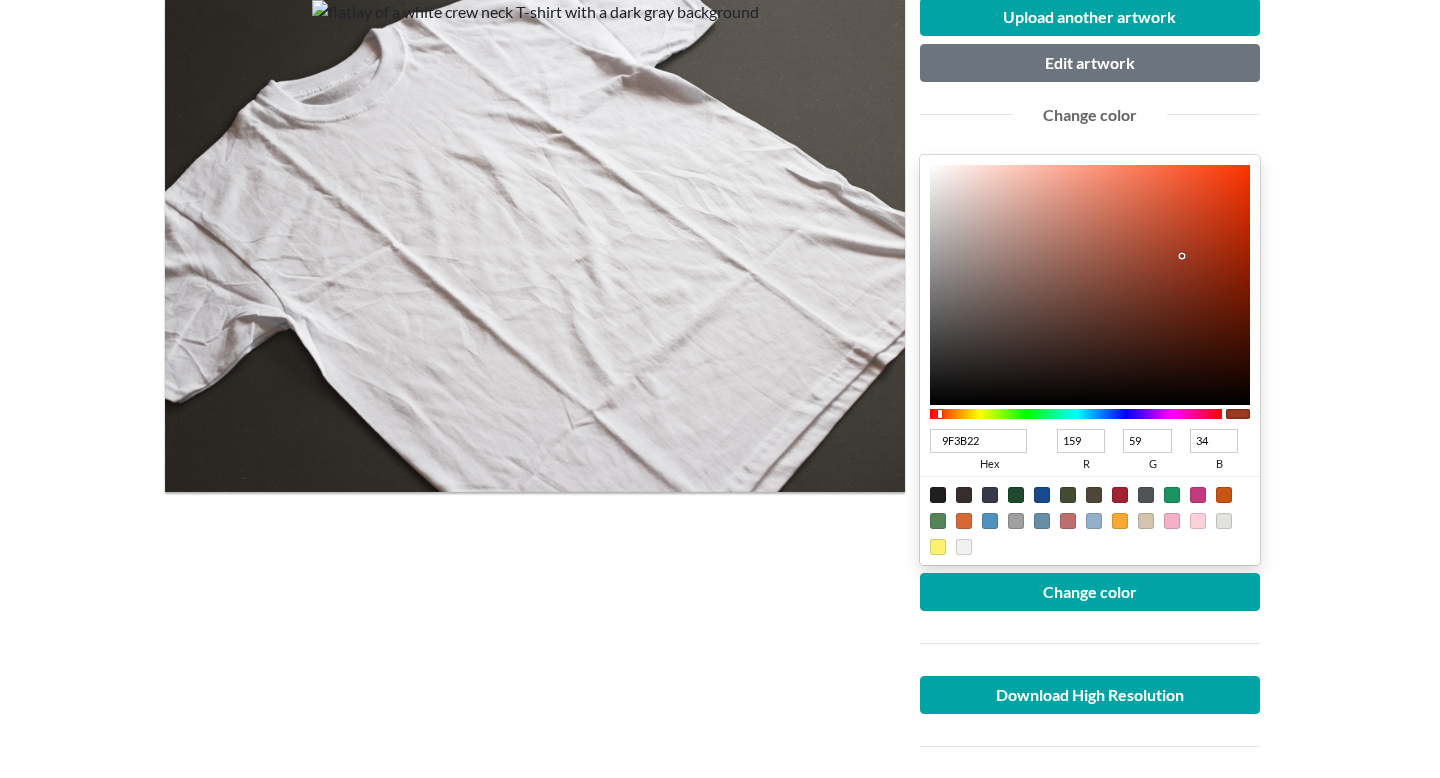 click at bounding box center (964, 547) 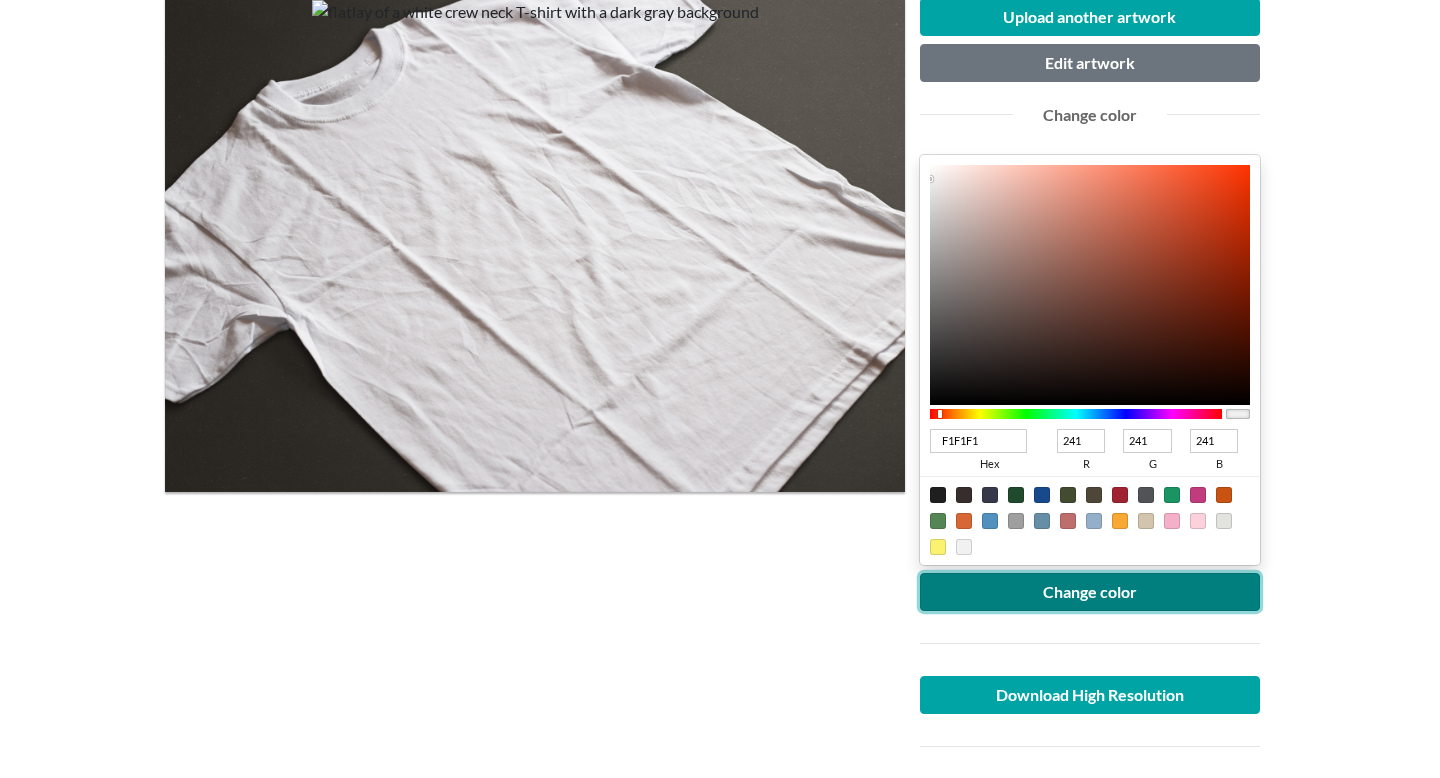 click on "Change color" at bounding box center (1090, 592) 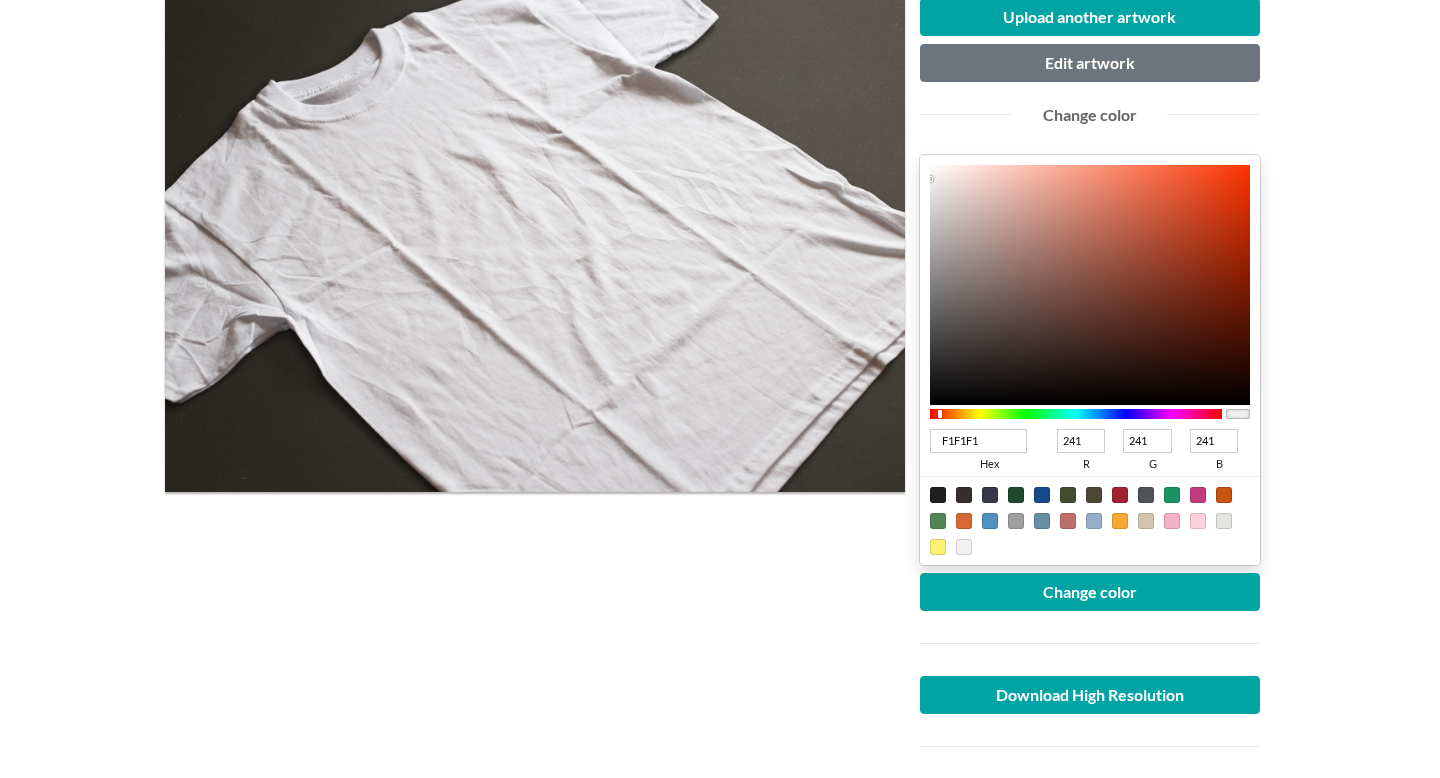 type on "42302B" 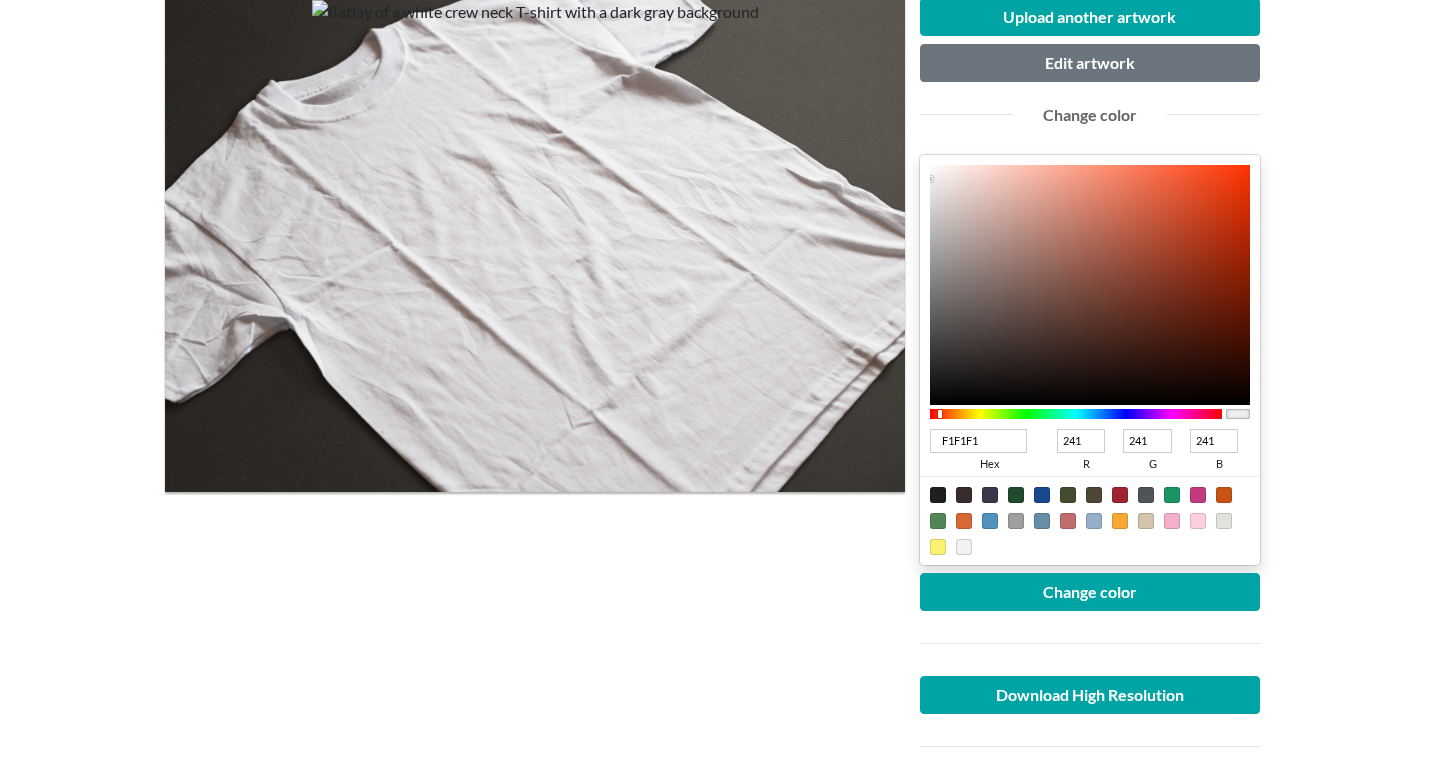 type on "66" 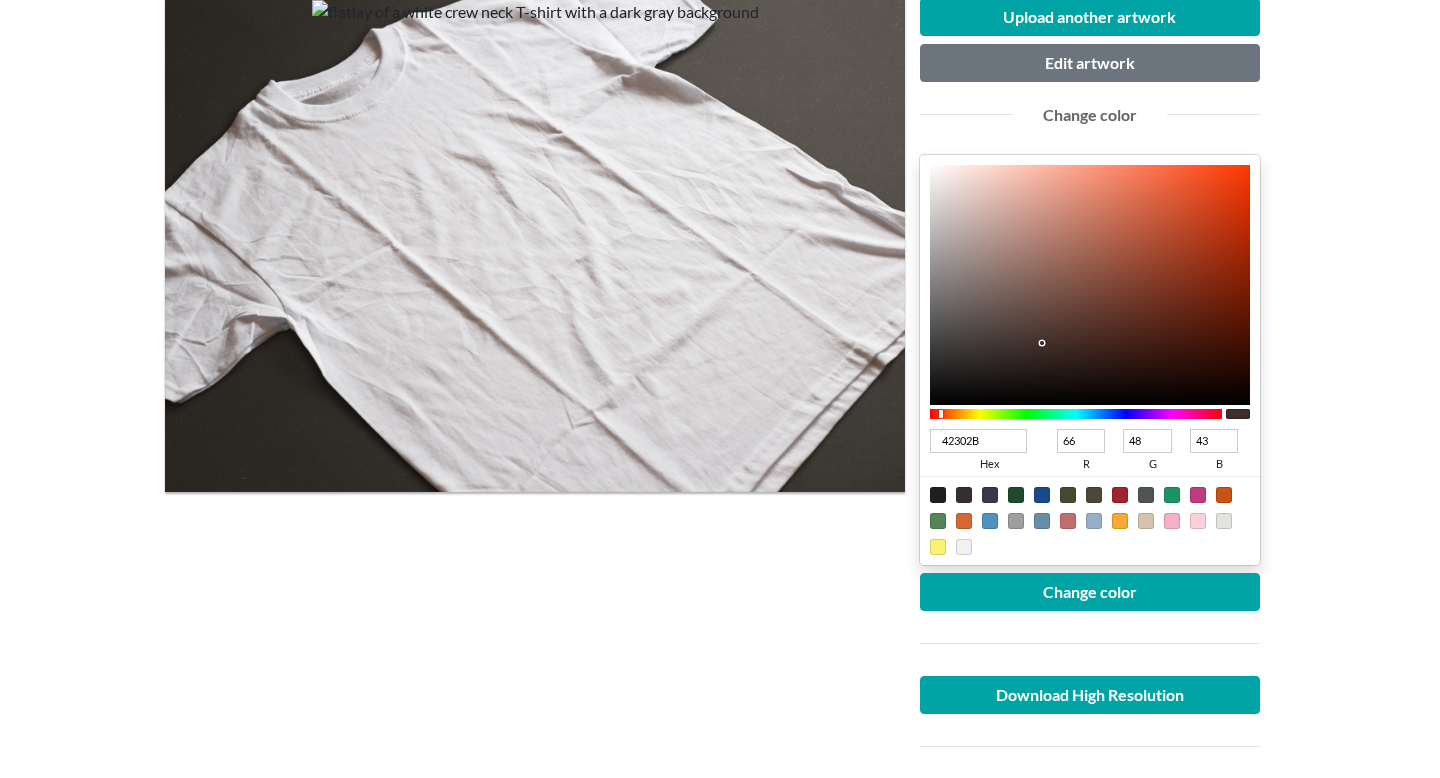 type on "483530" 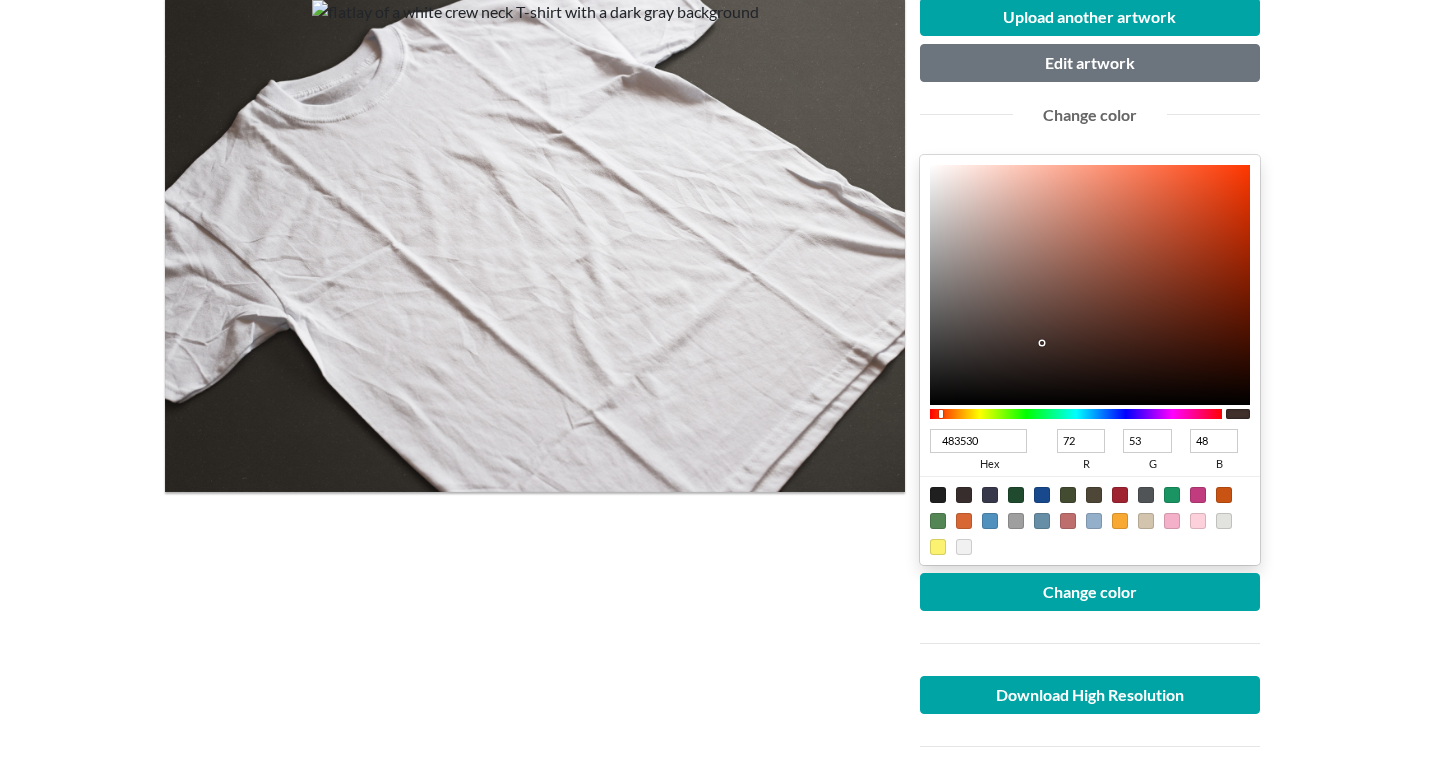 type on "513E39" 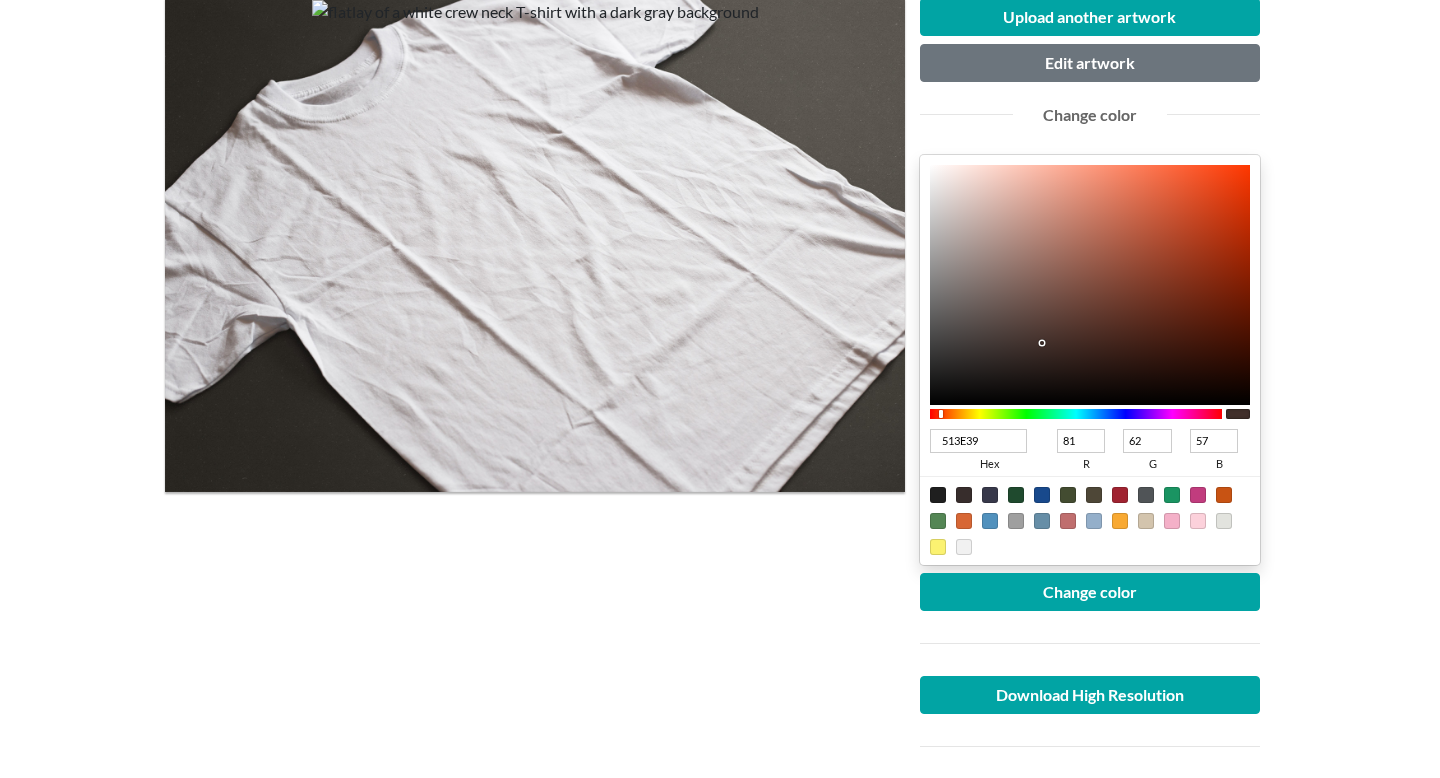 type on "58433E" 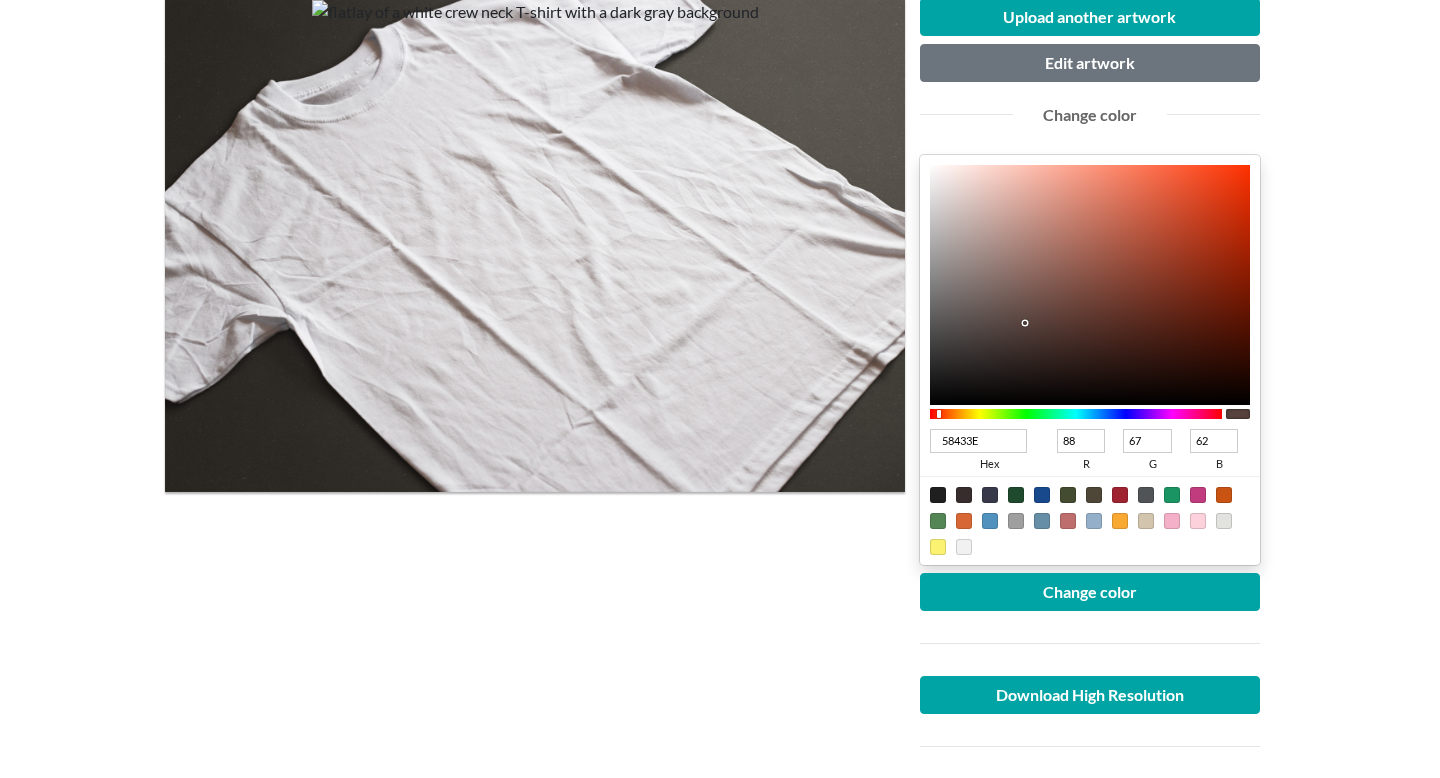 type on "5E4944" 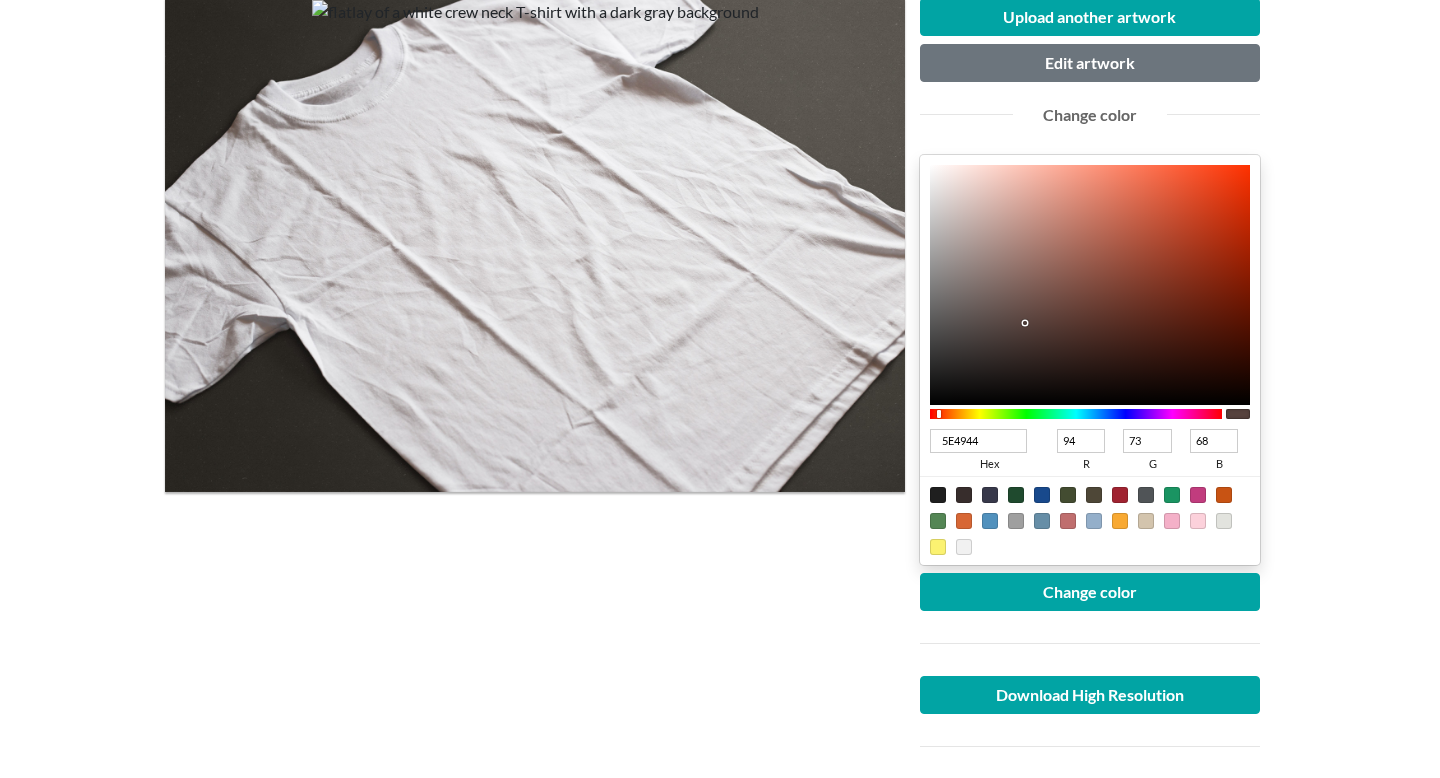 type on "67524C" 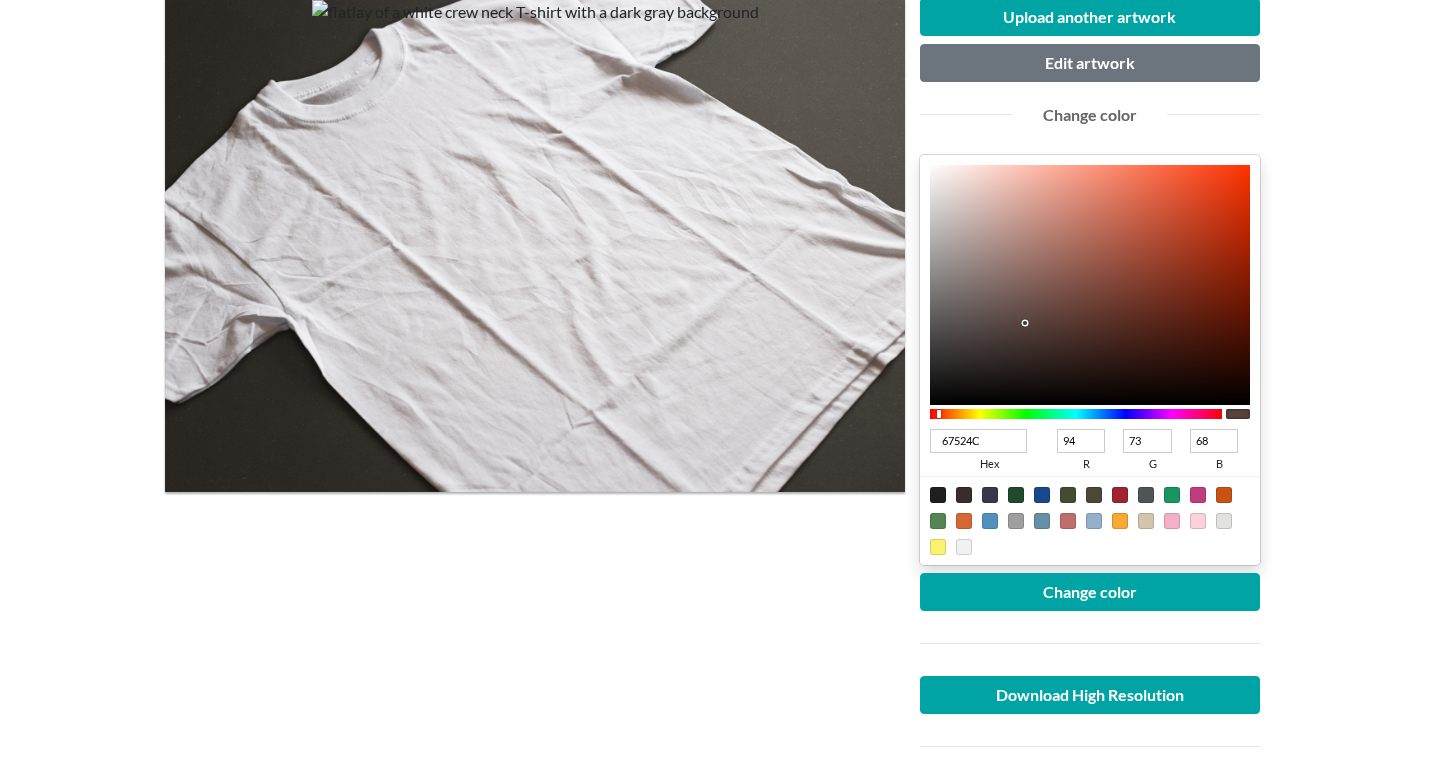 type on "103" 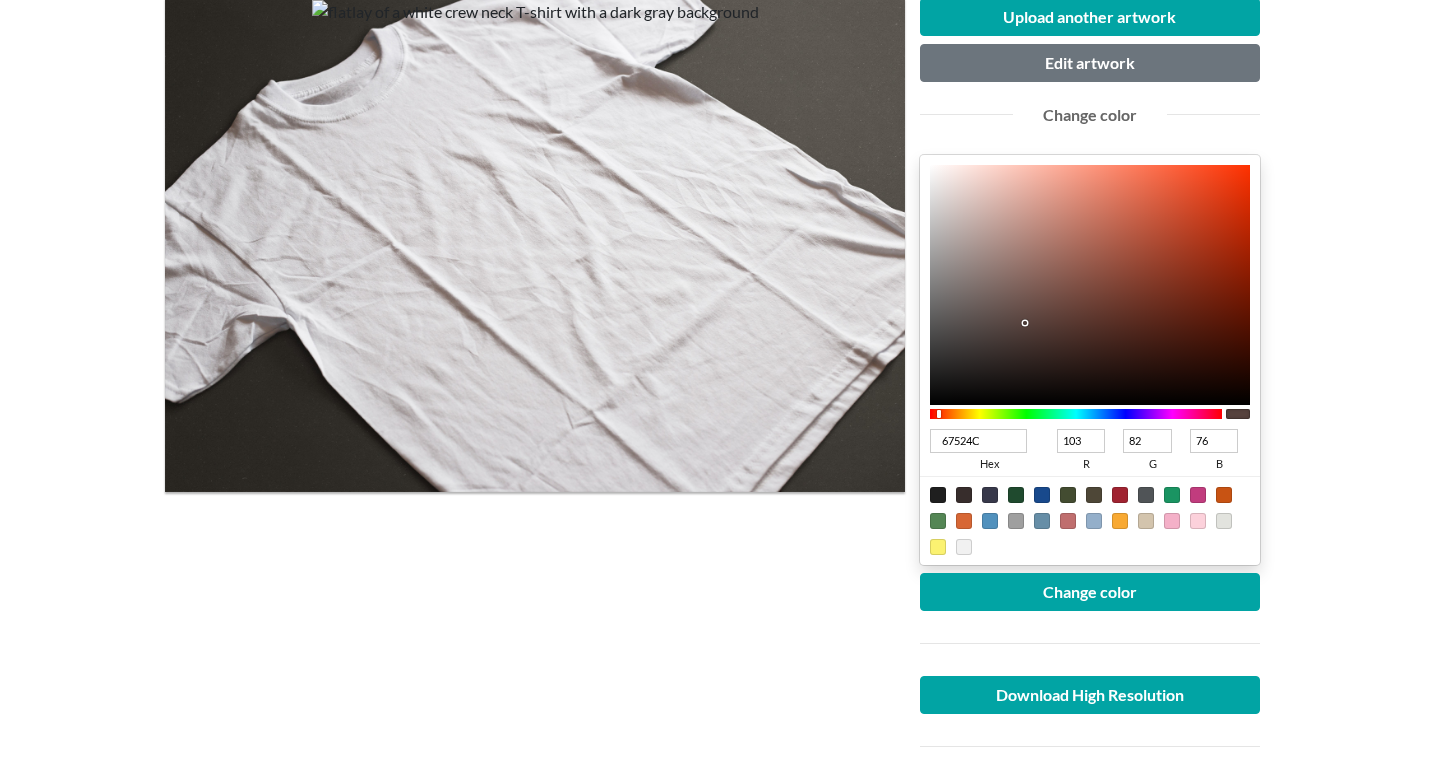 type on "6E5852" 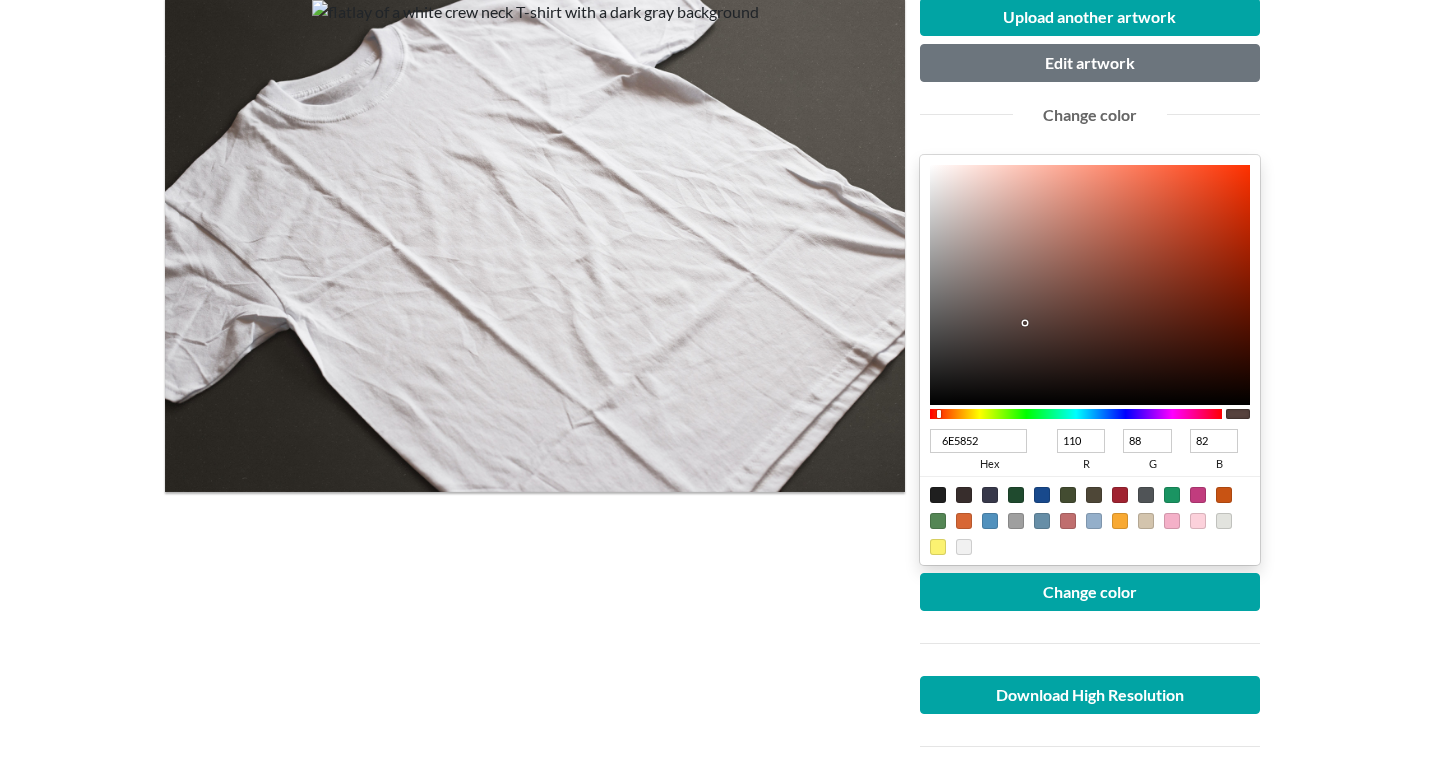 type on "725C56" 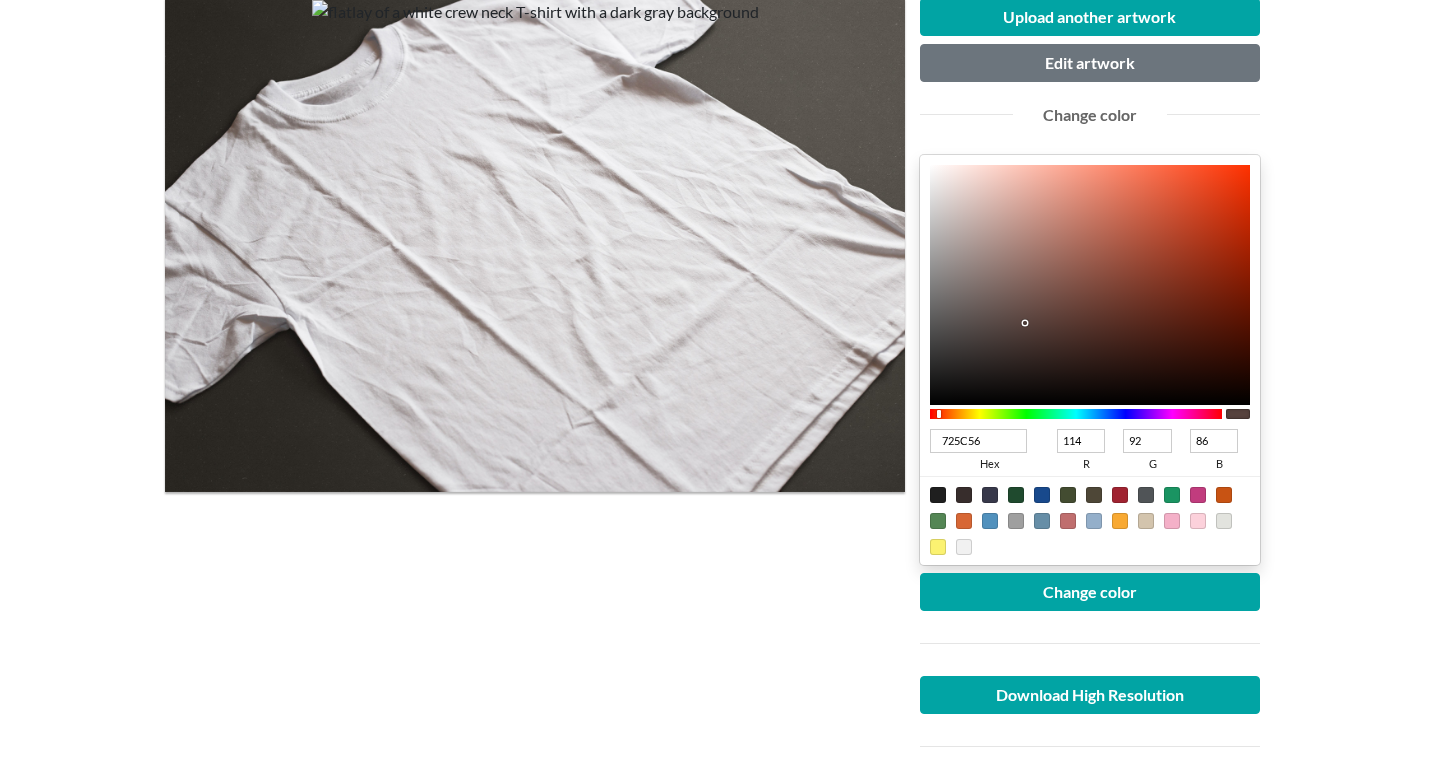 type on "755F59" 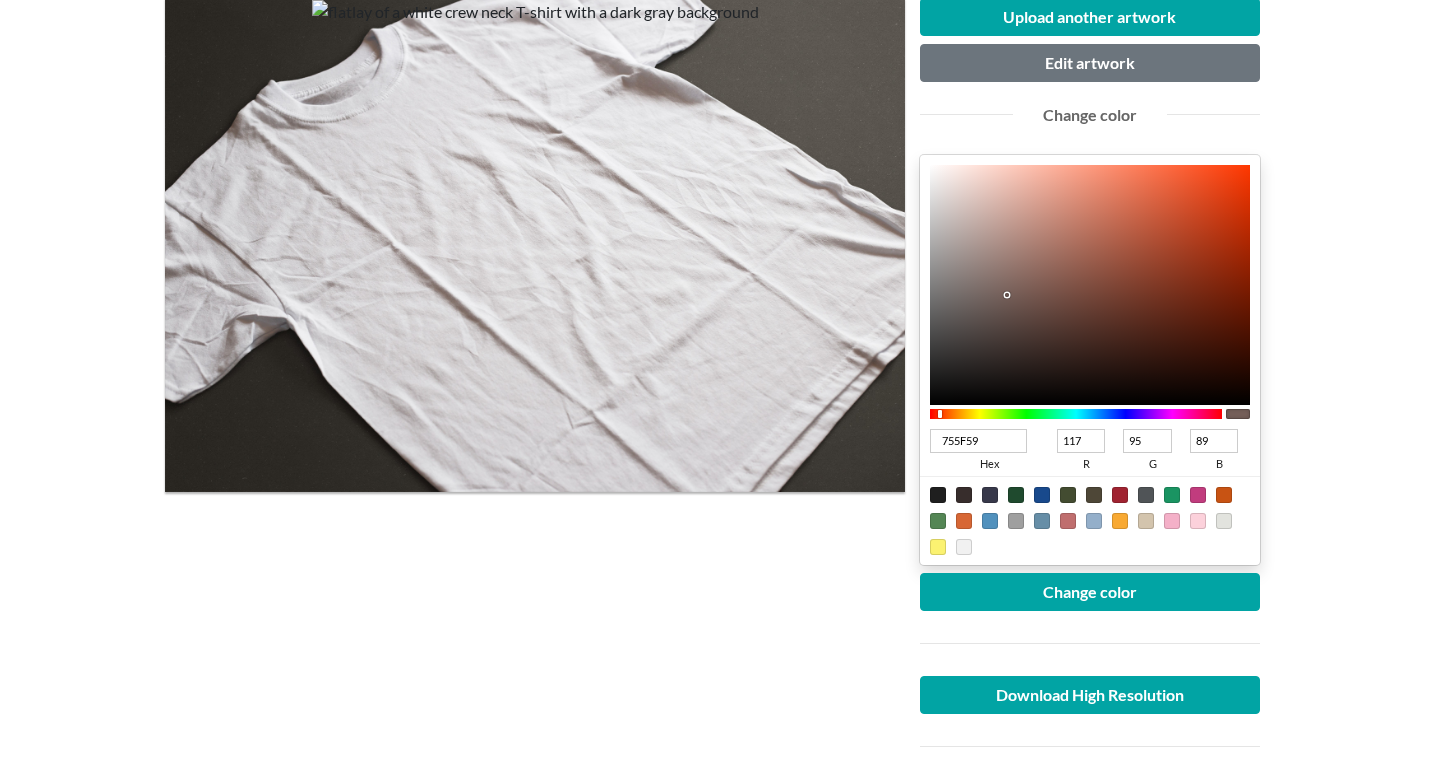 type on "78625C" 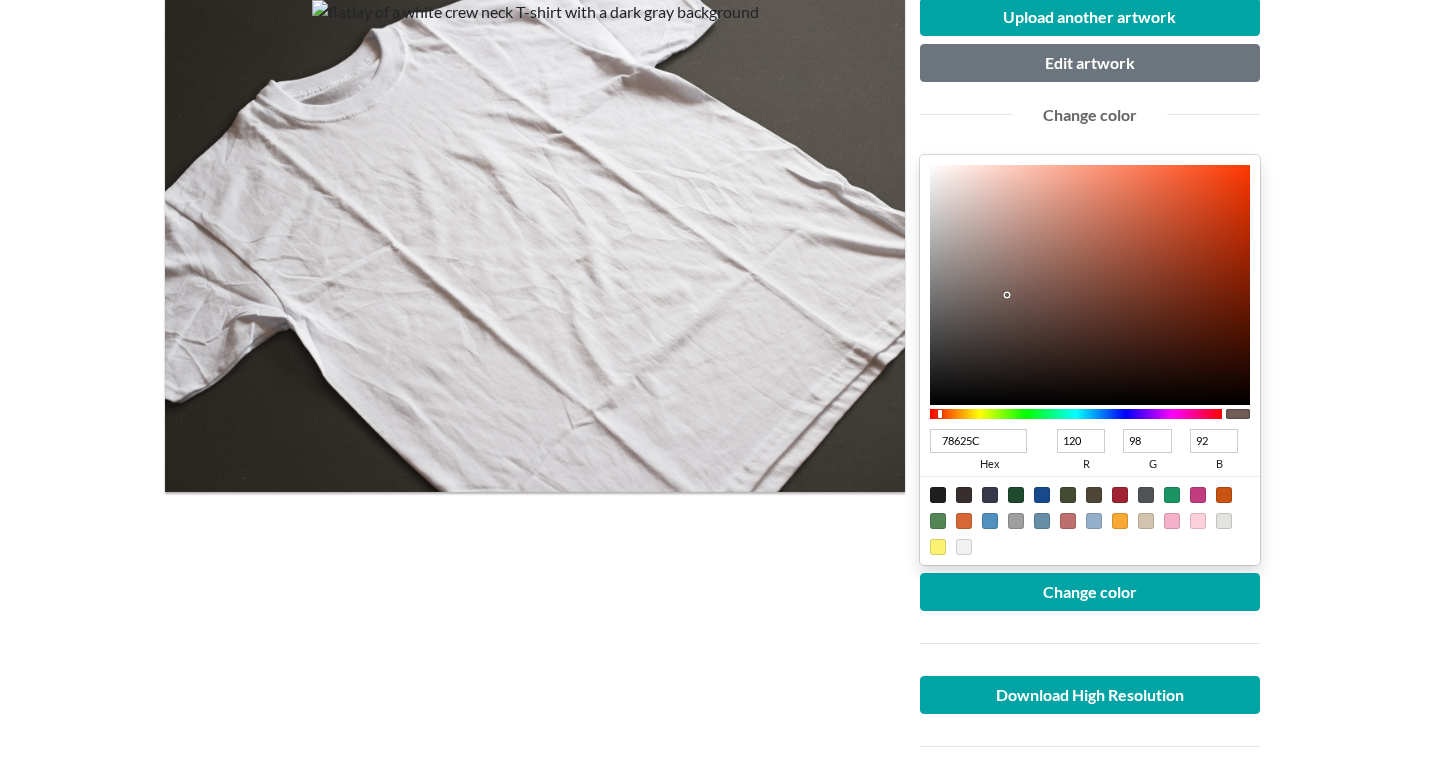 type on "7C655F" 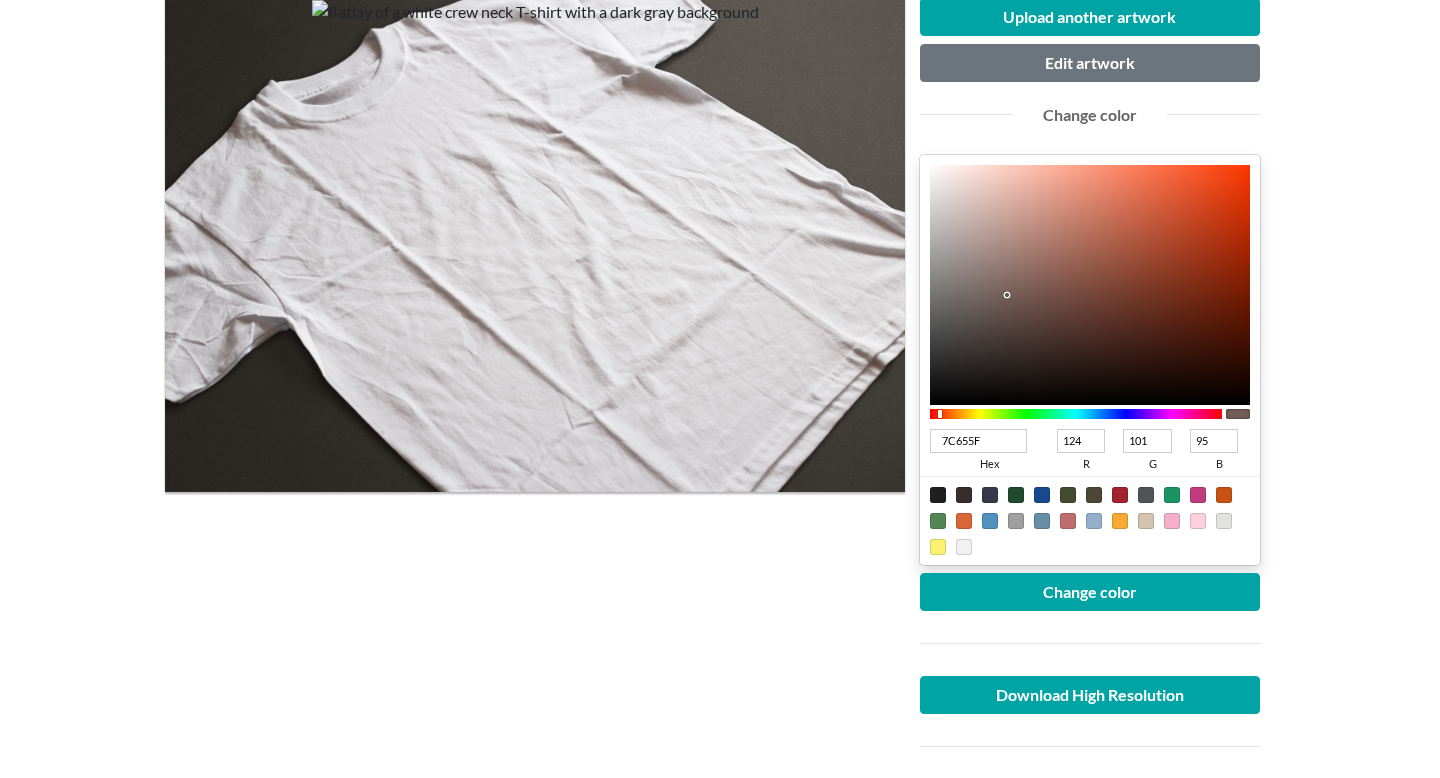 type on "836C66" 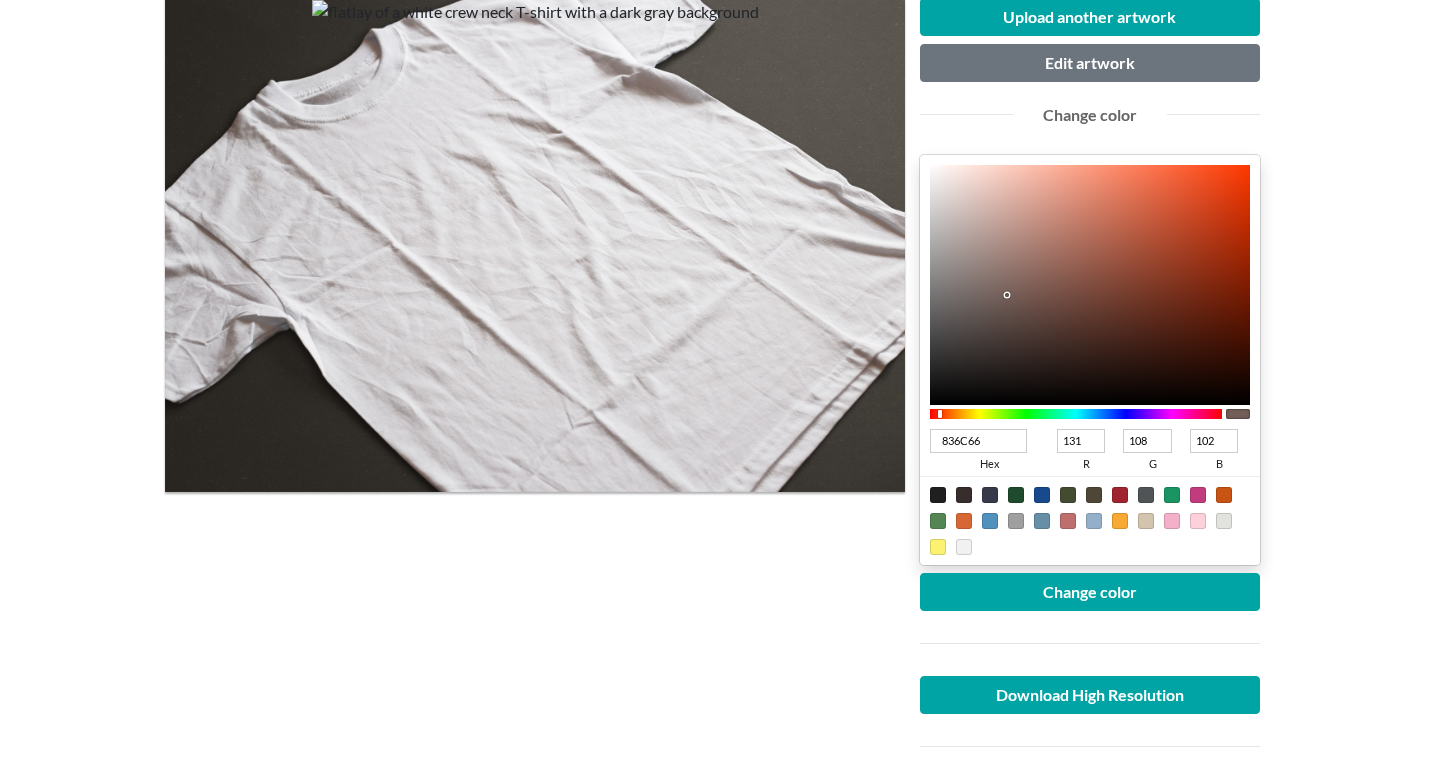type on "8B746E" 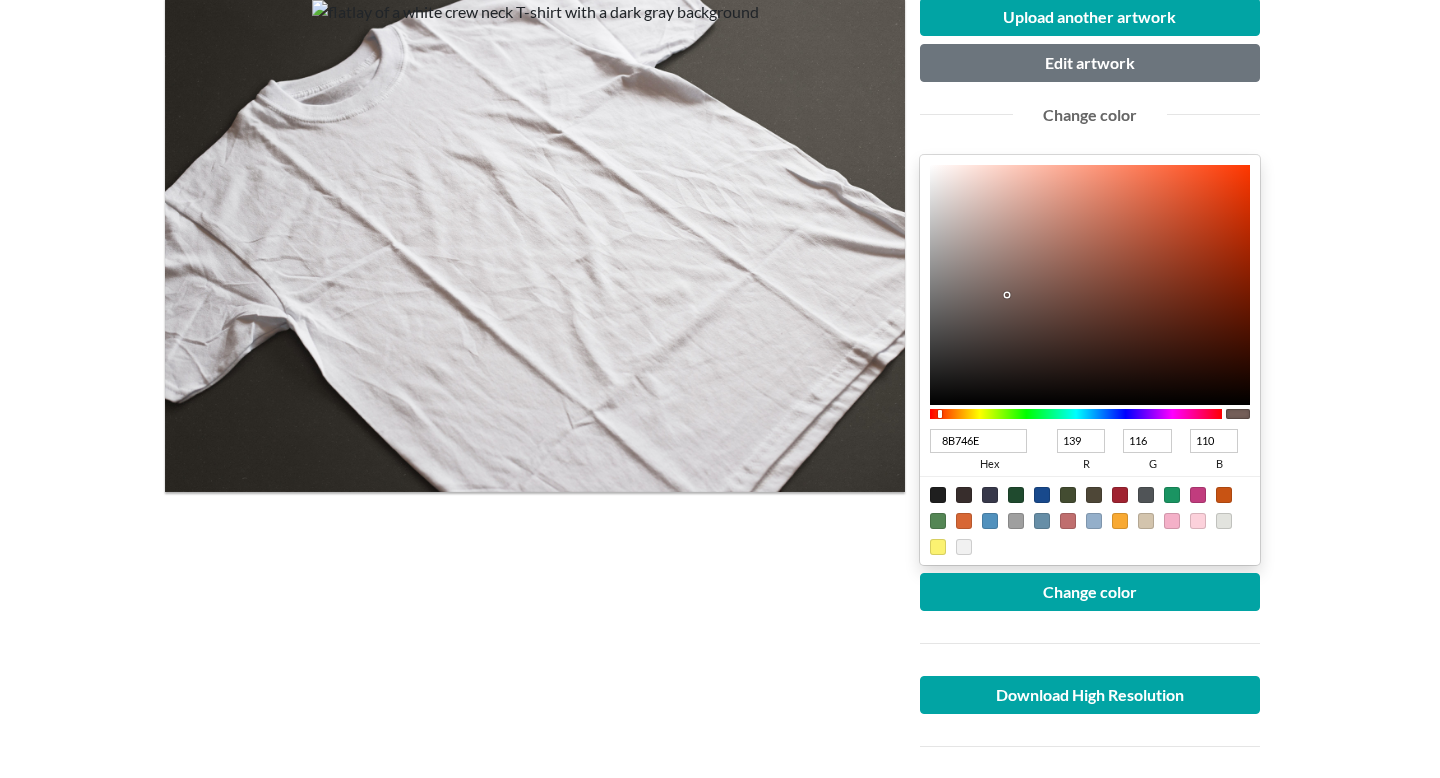 type on "937D77" 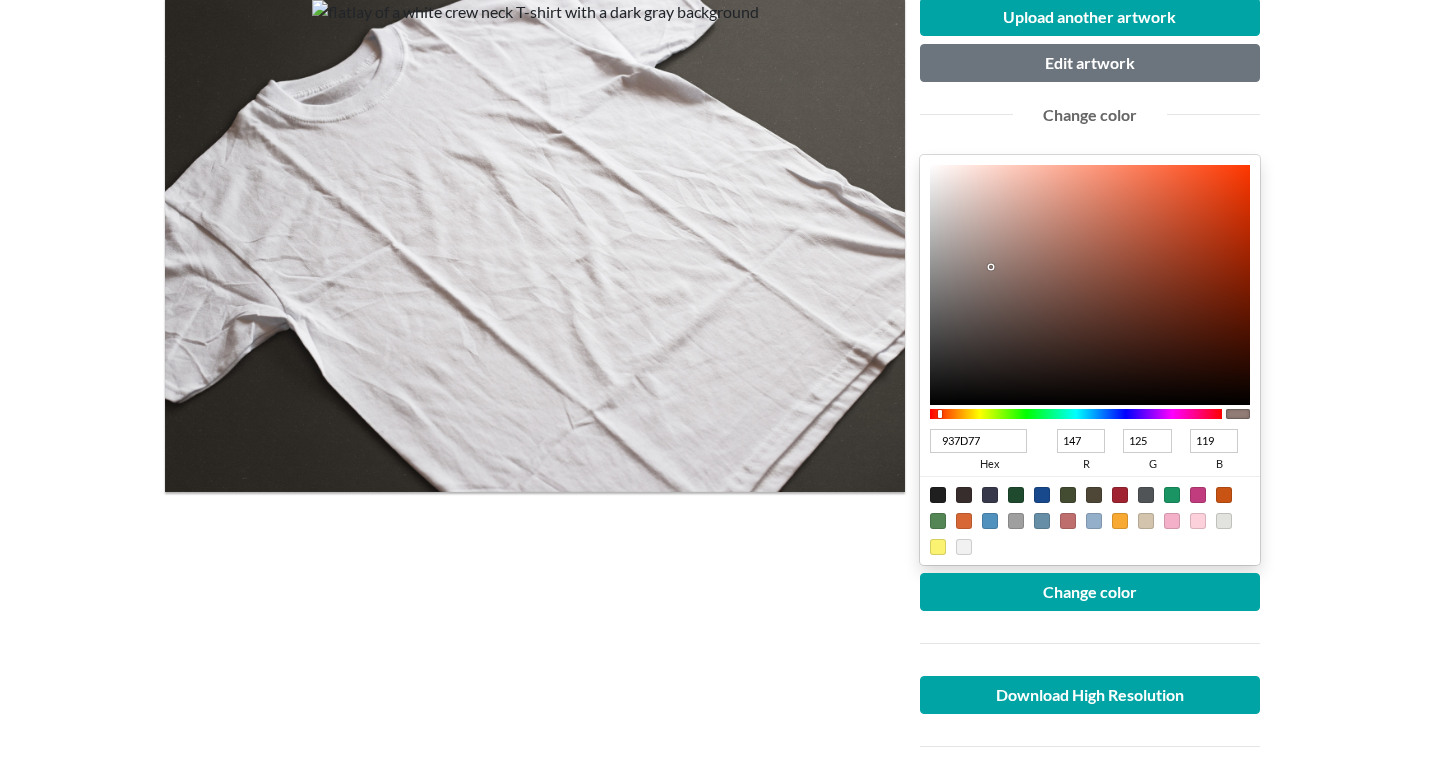 type on "99837D" 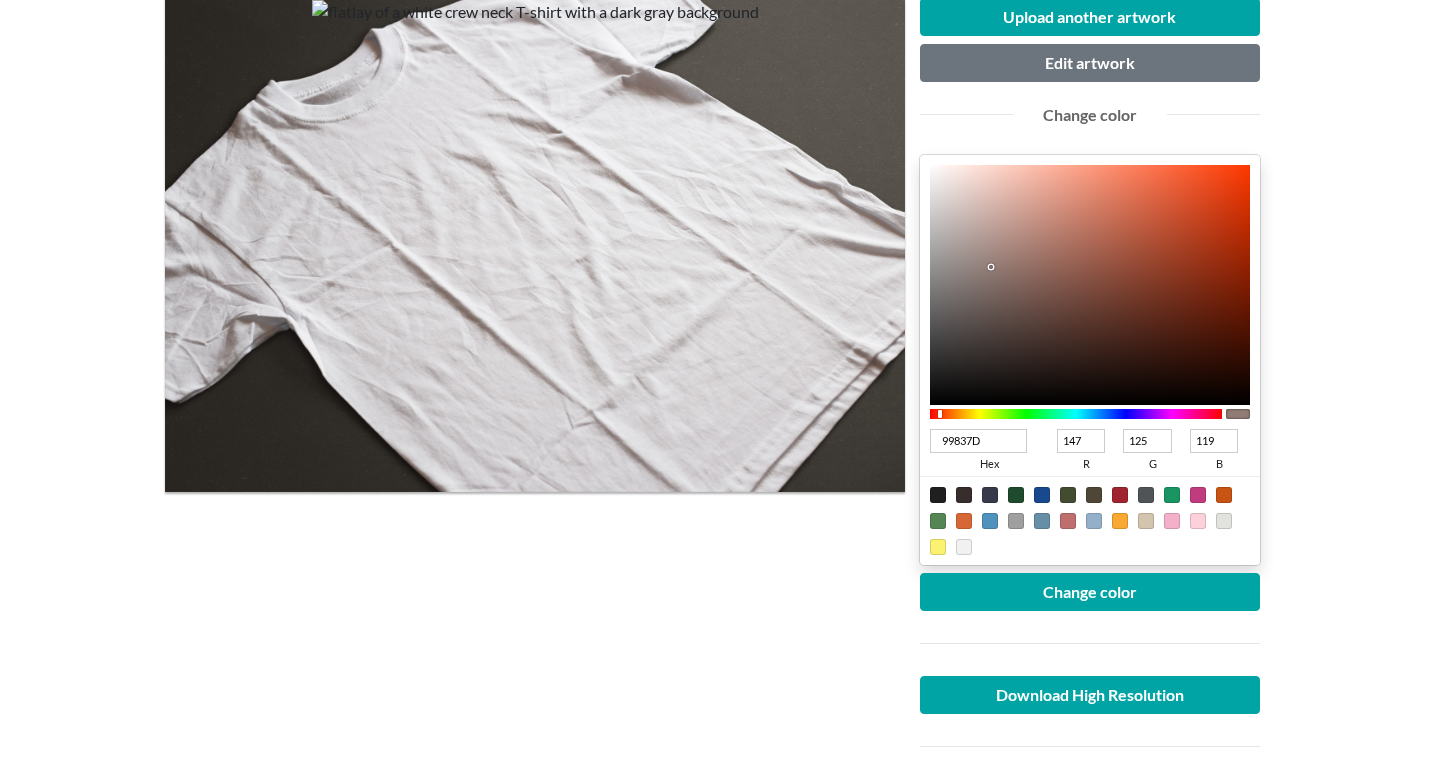 type on "153" 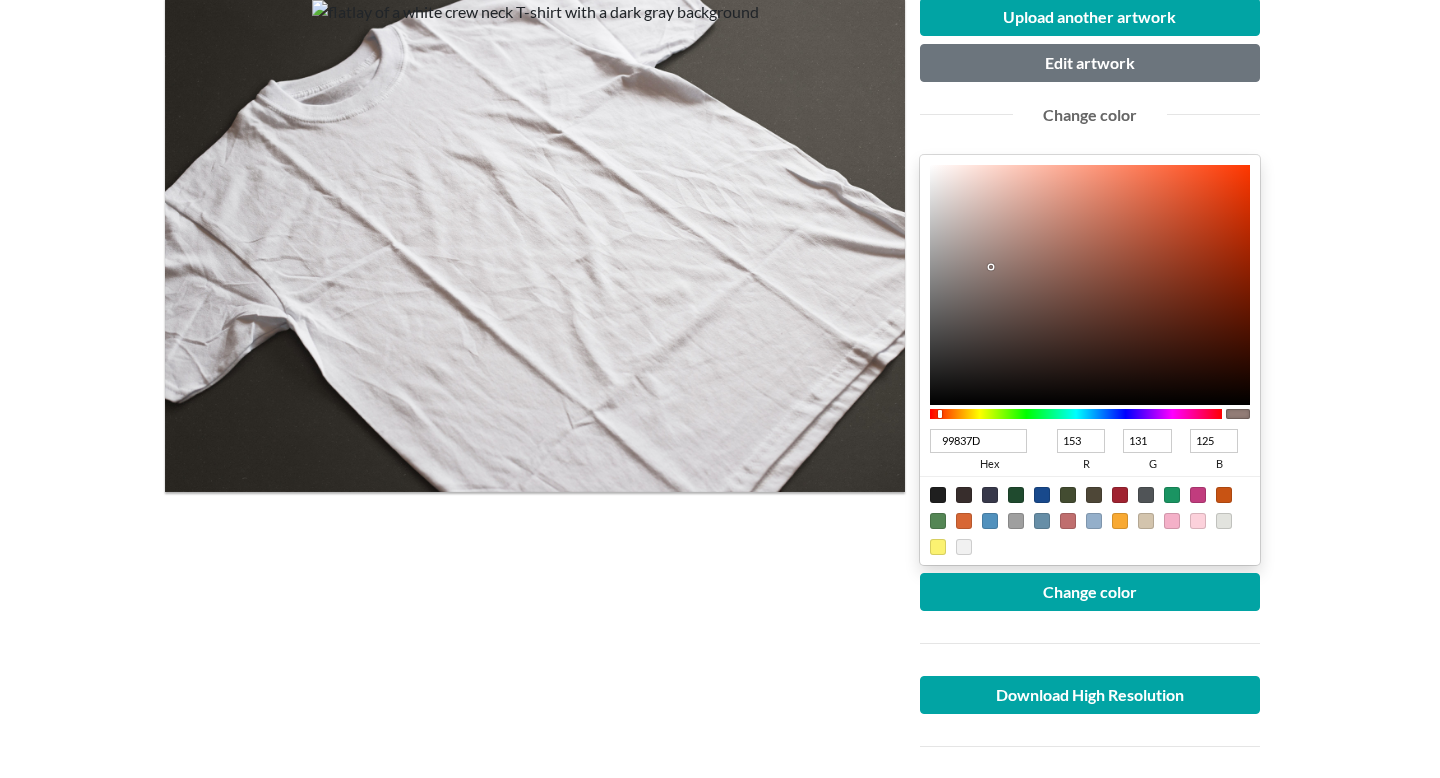 type on "9E8882" 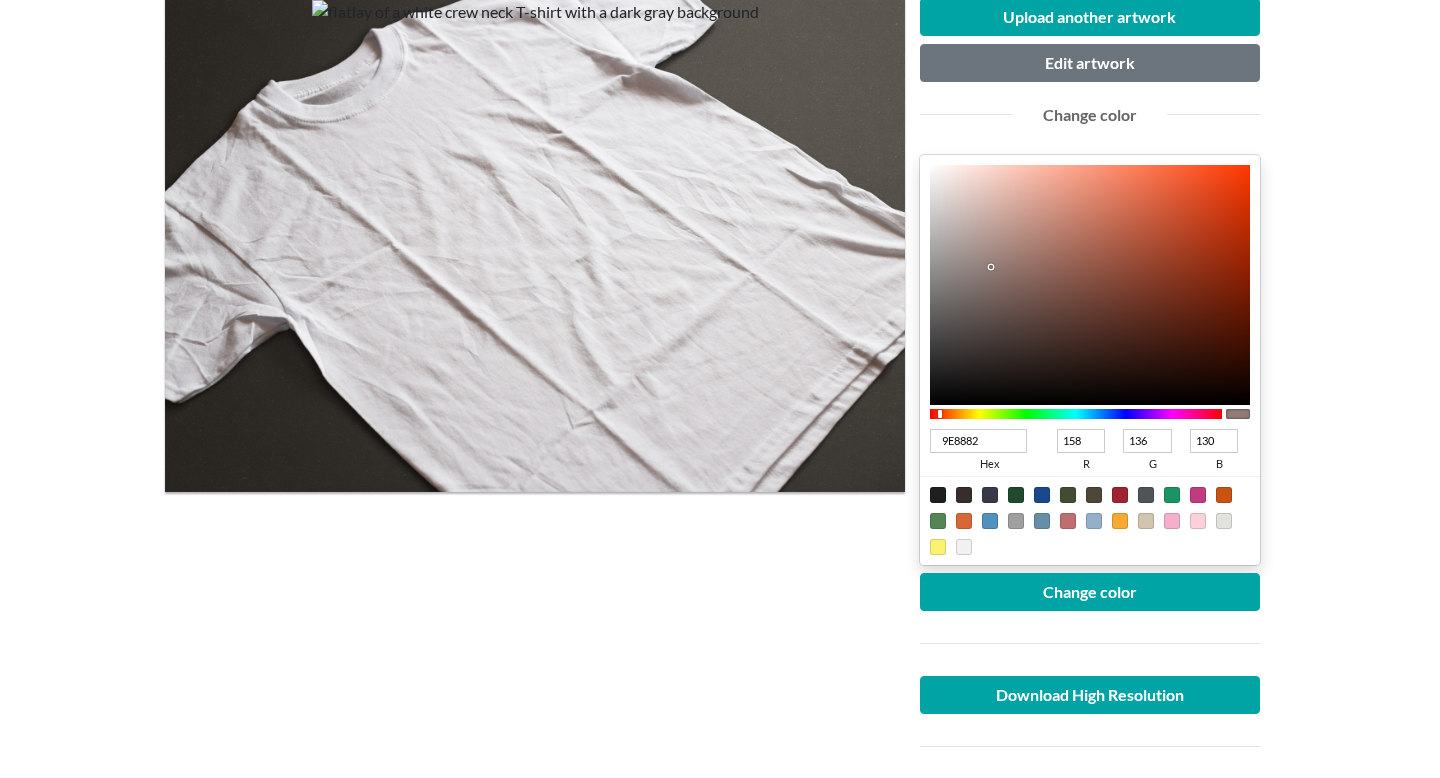 type on "9F8982" 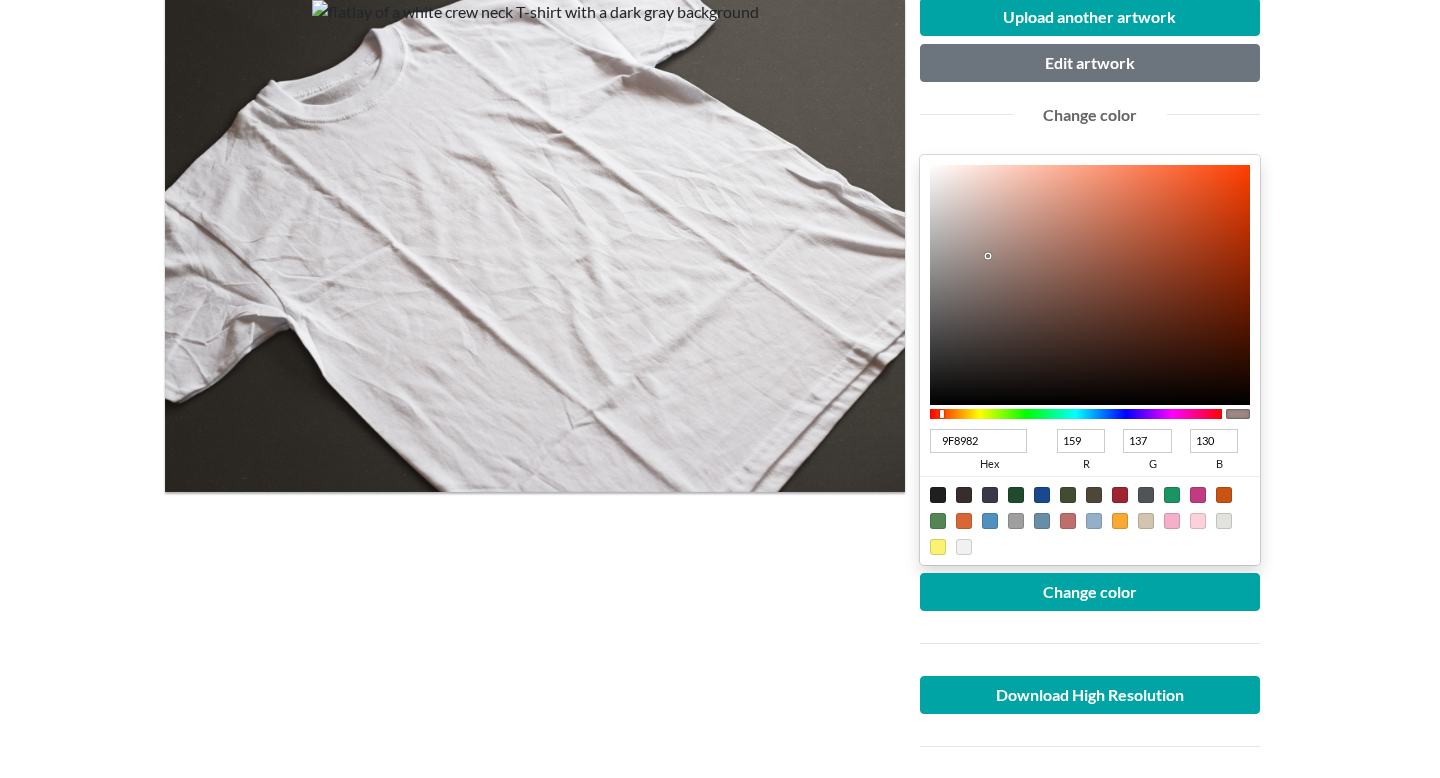 type on "9F8A83" 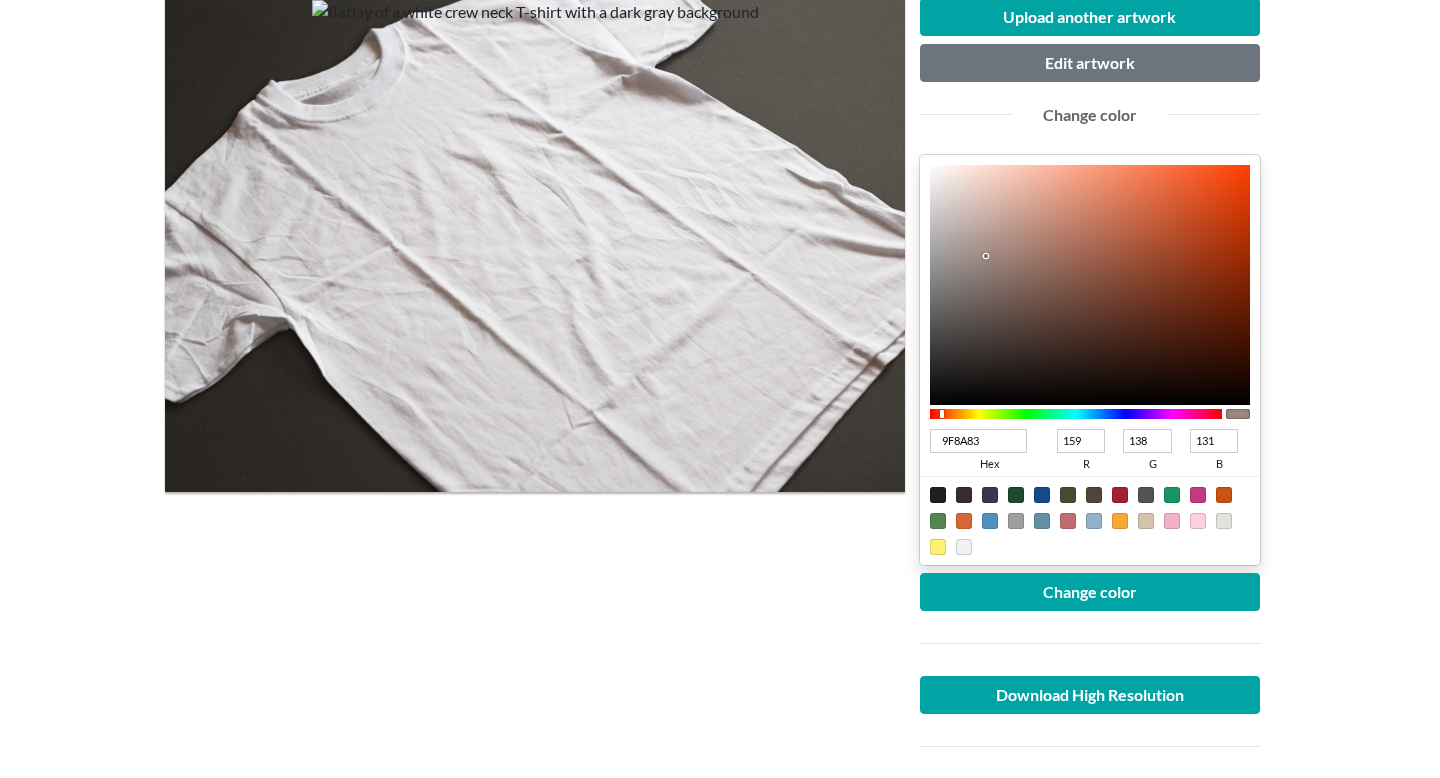 type on "A99792" 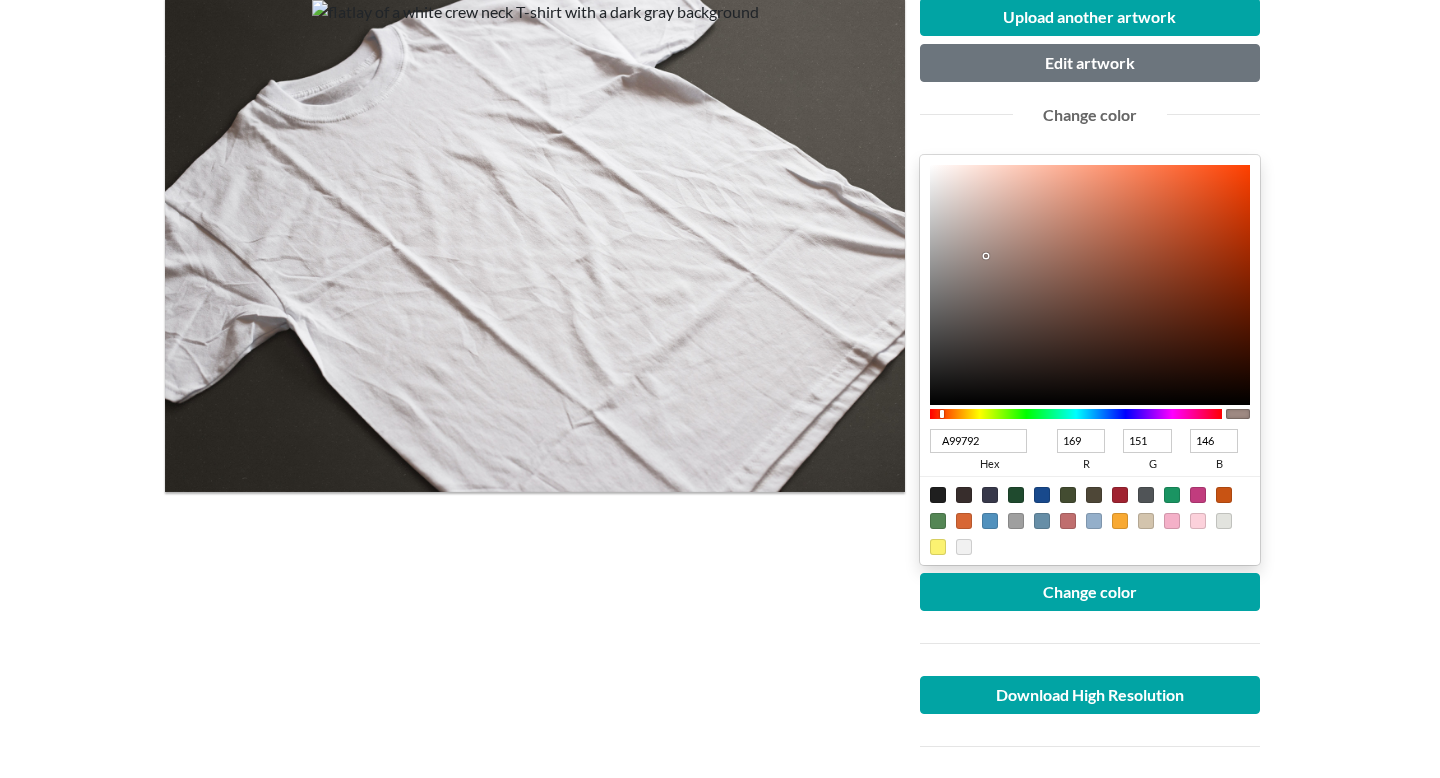 type on "C4B7B3" 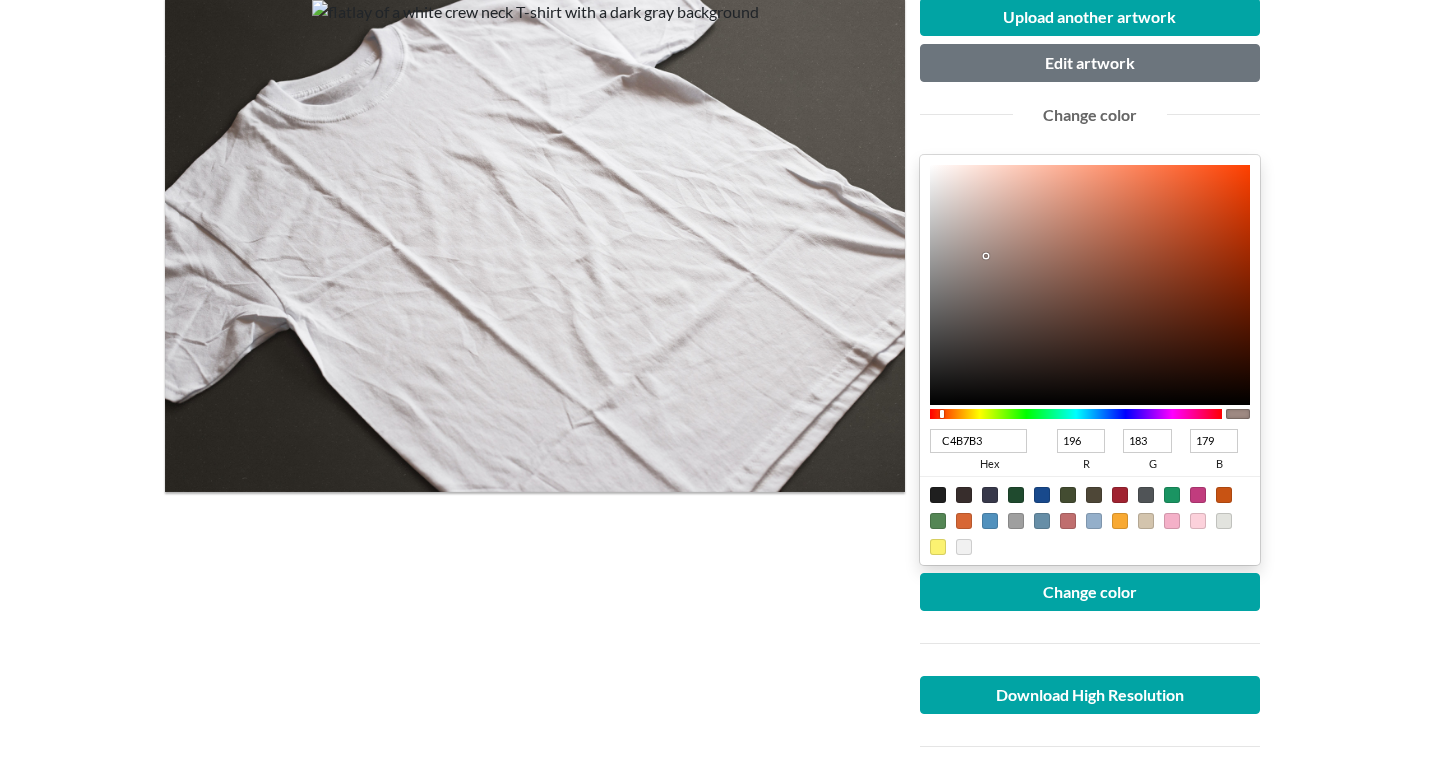 type on "D5CCCA" 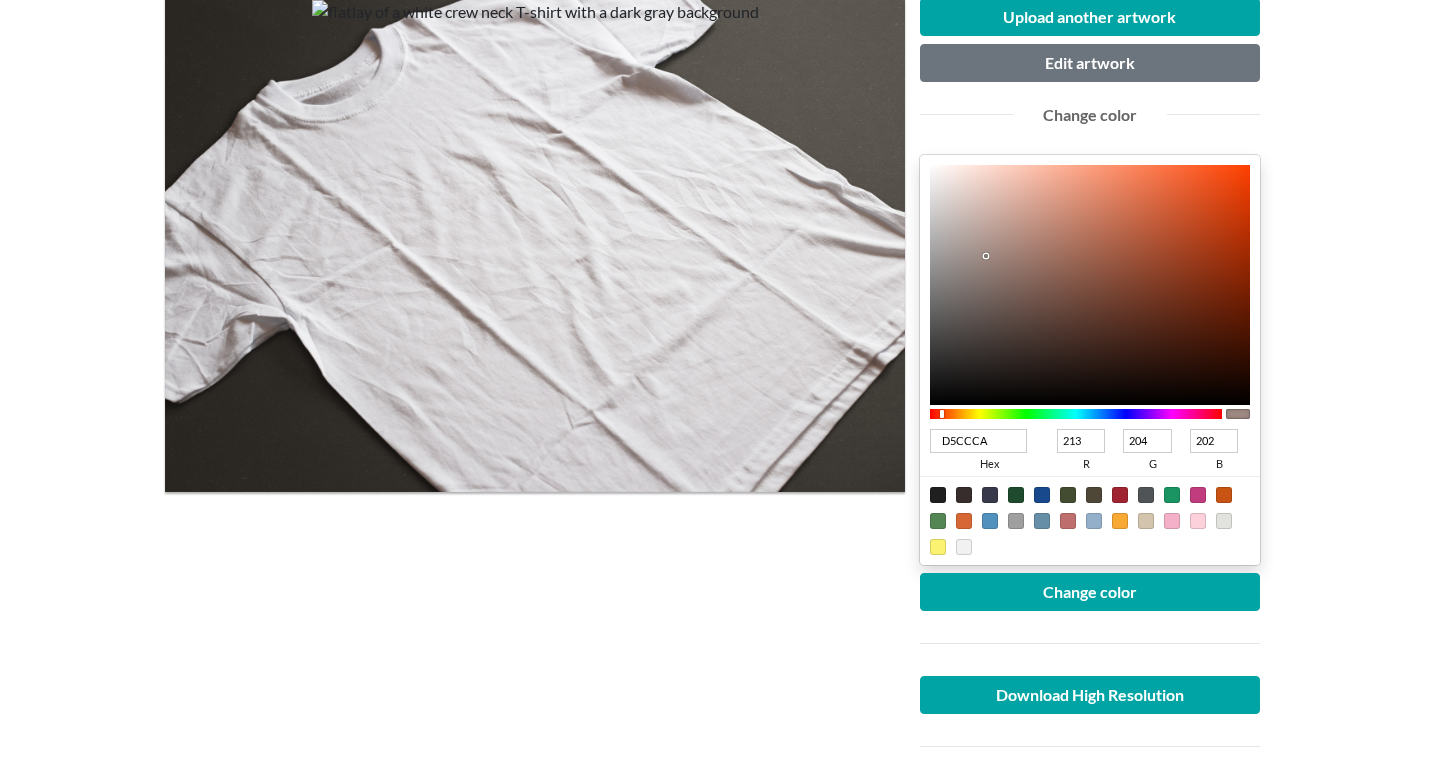 type on "E7E5E4" 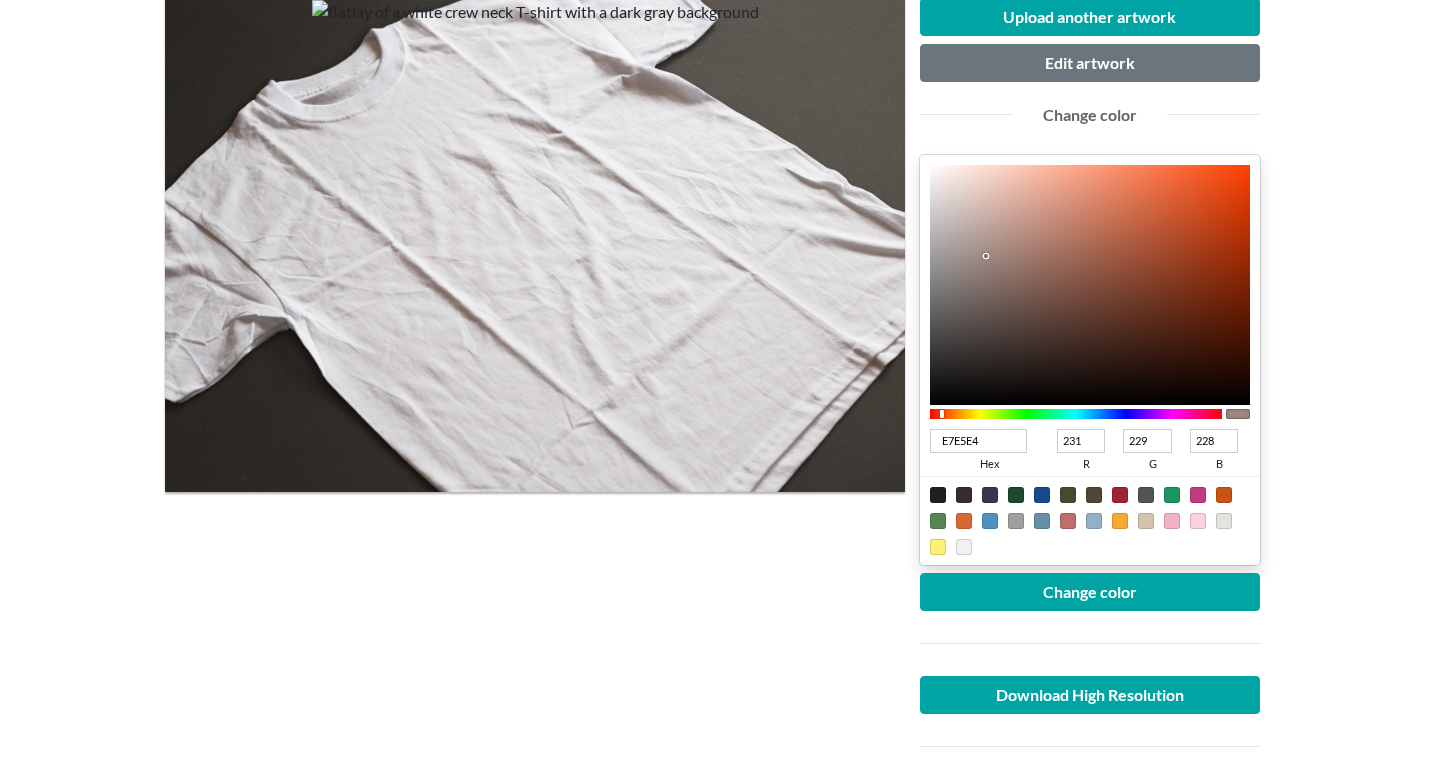 type on "EFEFEF" 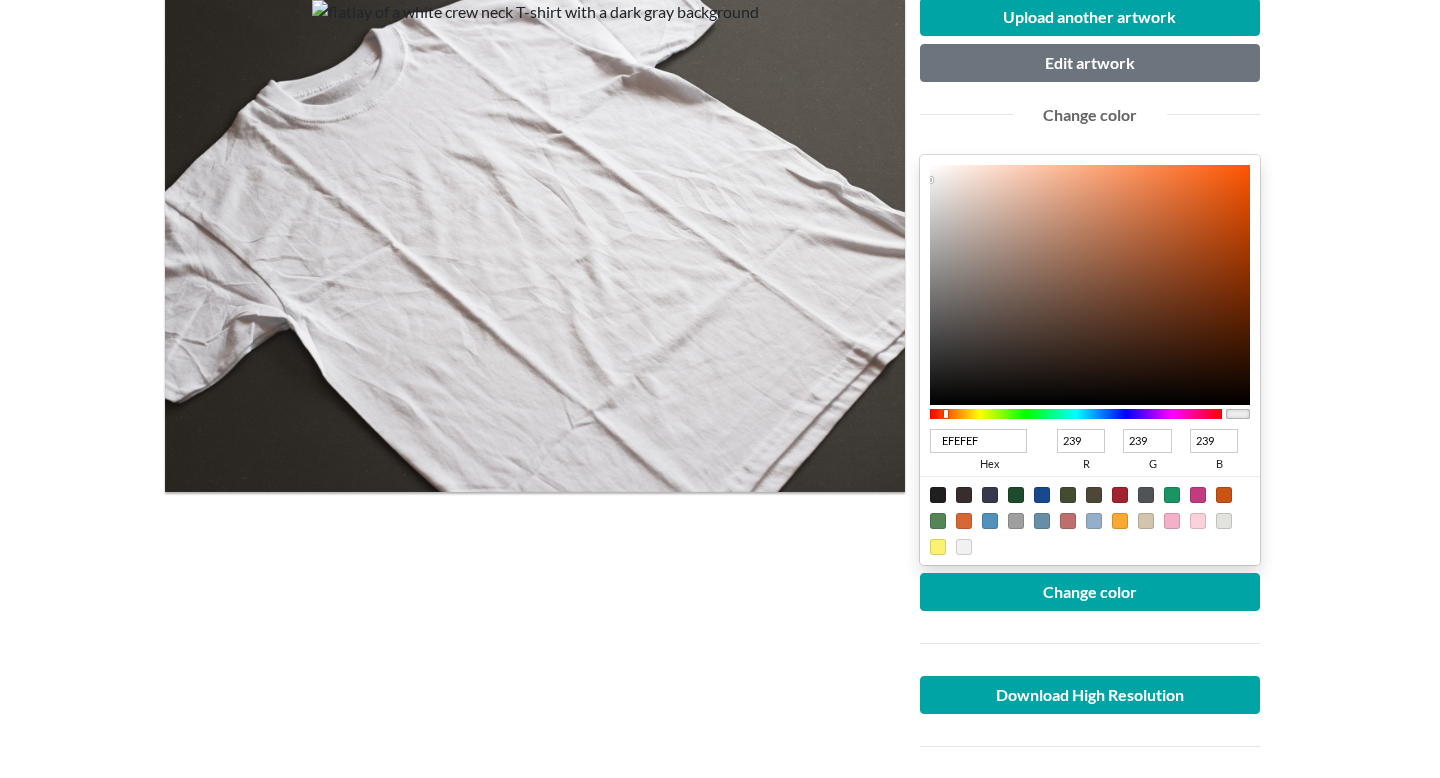 type on "F4F4F4" 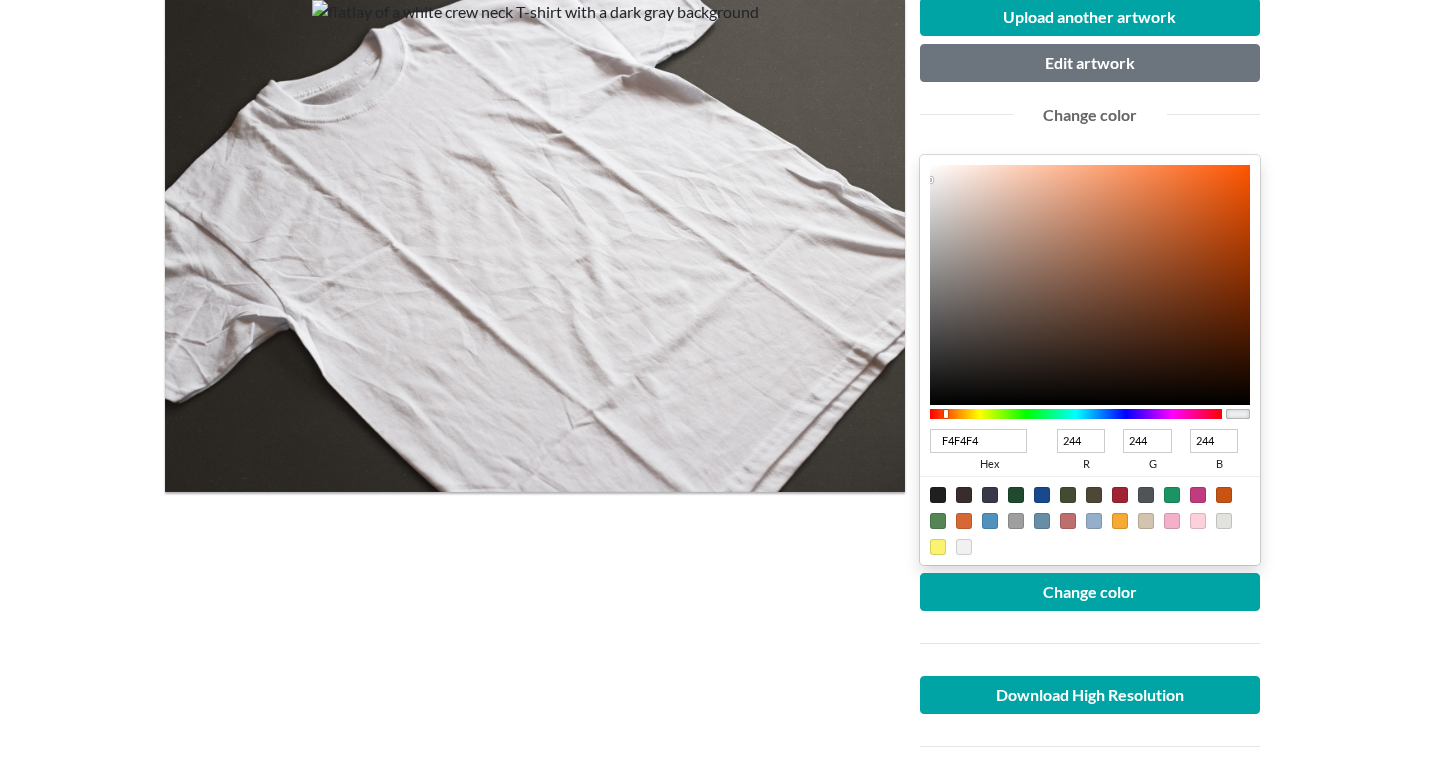 type on "F7F7F7" 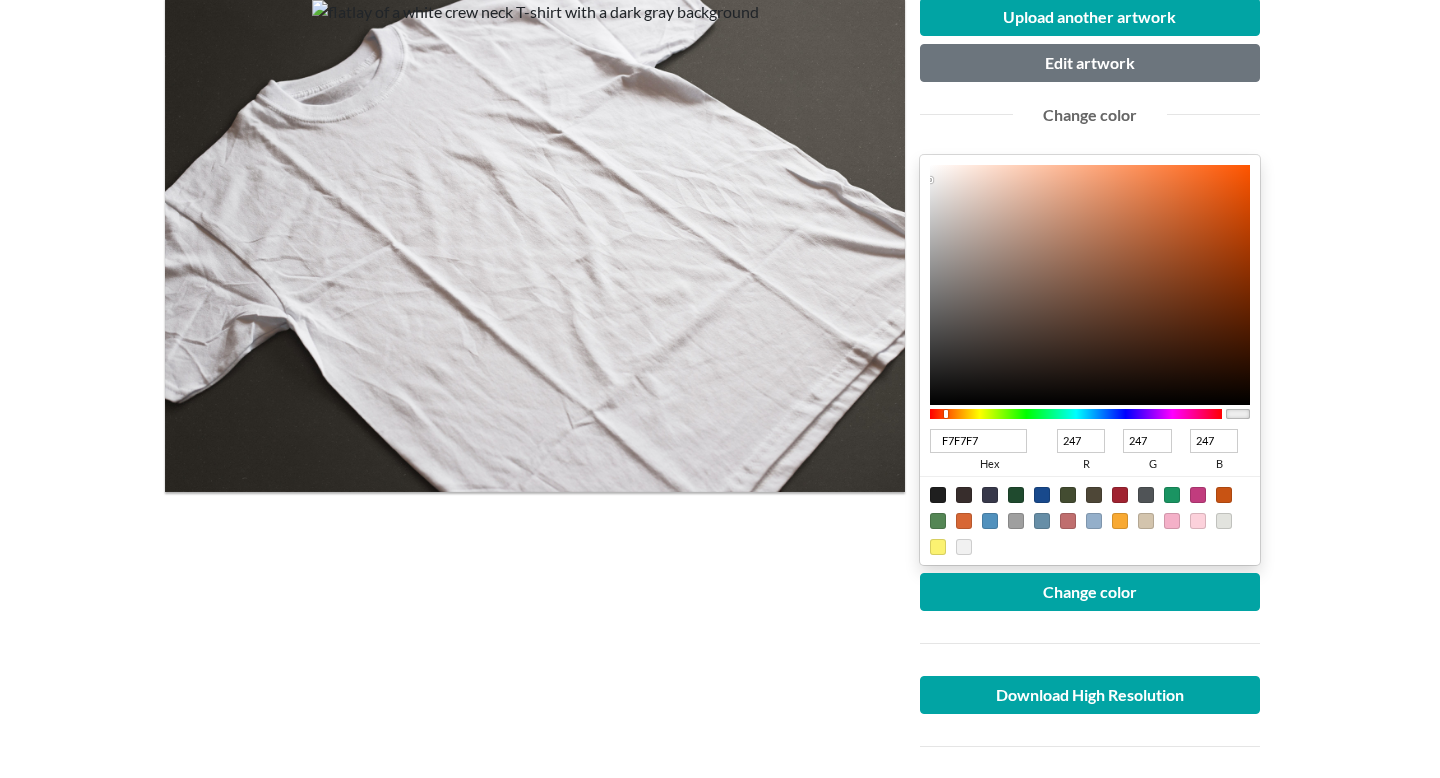 type on "FAFAFA" 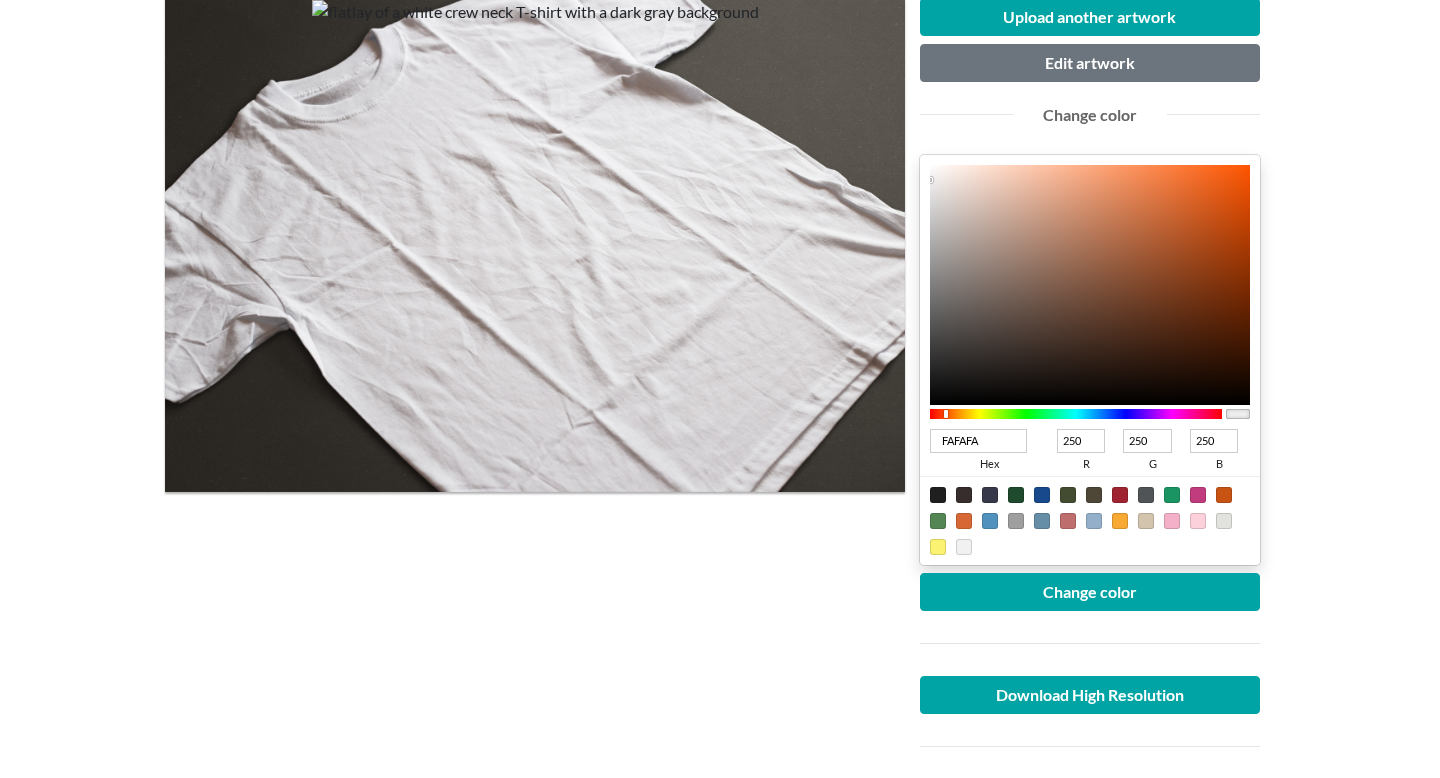 type on "FDFDFD" 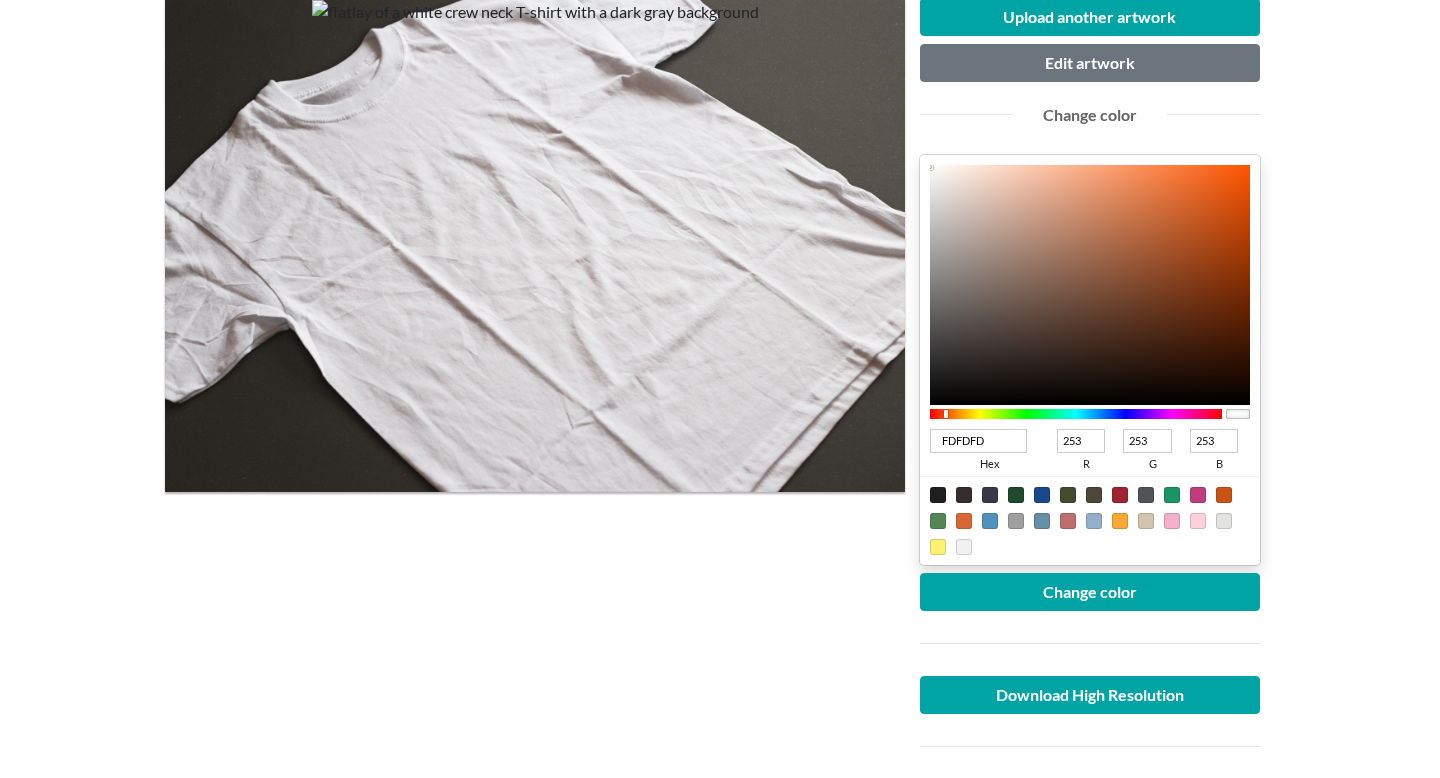 type on "FFFFFF" 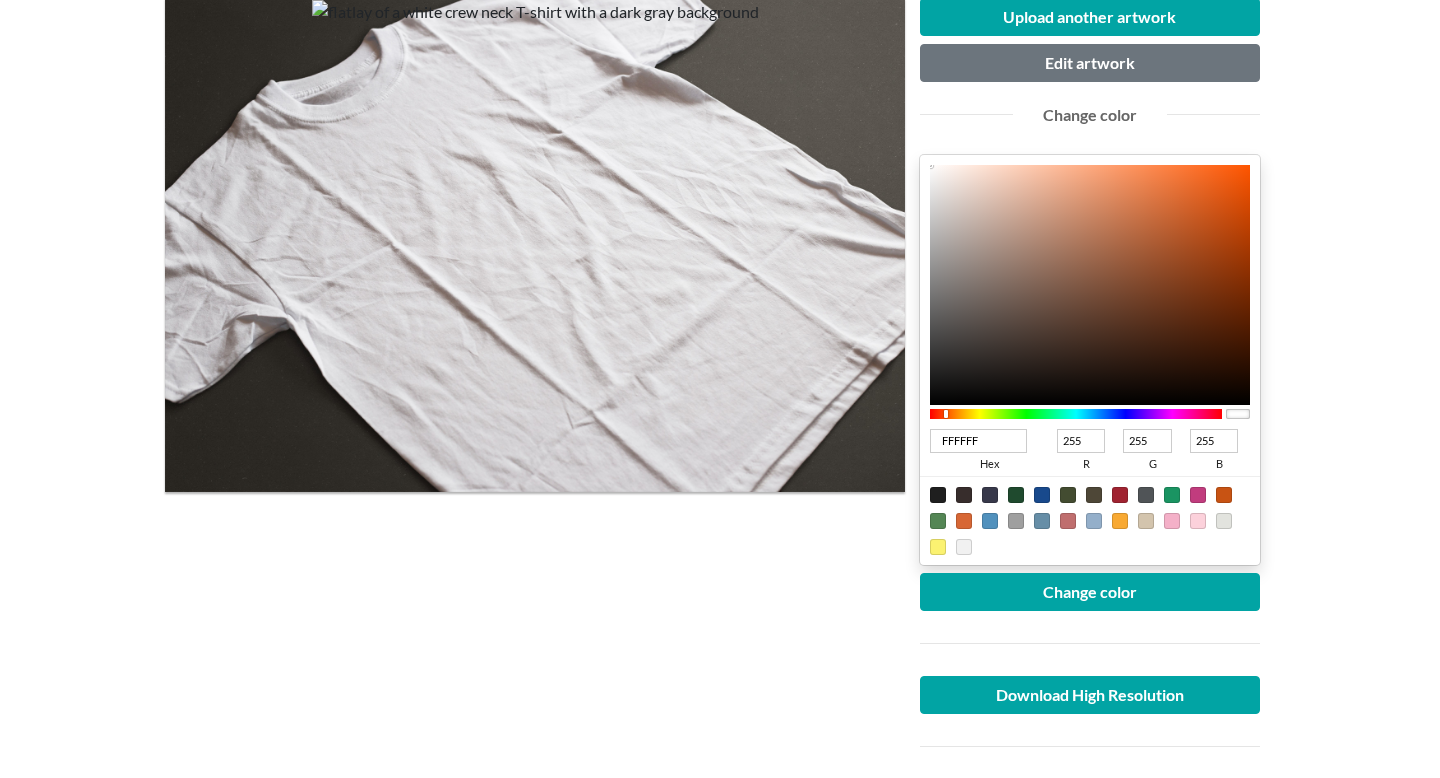 drag, startPoint x: 1042, startPoint y: 343, endPoint x: 918, endPoint y: 159, distance: 221.88286 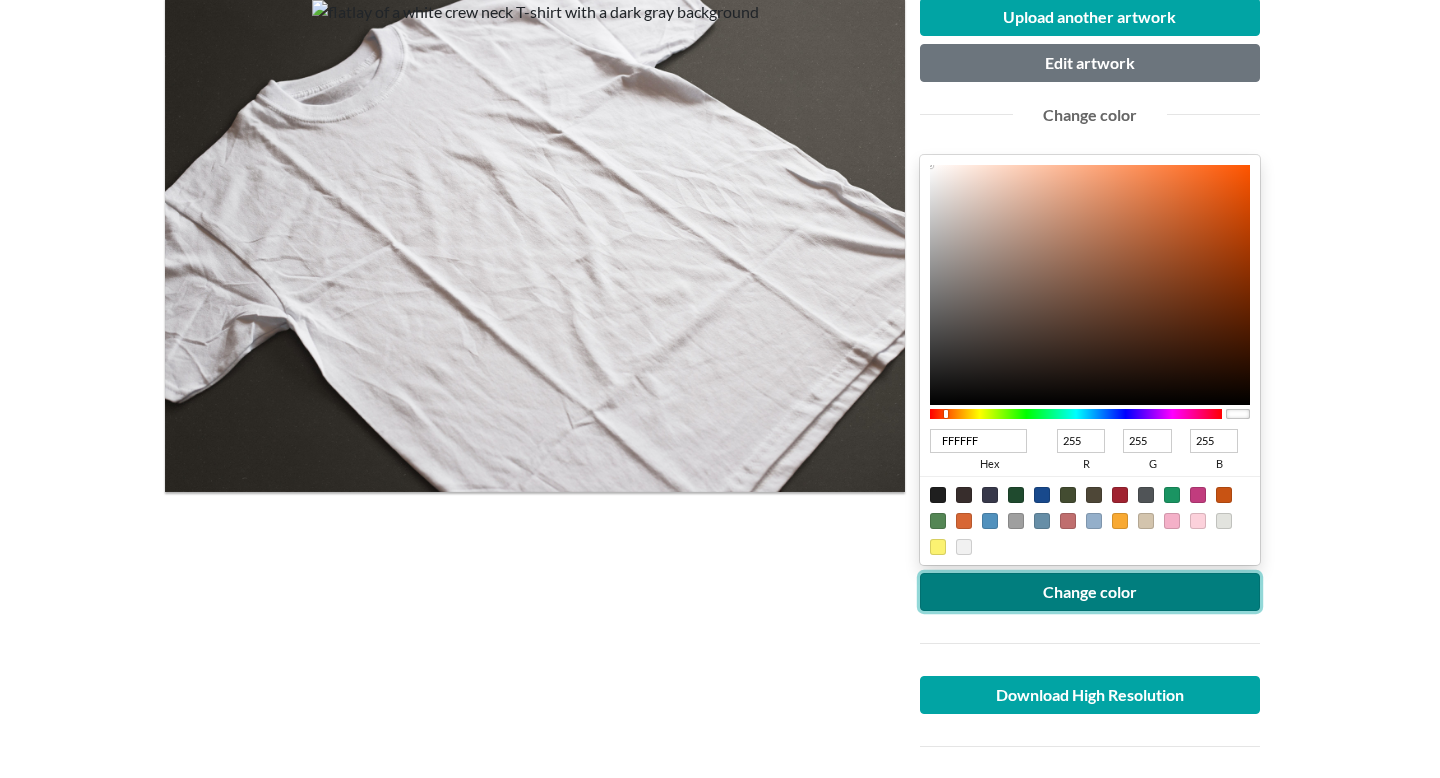 click on "Change color" at bounding box center (1090, 592) 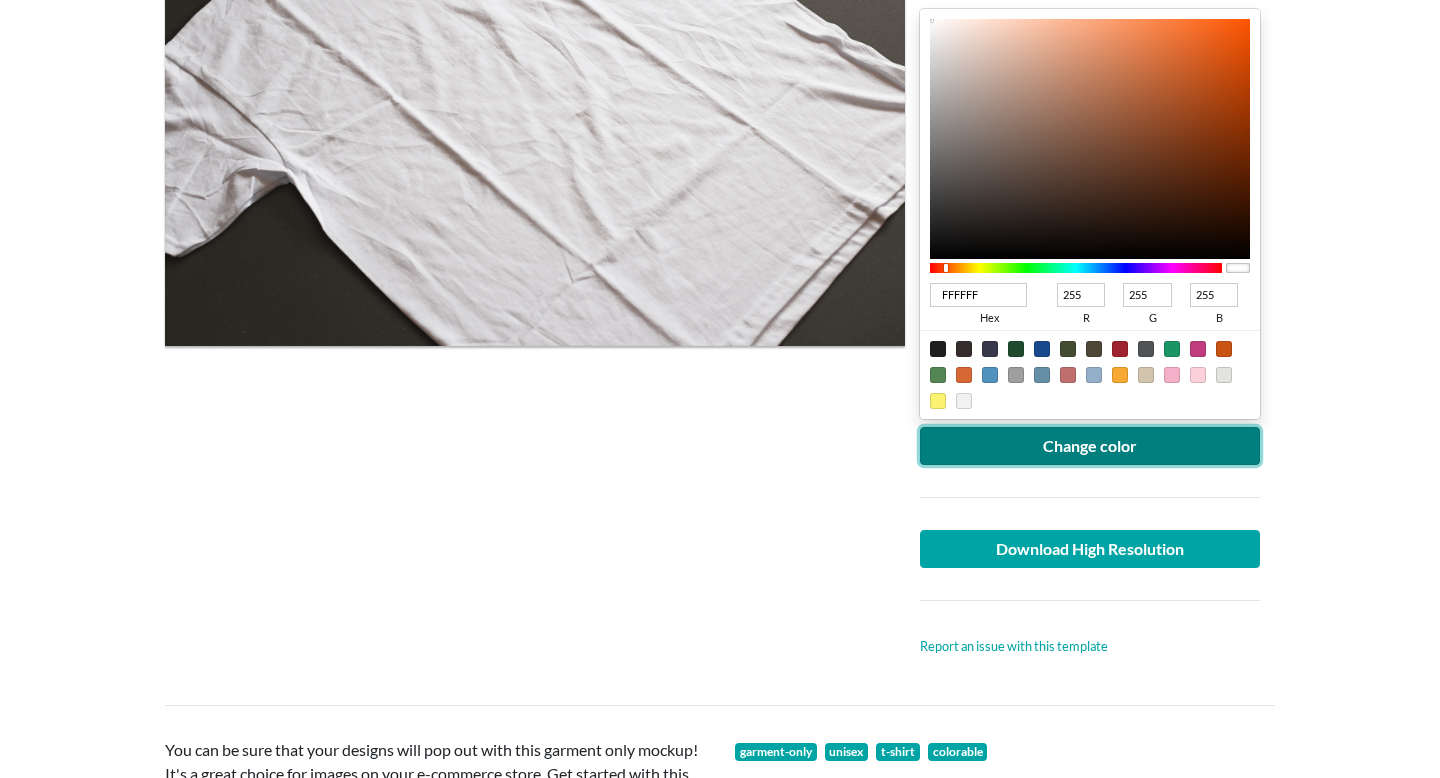 scroll, scrollTop: 401, scrollLeft: 0, axis: vertical 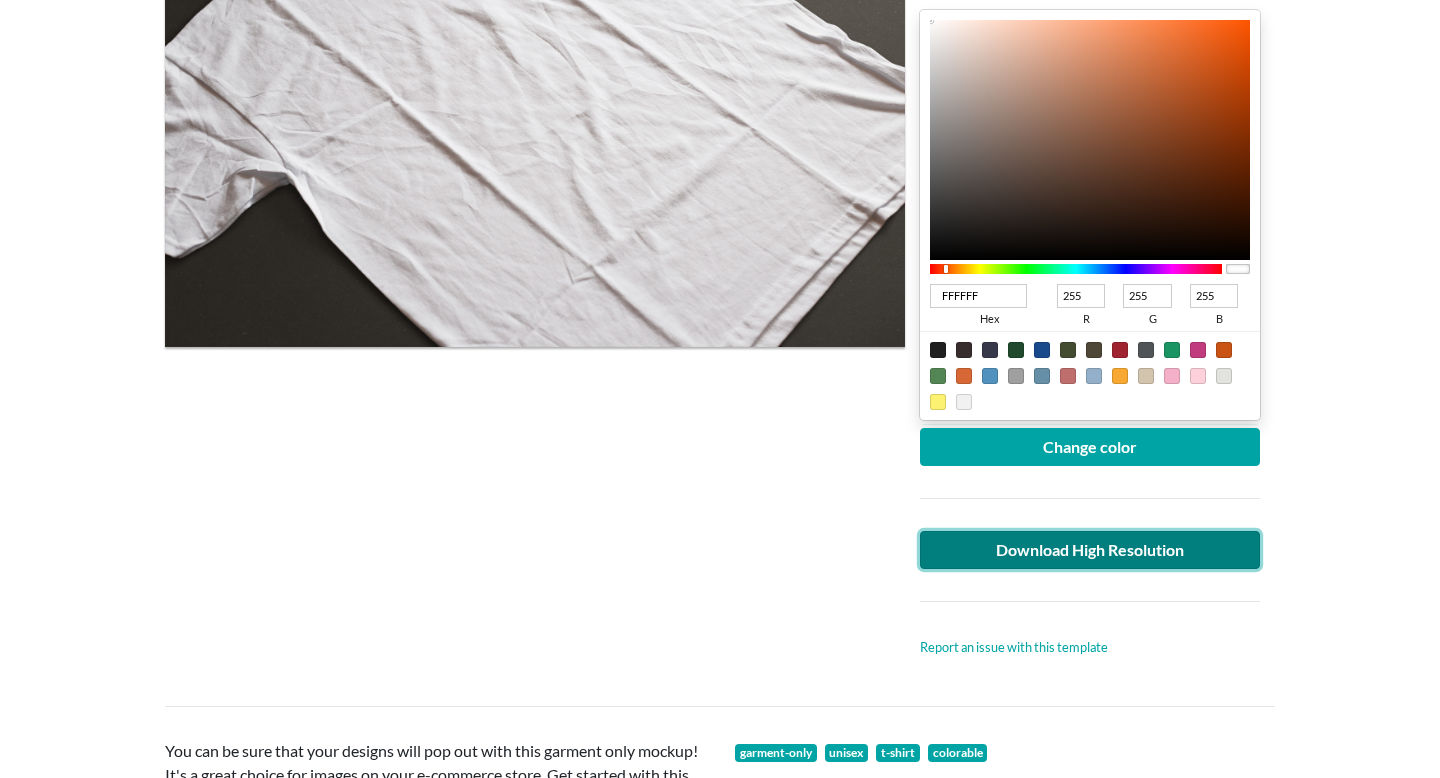 click on "Download High Resolution" at bounding box center (1090, 550) 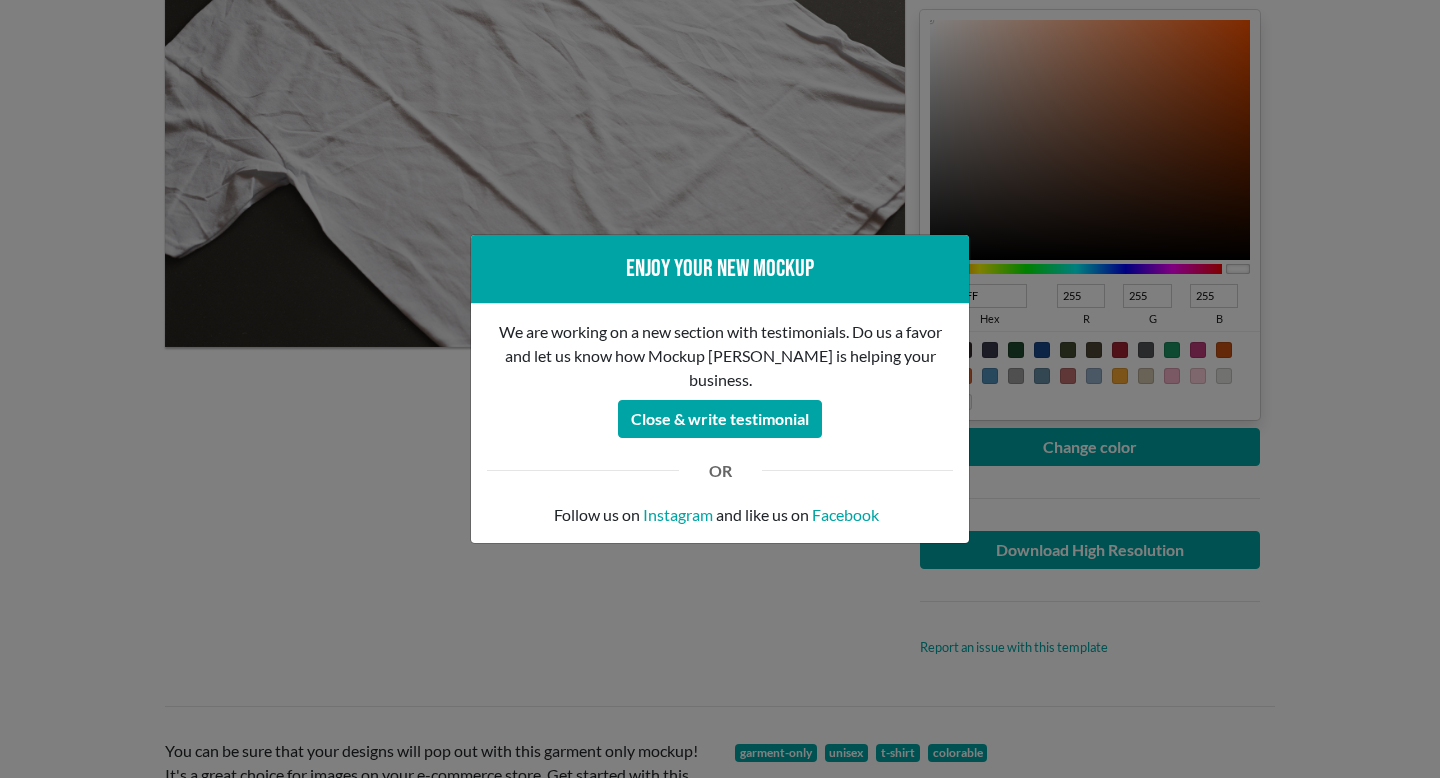 click on "Enjoy your new mockup We are working on a new section with testimonials. Do us a favor and let us know how Mockup Mark is helping your business. Close & write testimonial OR Follow us on   Instagram   and like us on   Facebook" at bounding box center [720, 389] 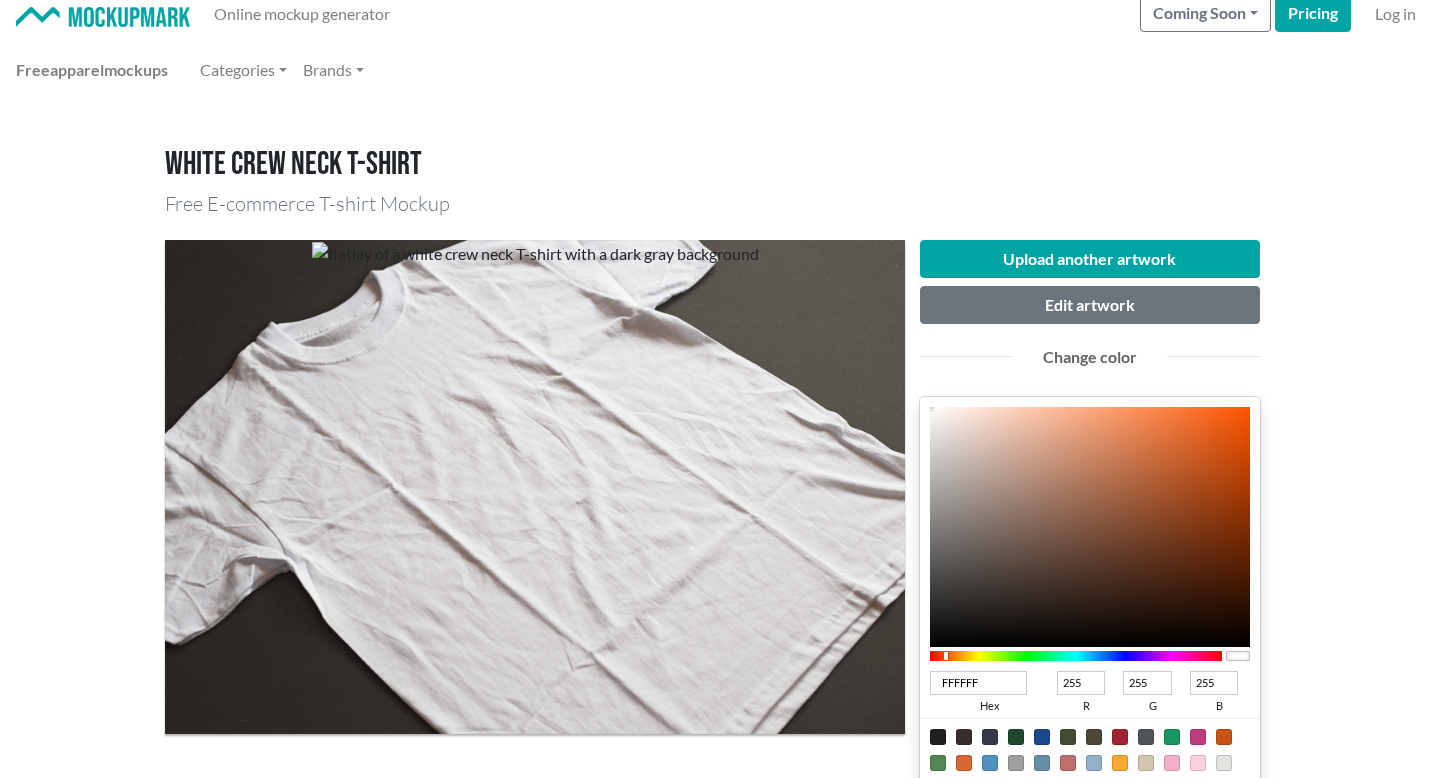 scroll, scrollTop: 0, scrollLeft: 0, axis: both 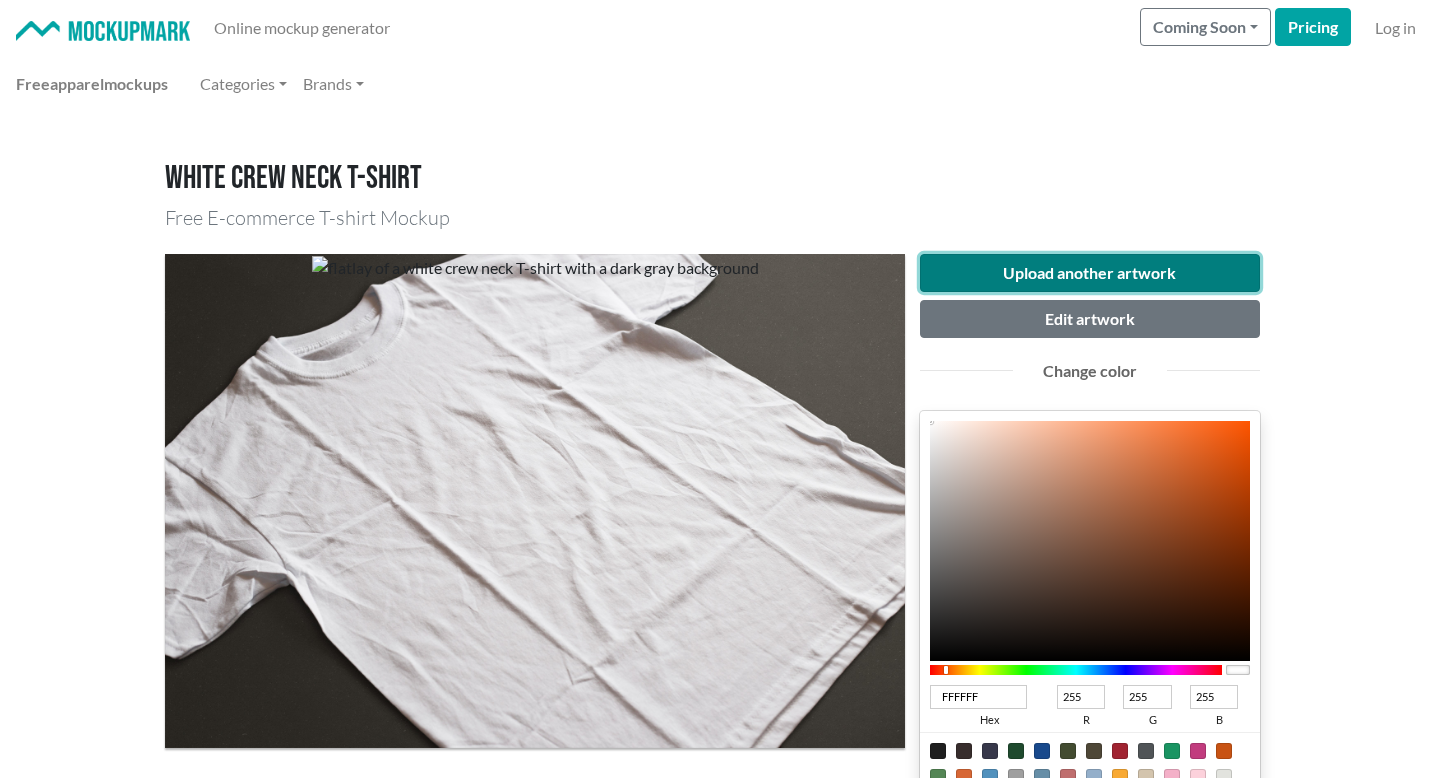 click on "Upload another artwork" at bounding box center (1090, 273) 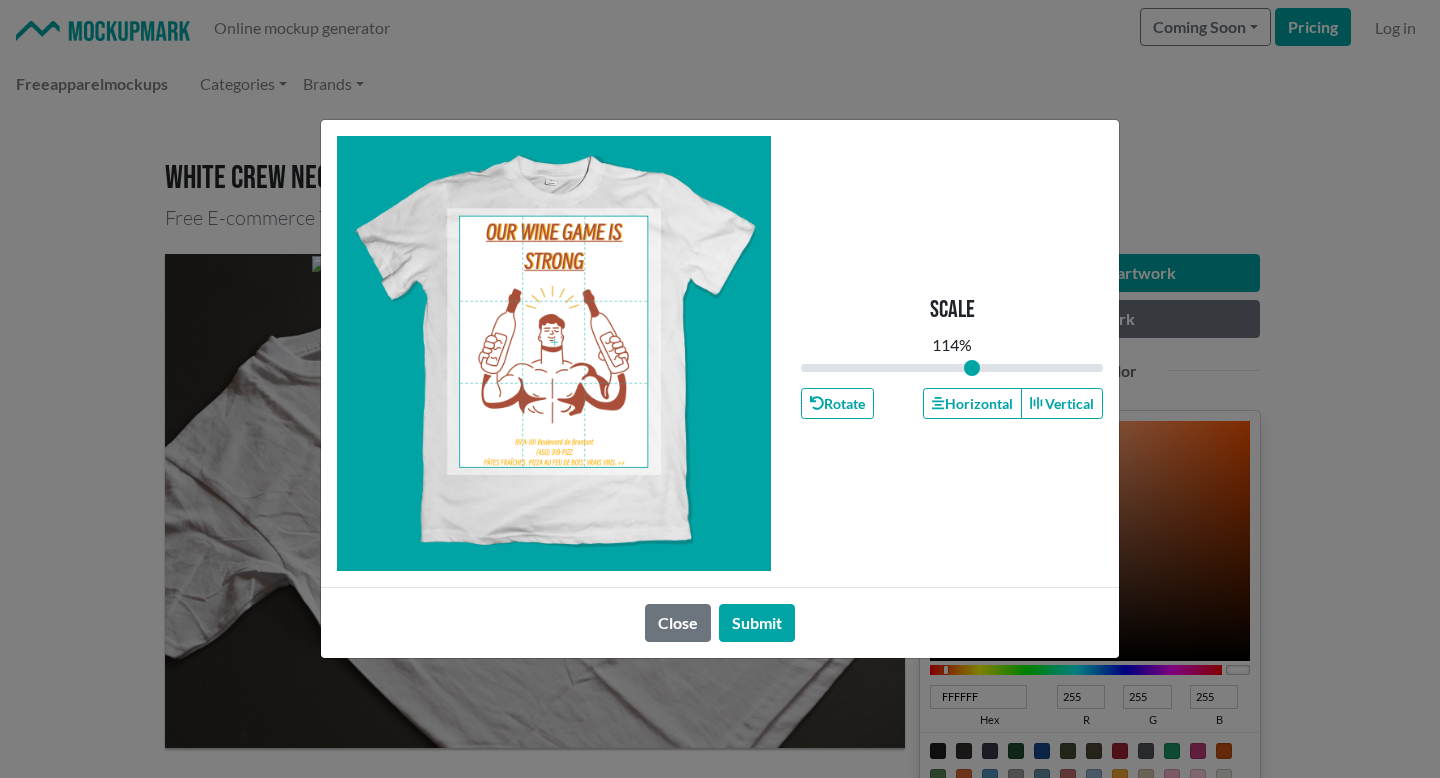 drag, startPoint x: 952, startPoint y: 363, endPoint x: 970, endPoint y: 364, distance: 18.027756 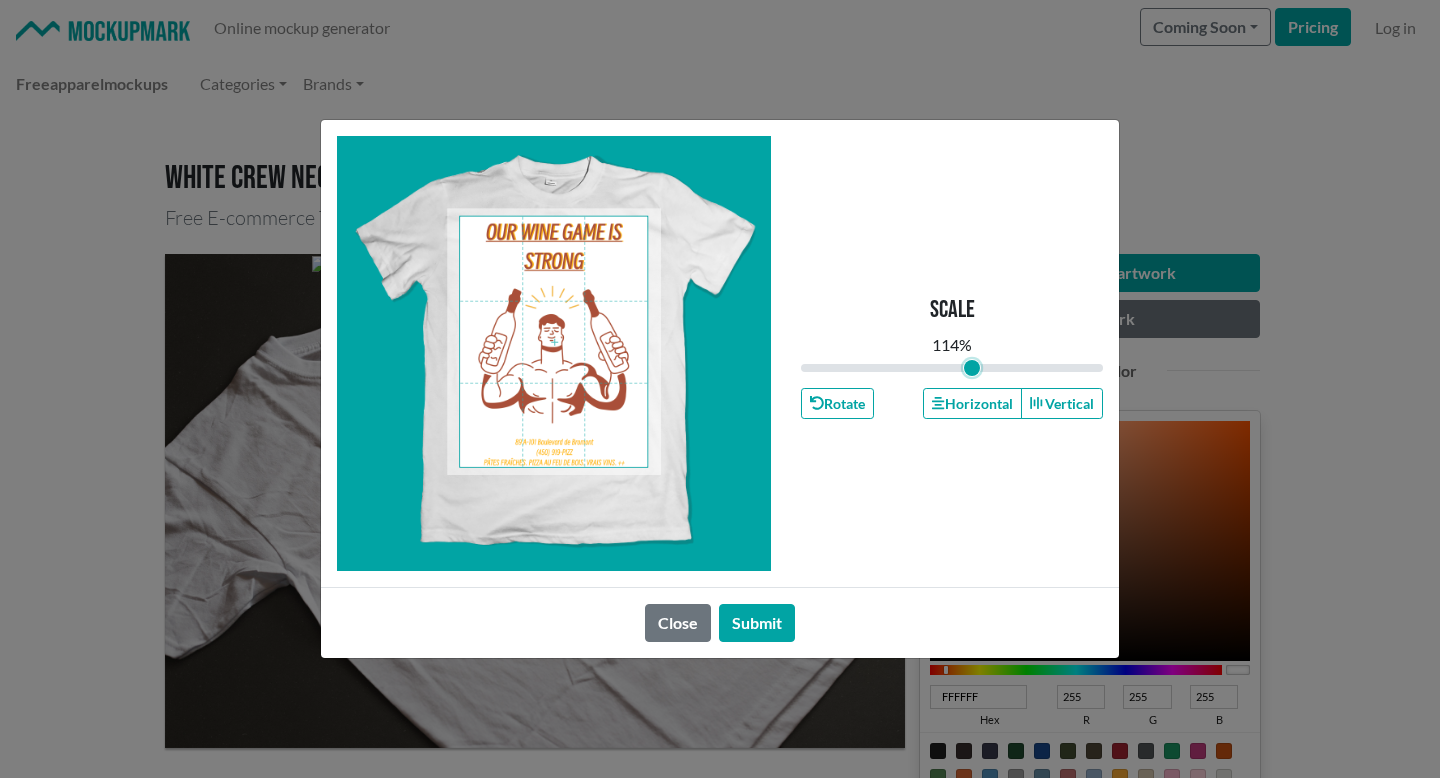 click at bounding box center (952, 368) 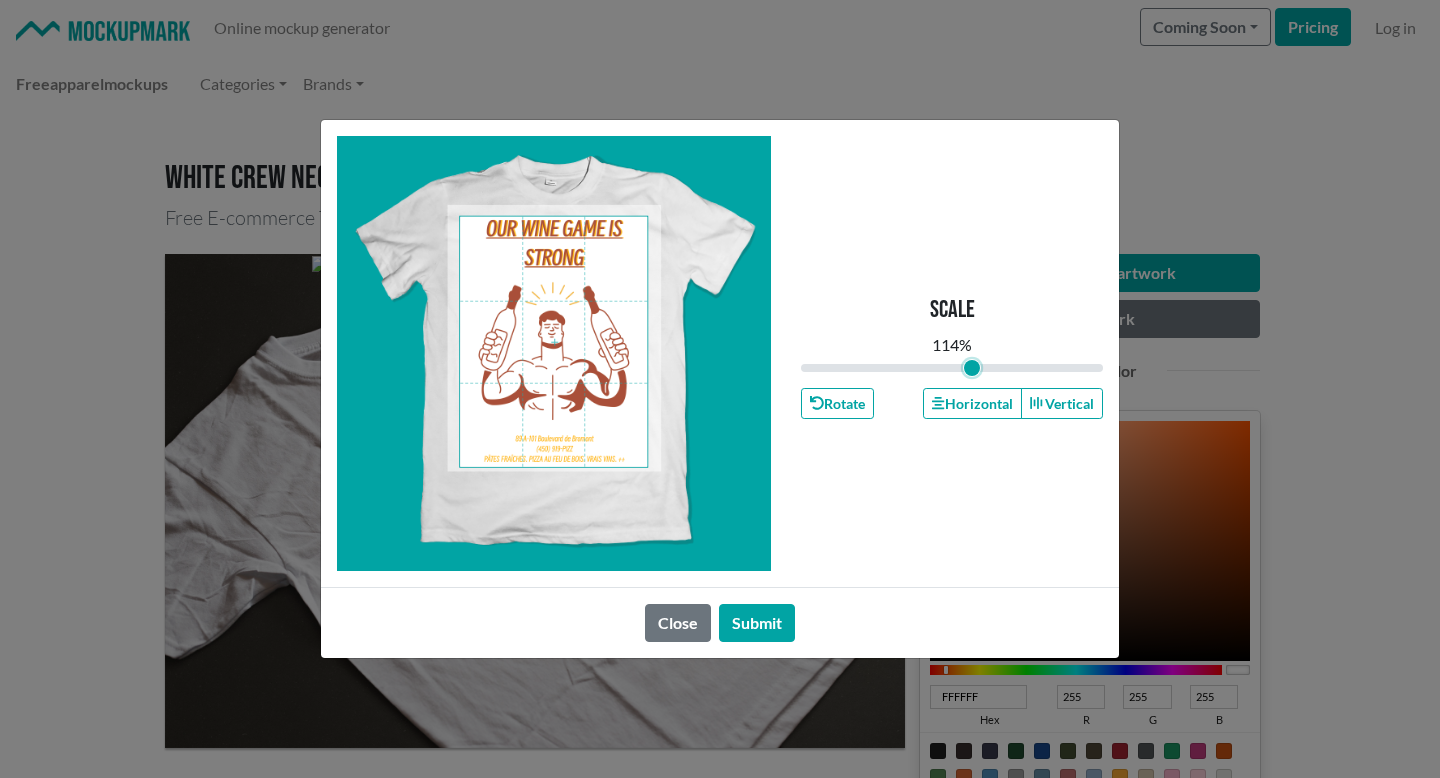 click at bounding box center [553, 342] 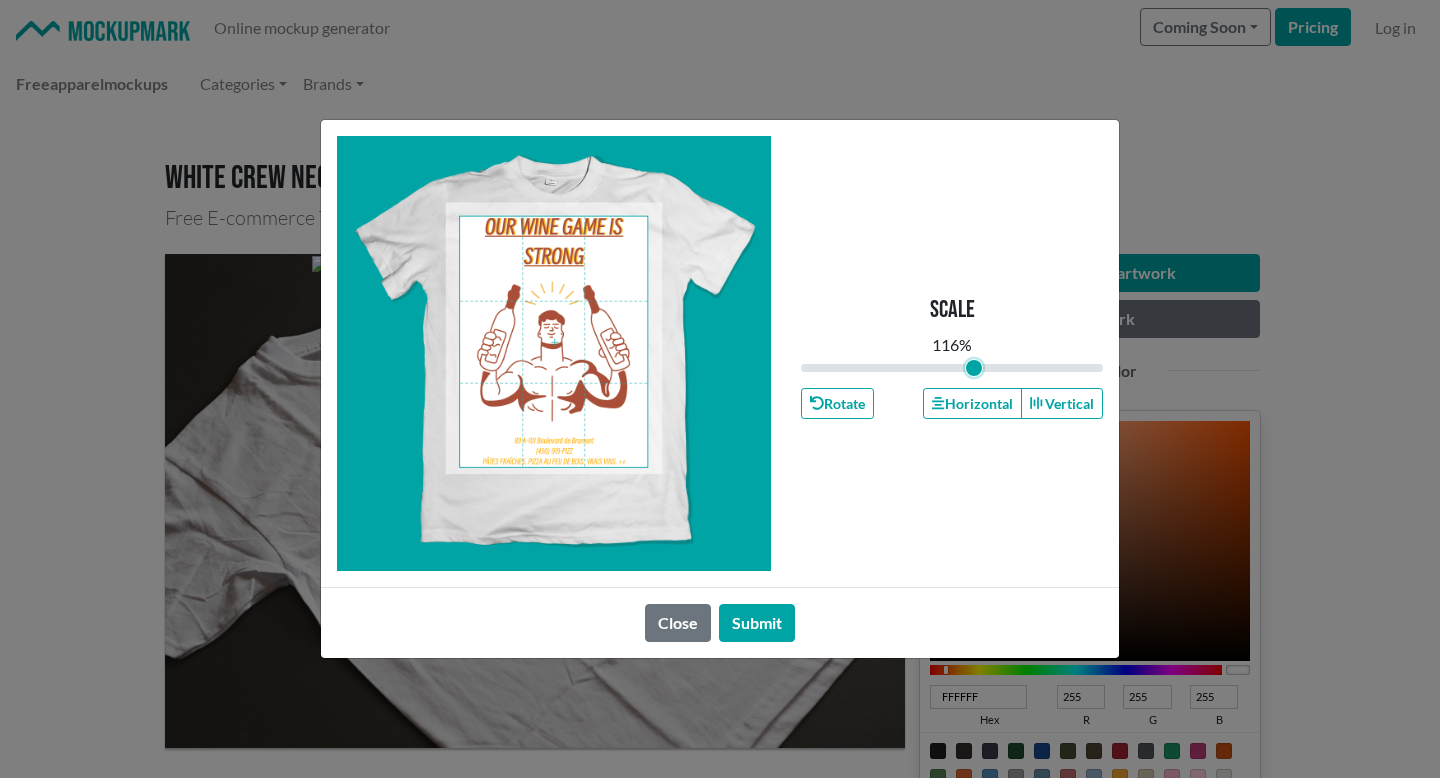 type on "1.16" 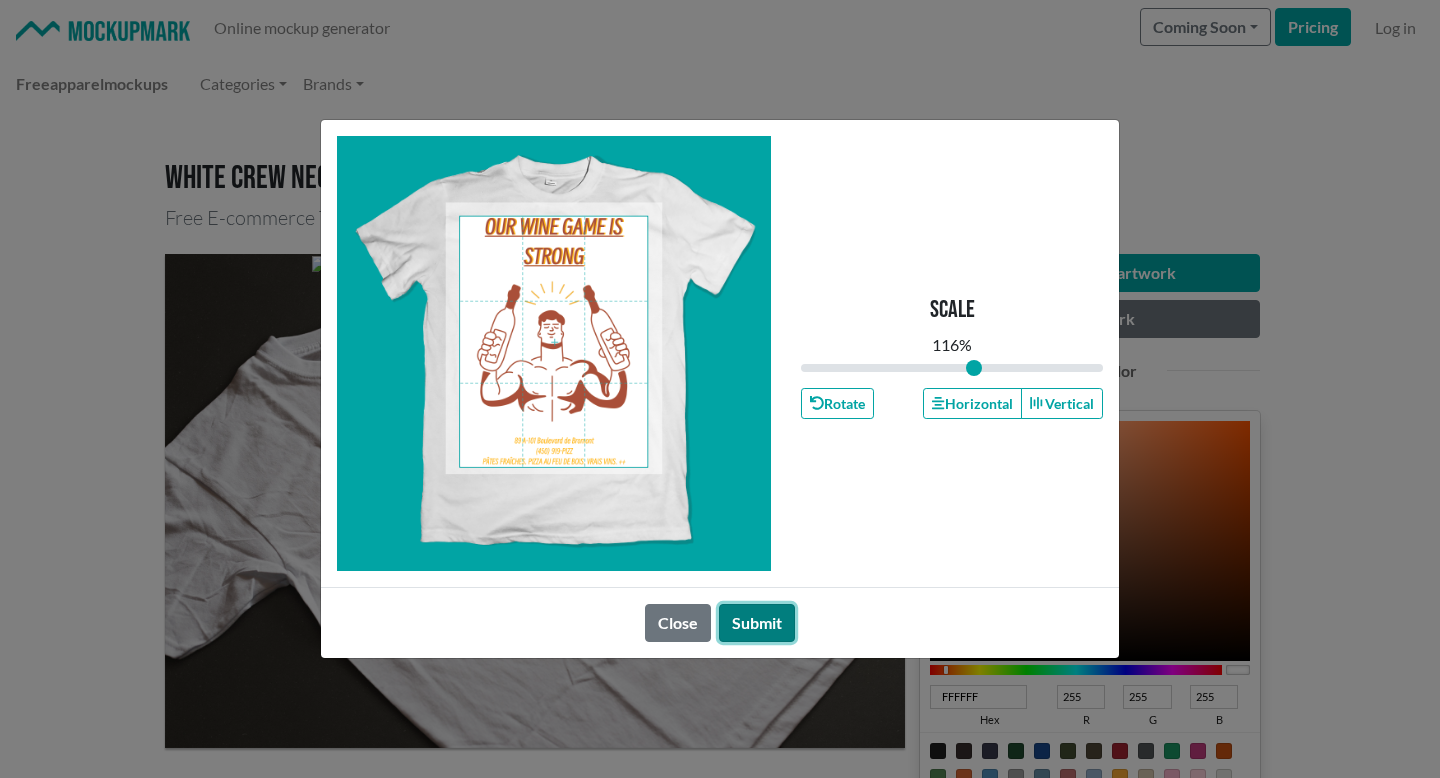 click on "Submit" at bounding box center [757, 623] 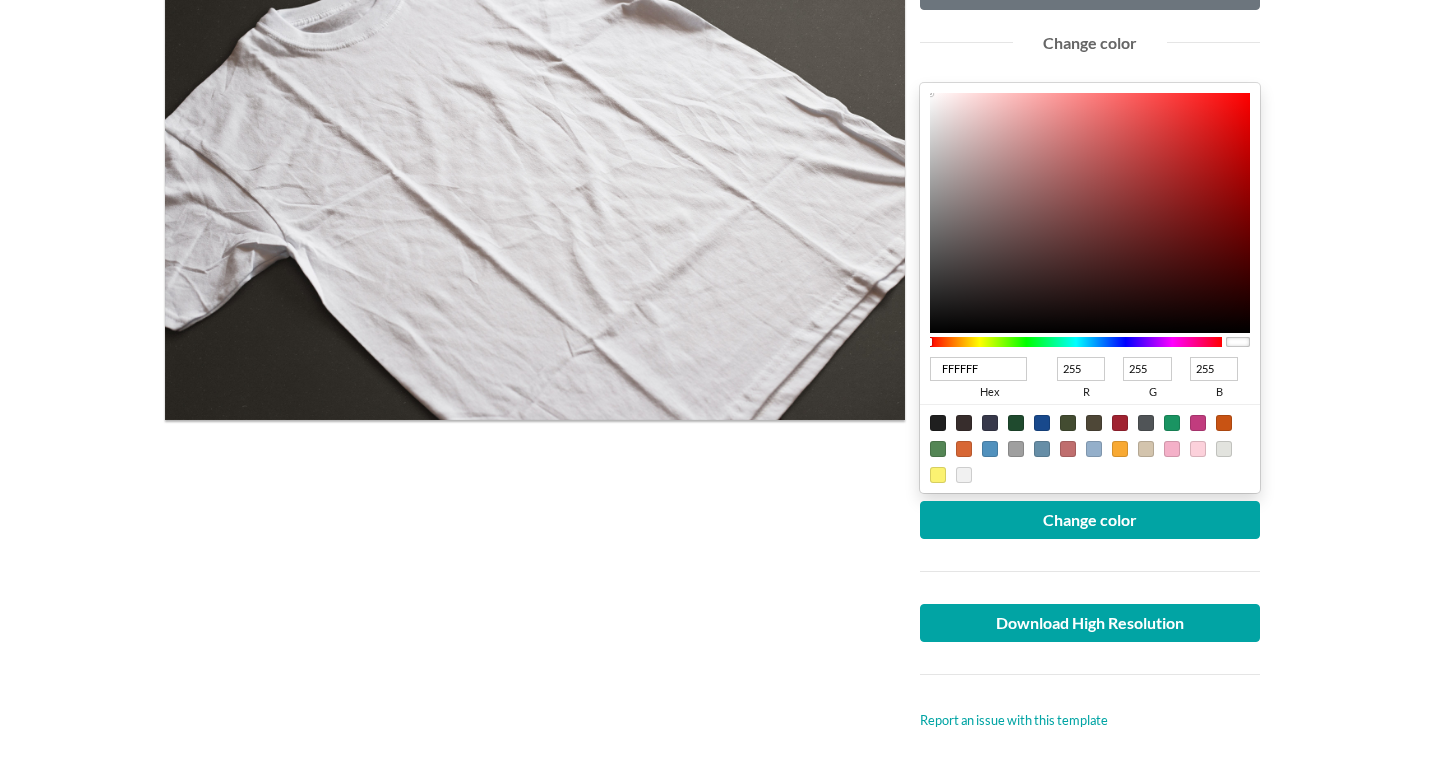scroll, scrollTop: 334, scrollLeft: 0, axis: vertical 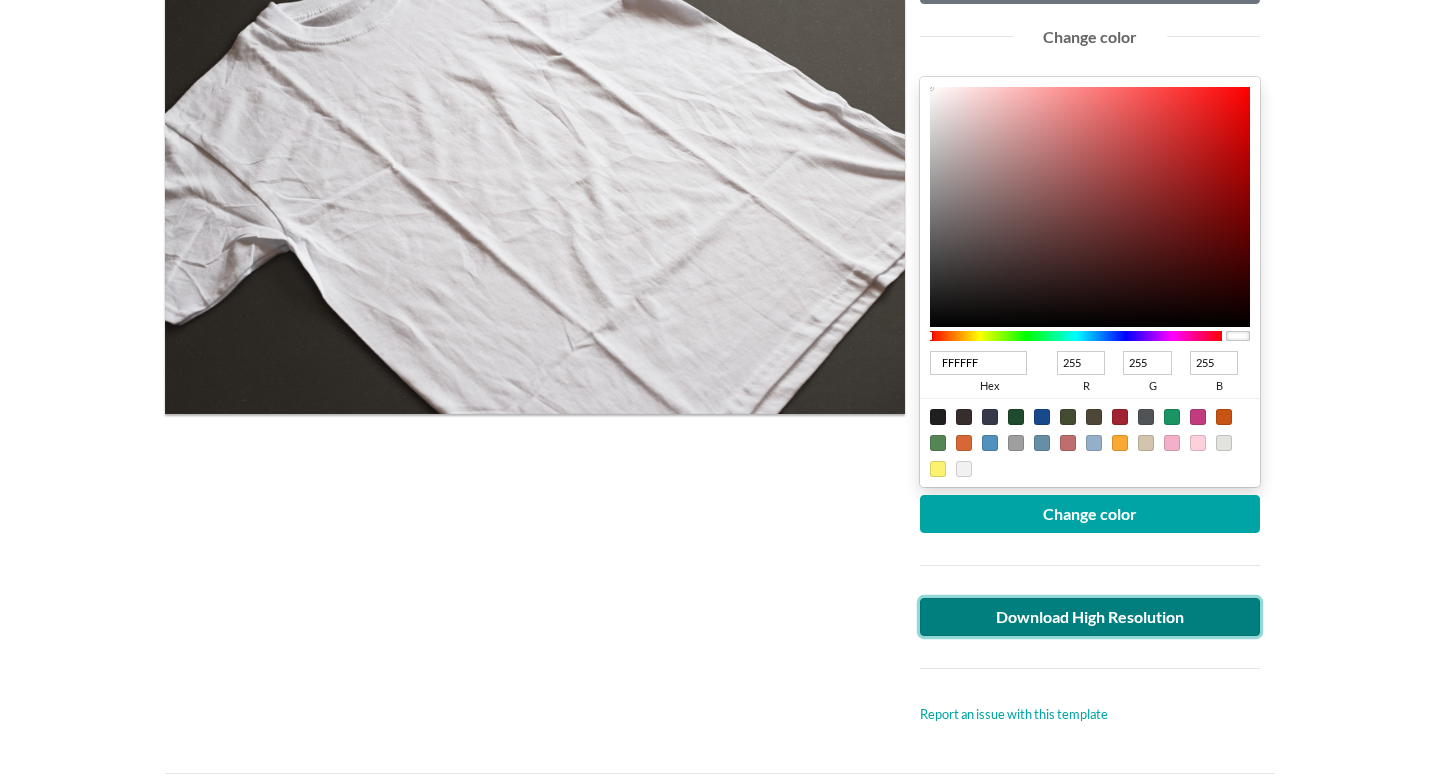 click on "Download High Resolution" at bounding box center (1090, 617) 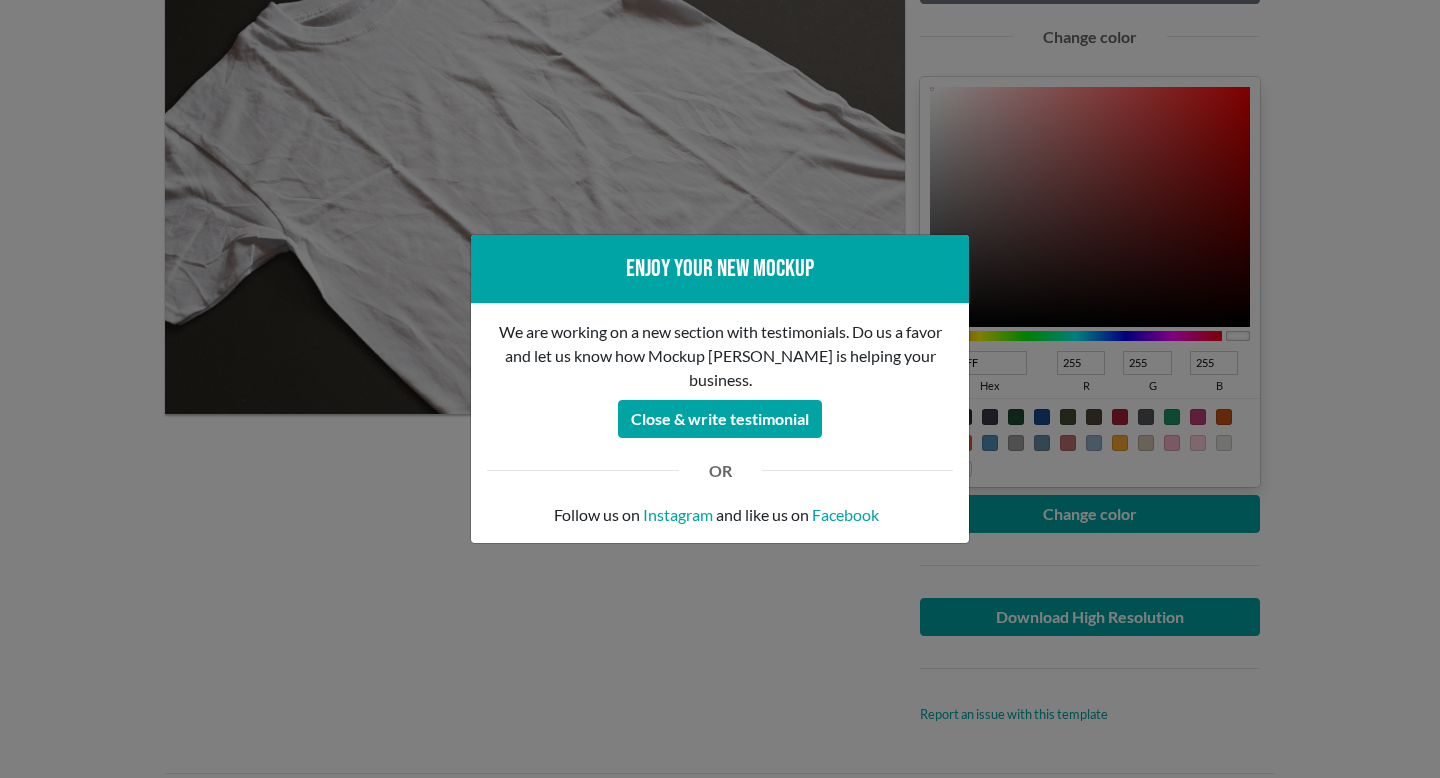 click on "Enjoy your new mockup We are working on a new section with testimonials. Do us a favor and let us know how Mockup Mark is helping your business. Close & write testimonial OR Follow us on   Instagram   and like us on   Facebook" at bounding box center (720, 389) 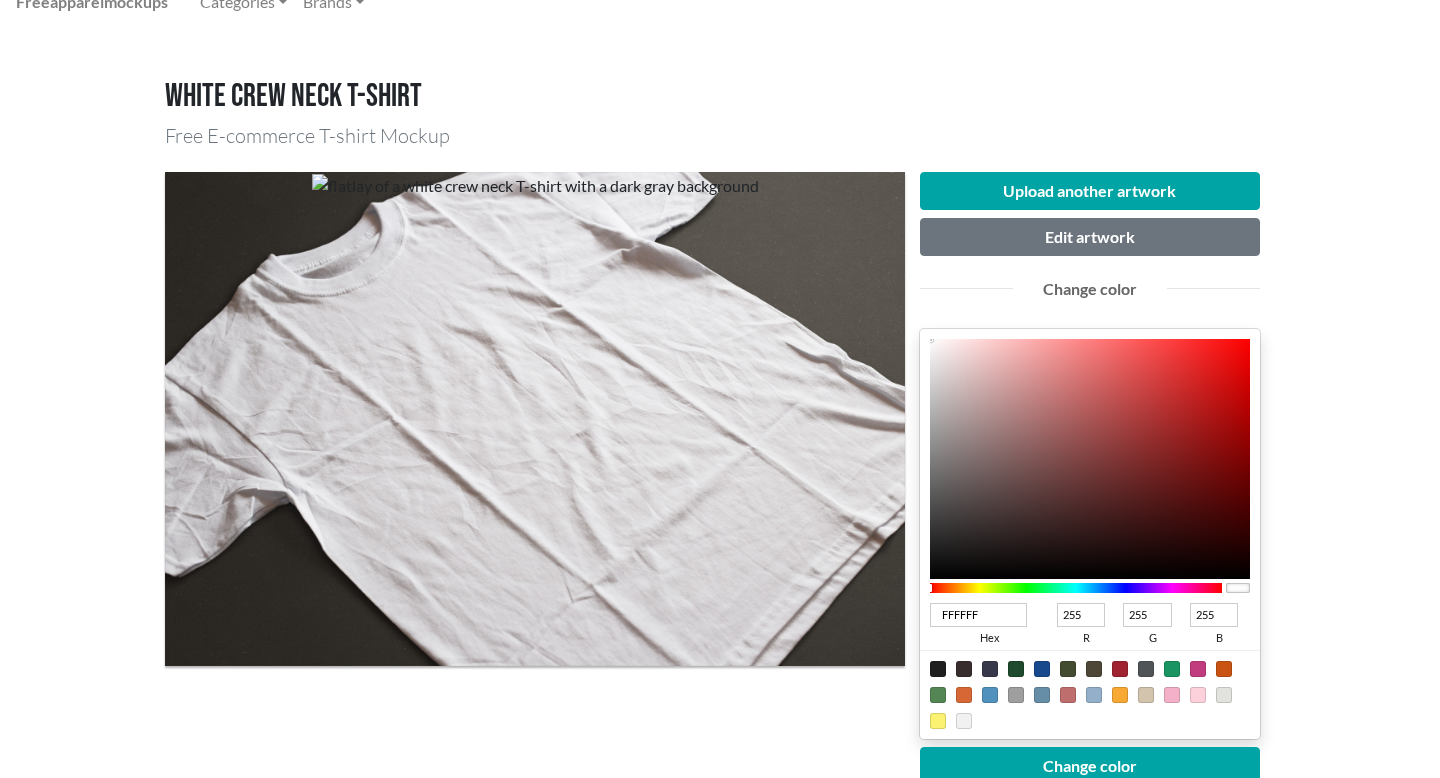 scroll, scrollTop: 0, scrollLeft: 0, axis: both 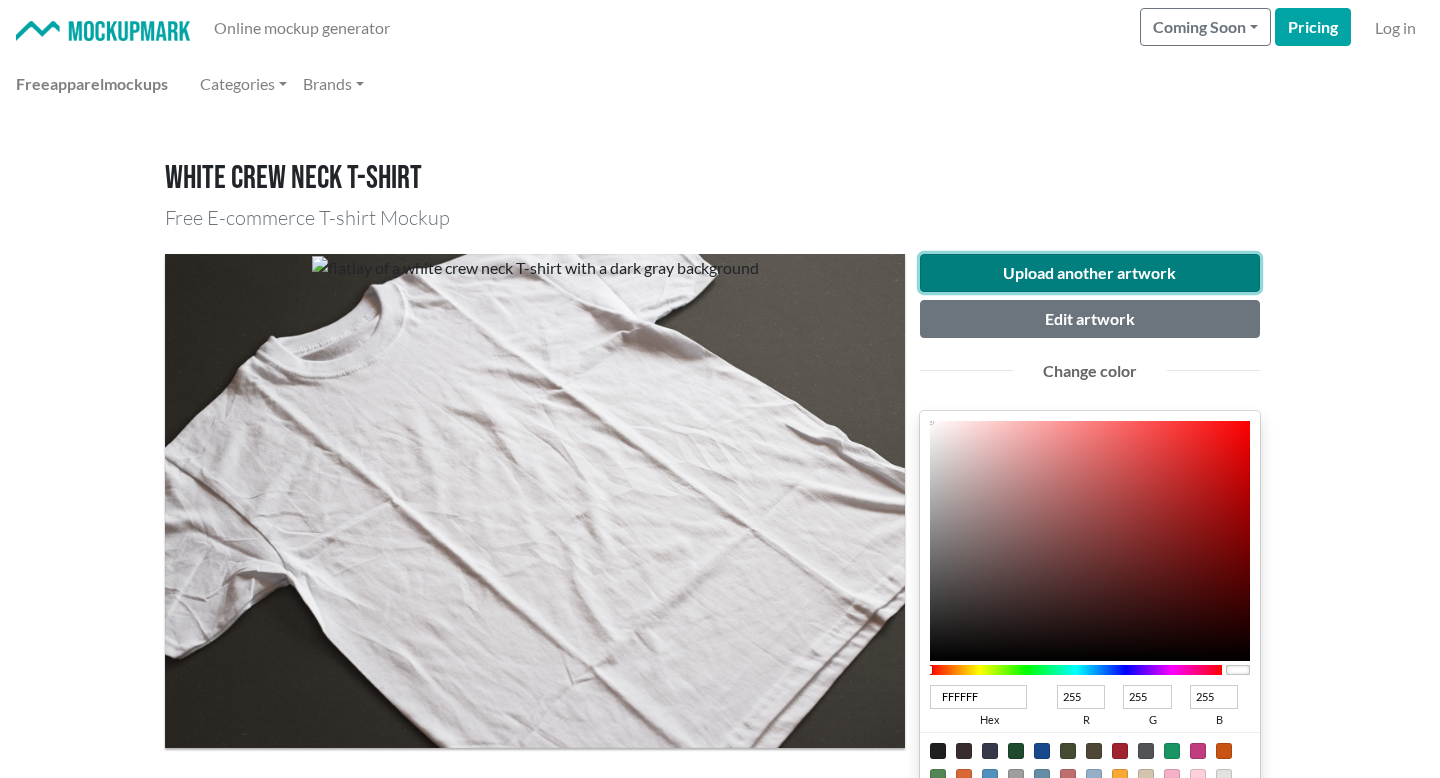 click on "Upload another artwork" at bounding box center [1090, 273] 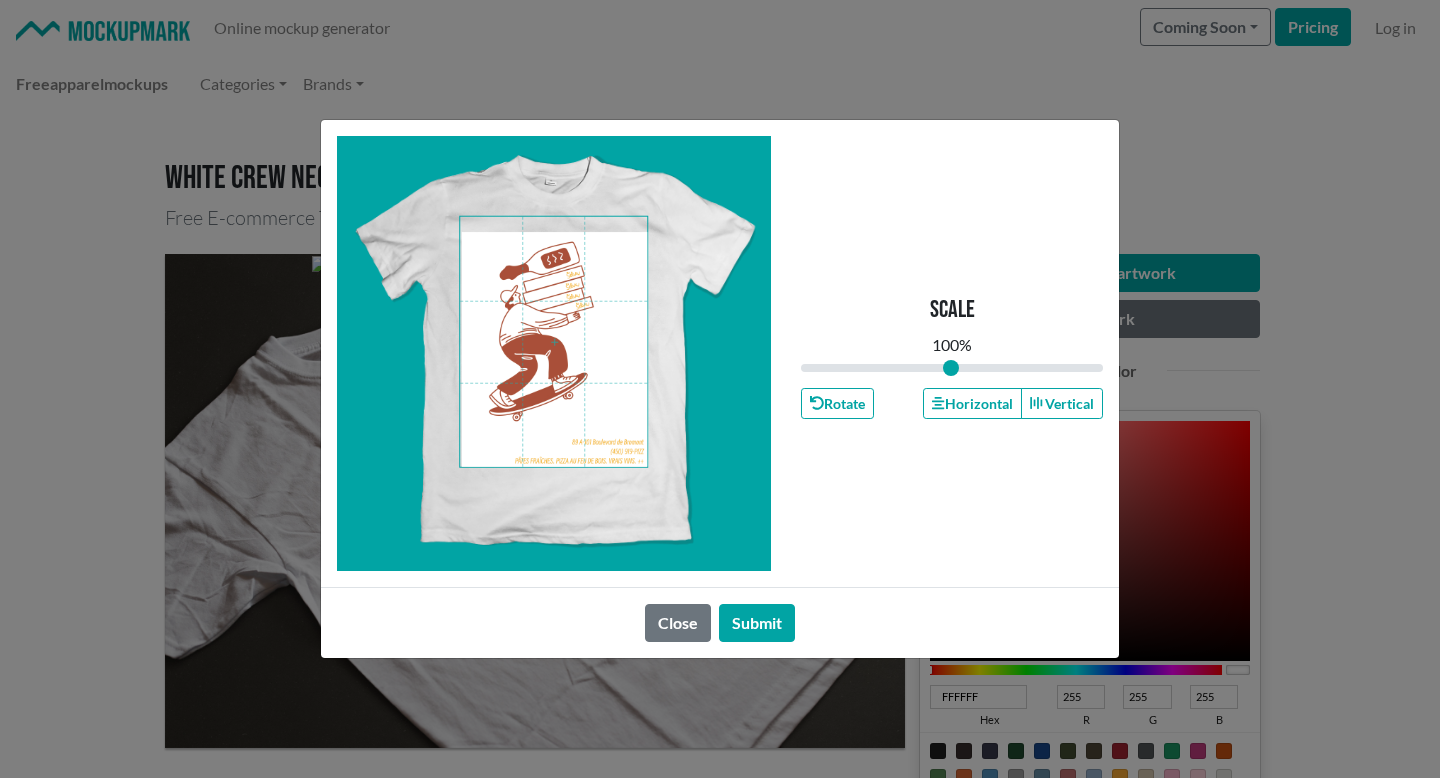 click at bounding box center [553, 342] 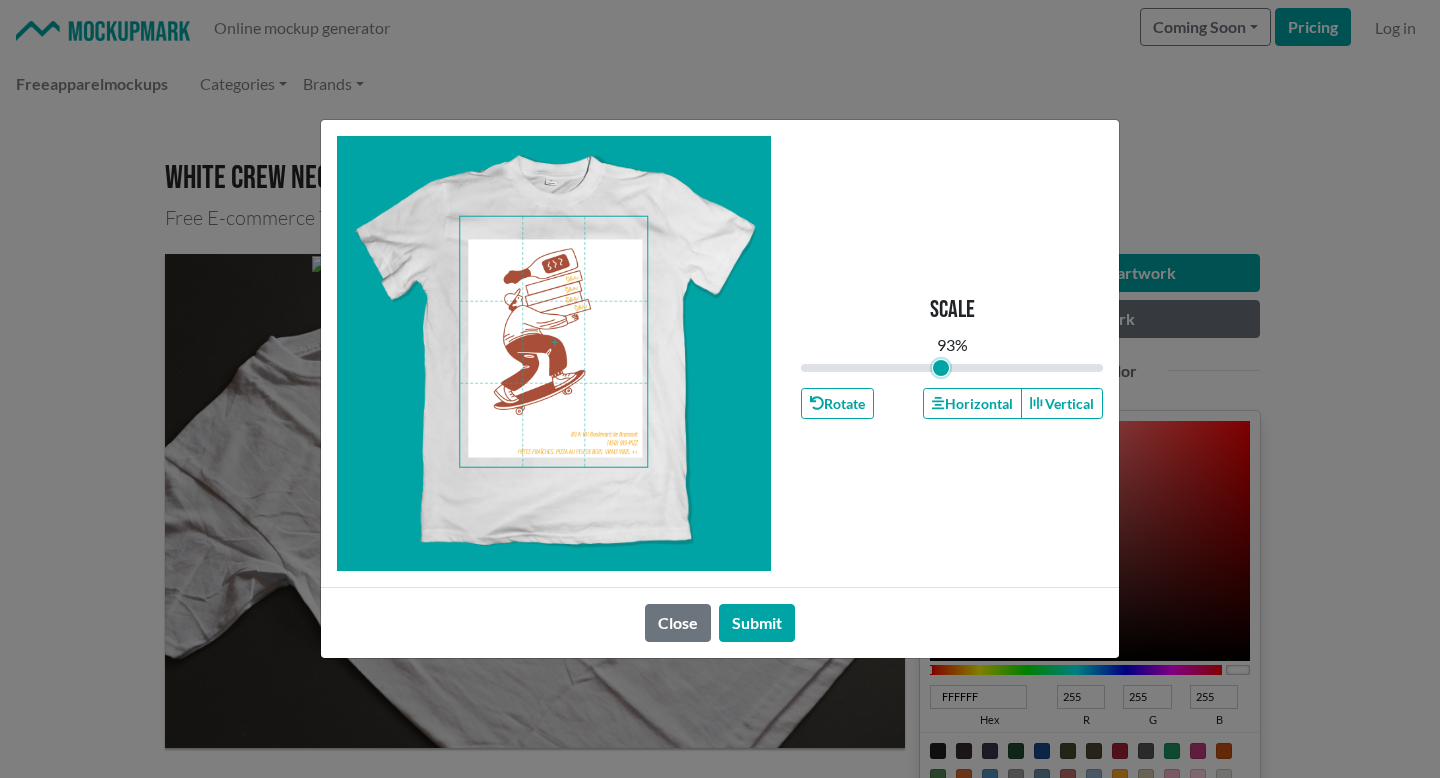 type on "0.93" 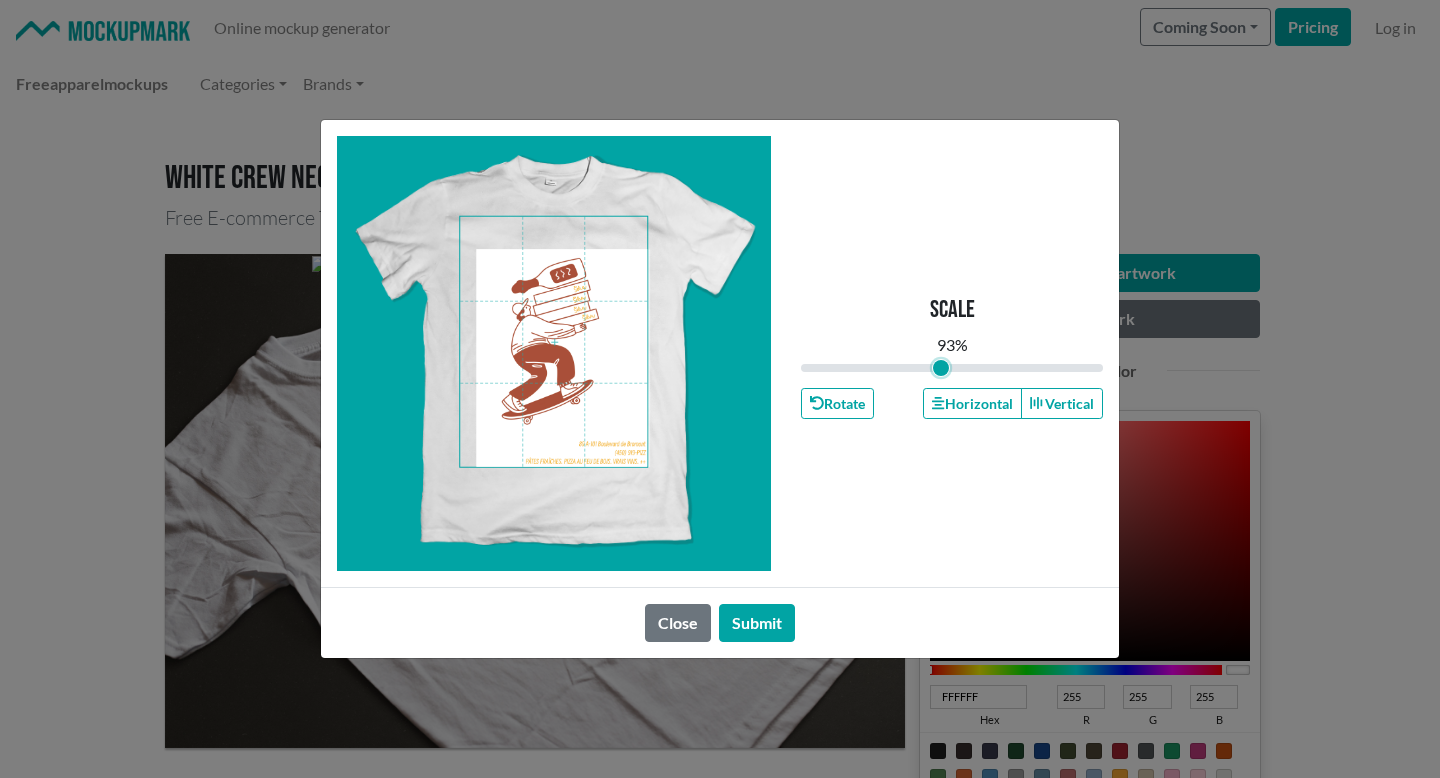 click at bounding box center (553, 342) 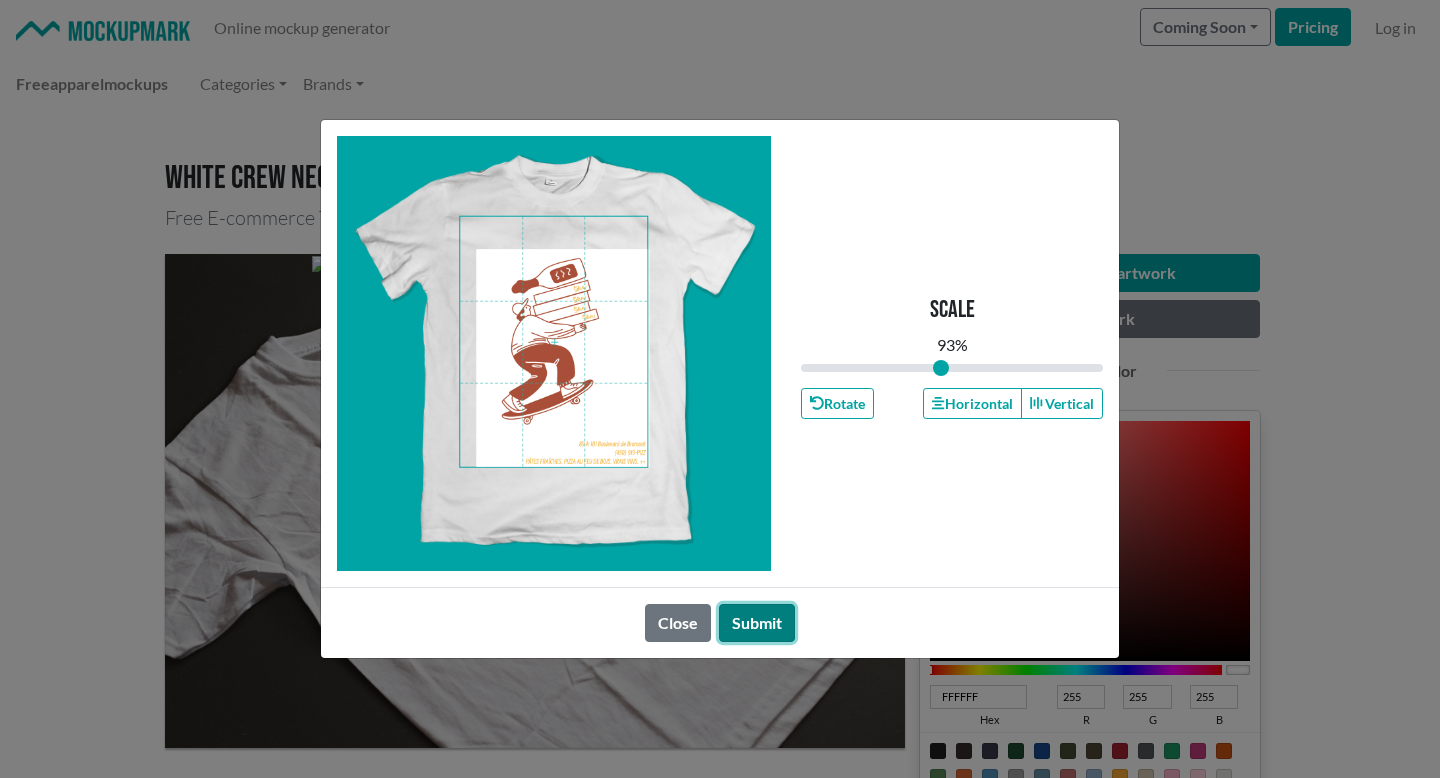 click on "Submit" at bounding box center (757, 623) 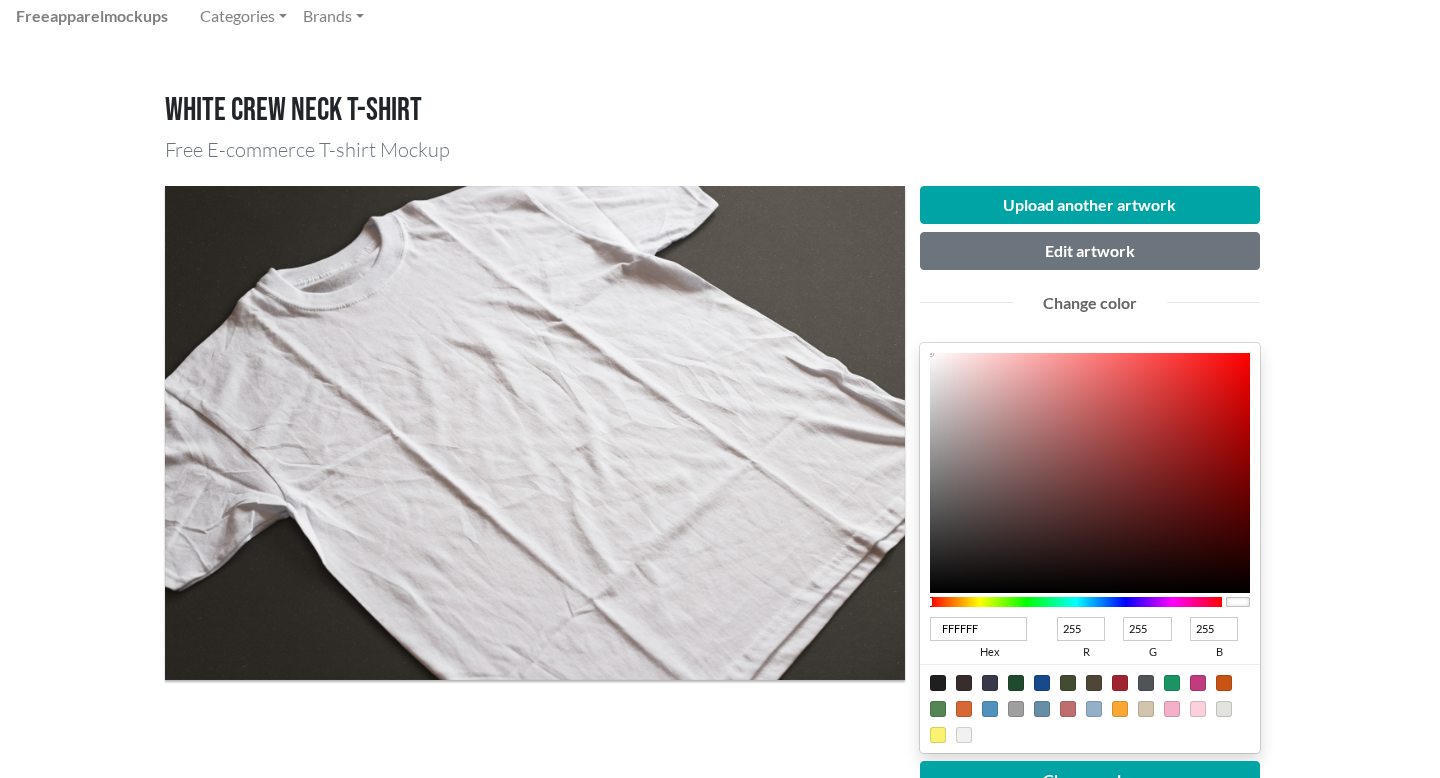 scroll, scrollTop: 51, scrollLeft: 0, axis: vertical 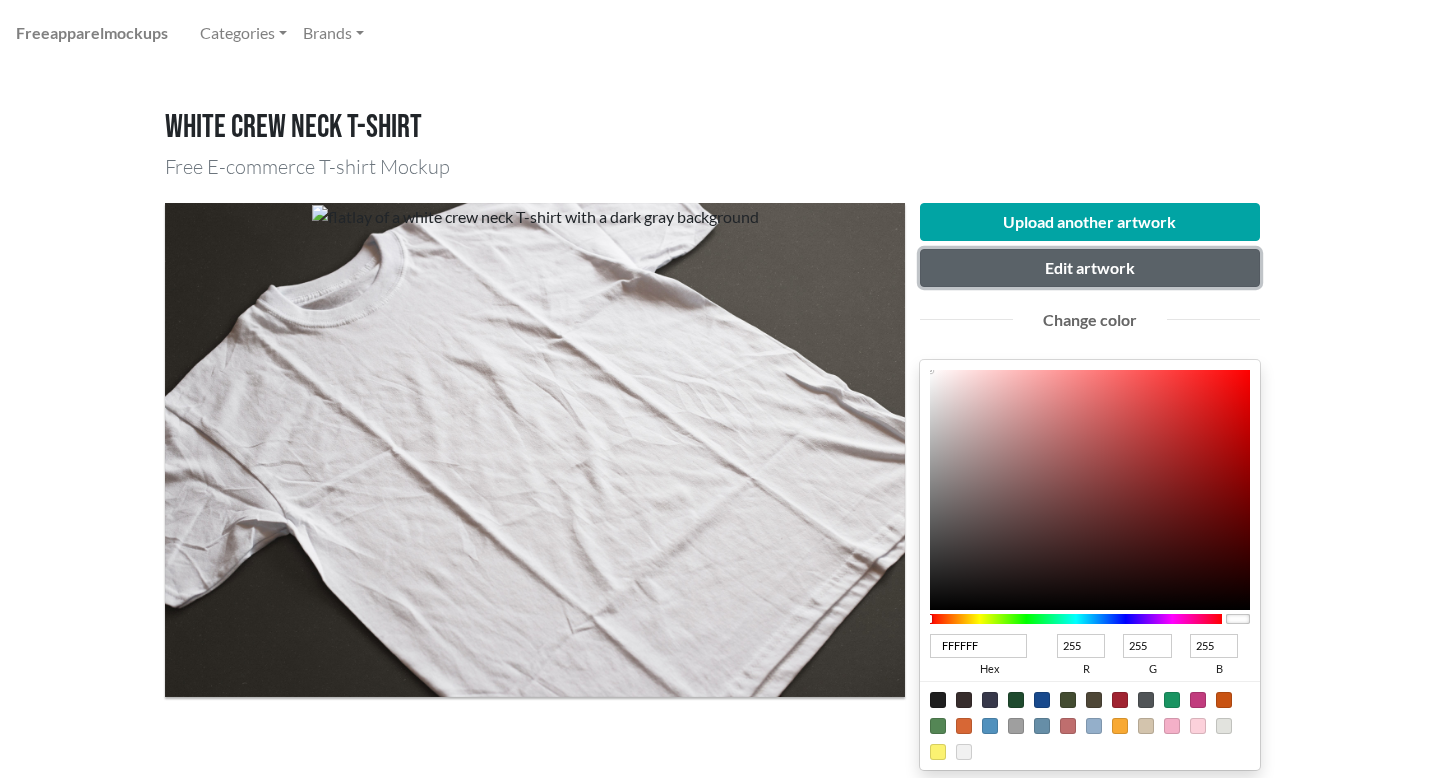 click on "Edit artwork" at bounding box center [1090, 268] 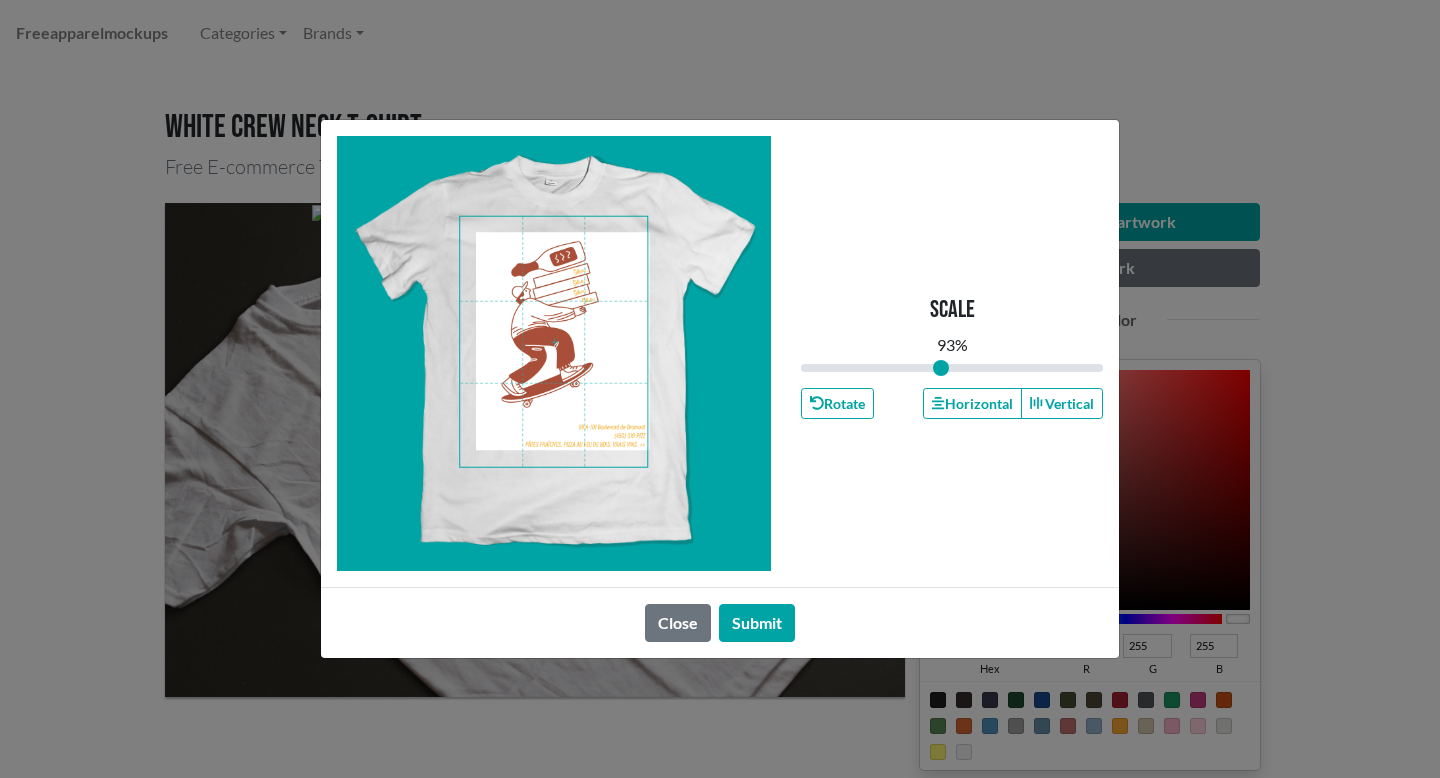click at bounding box center [553, 342] 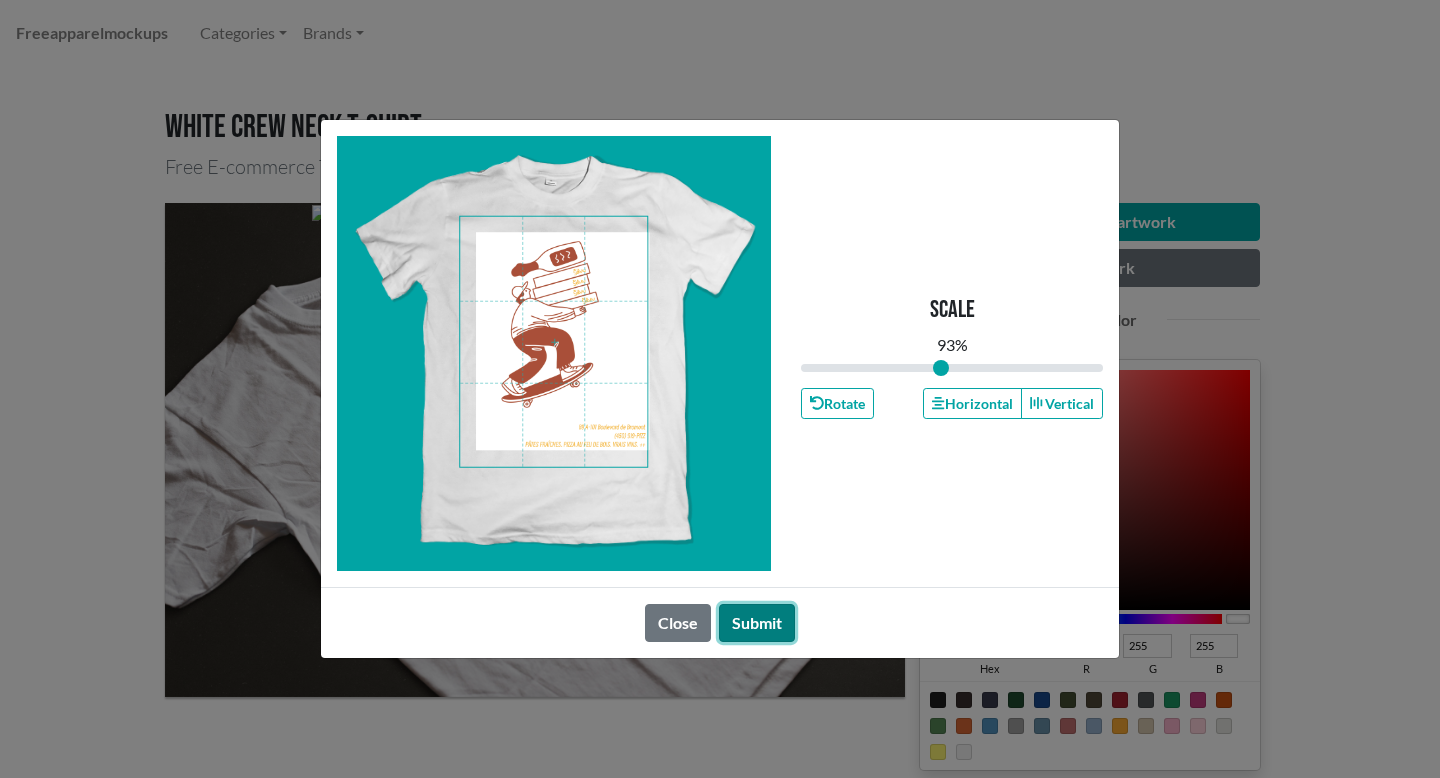 click on "Submit" at bounding box center (757, 623) 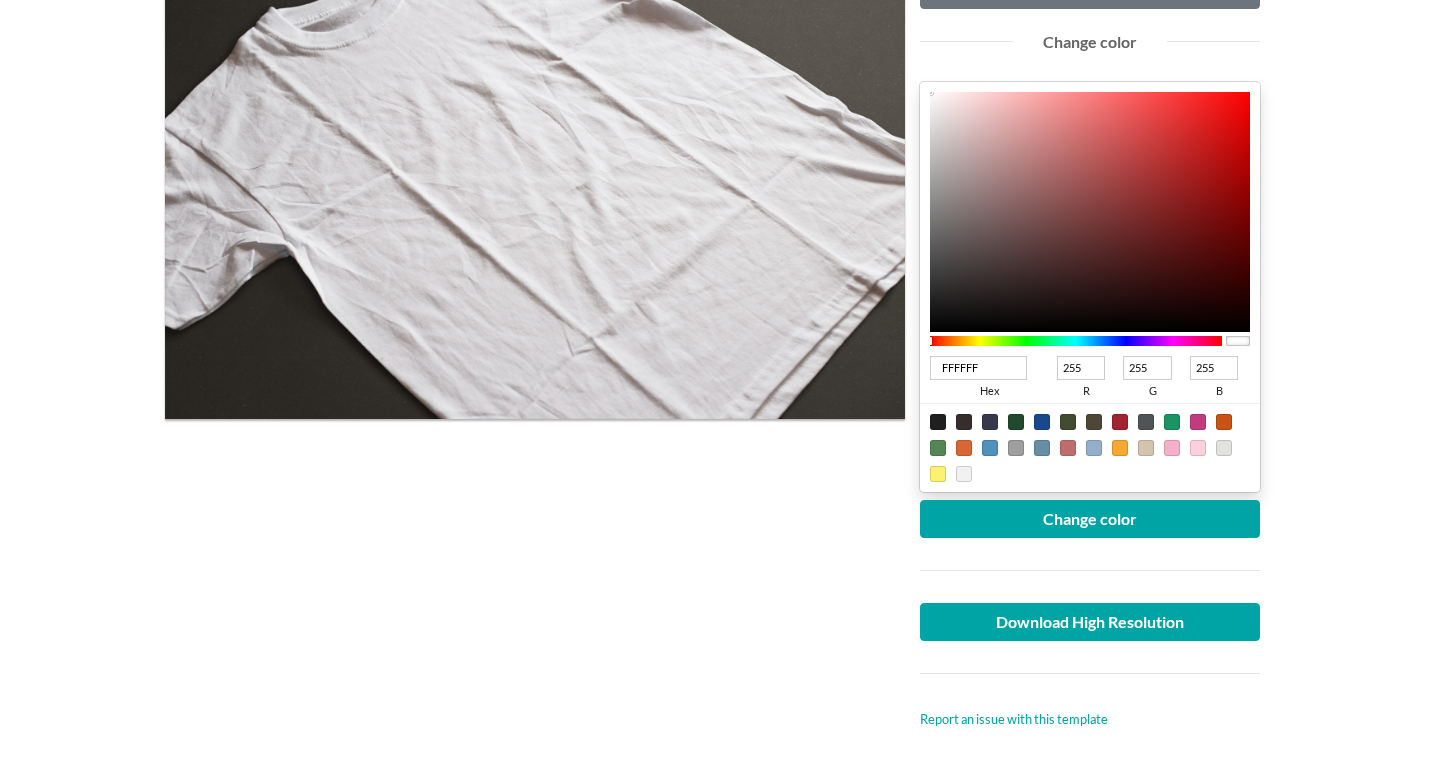 scroll, scrollTop: 330, scrollLeft: 0, axis: vertical 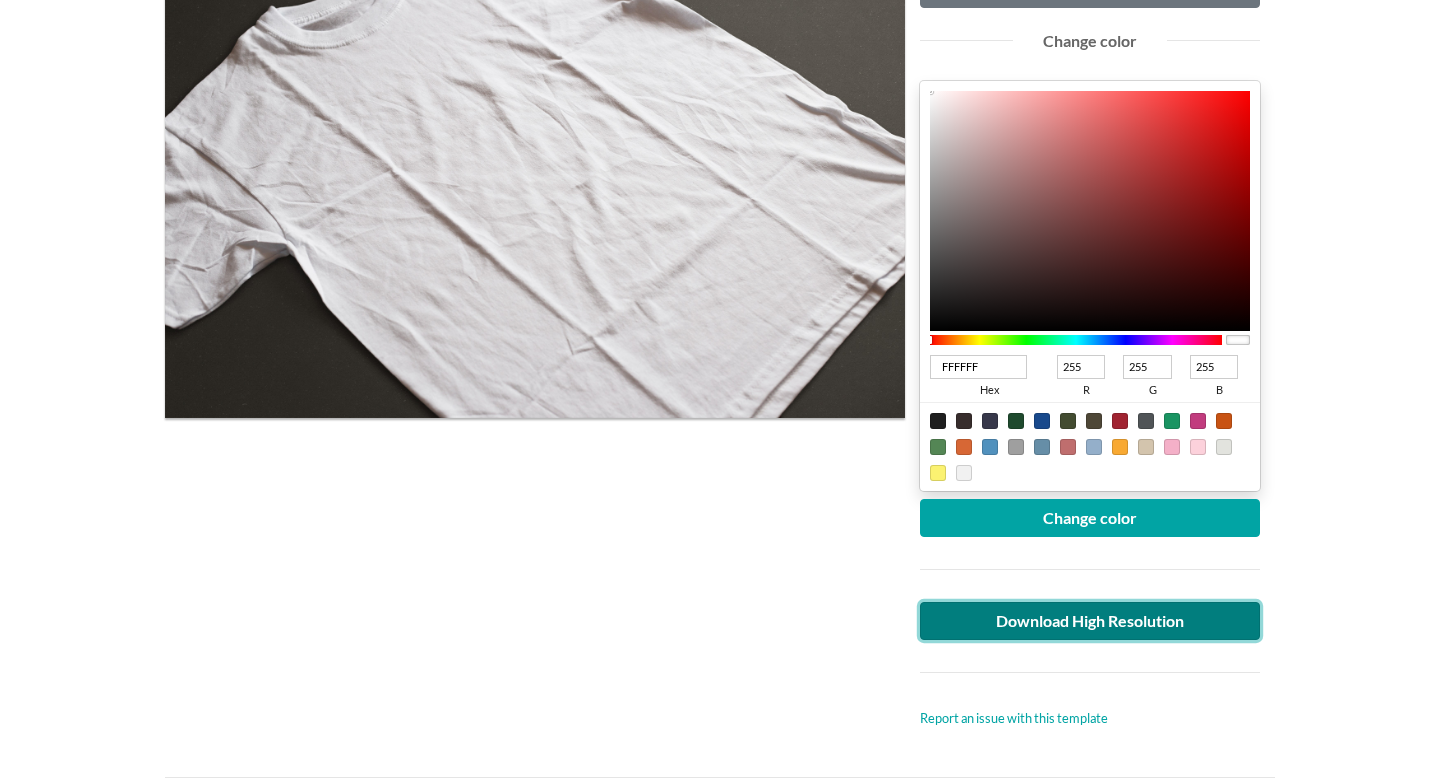 click on "Download High Resolution" at bounding box center (1090, 621) 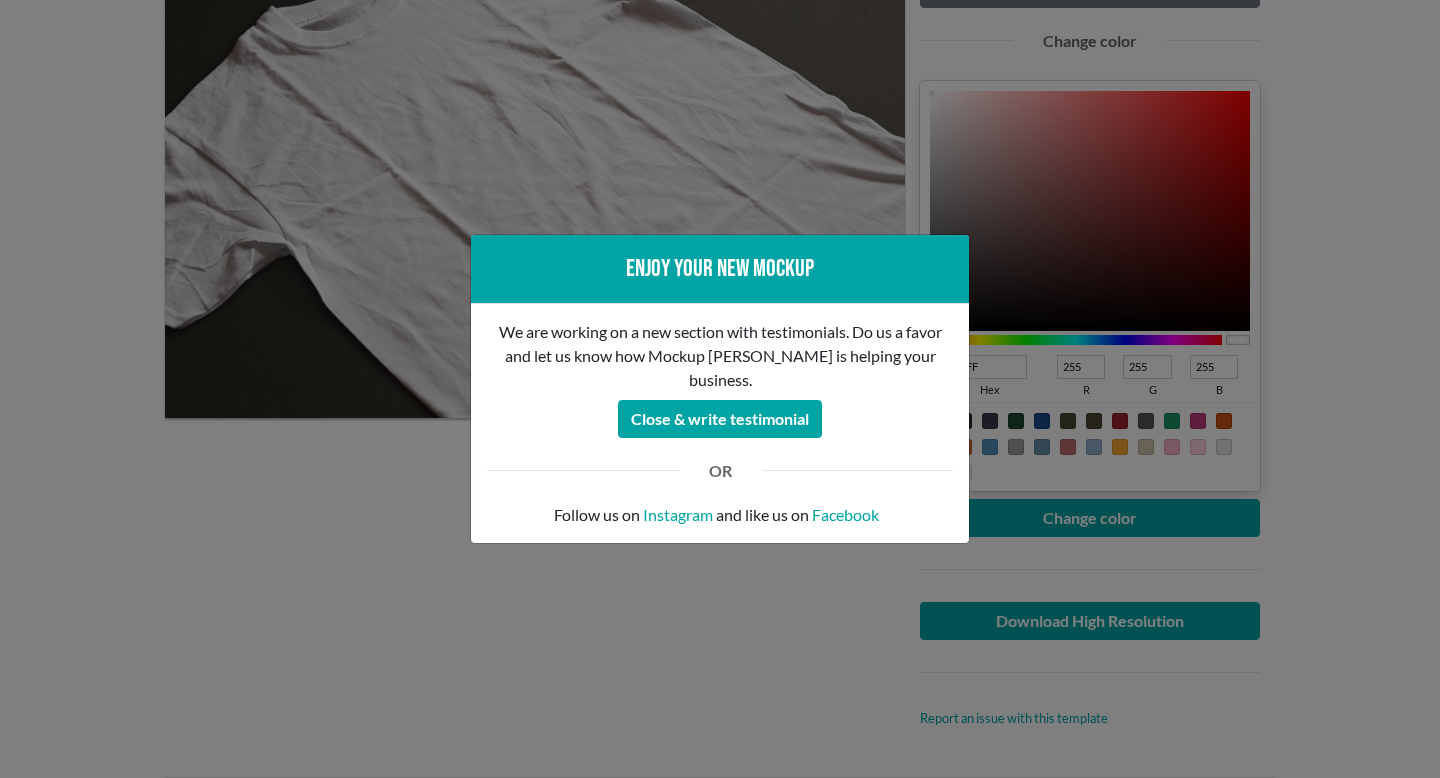 click on "Enjoy your new mockup We are working on a new section with testimonials. Do us a favor and let us know how Mockup Mark is helping your business. Close & write testimonial OR Follow us on   Instagram   and like us on   Facebook" at bounding box center (720, 389) 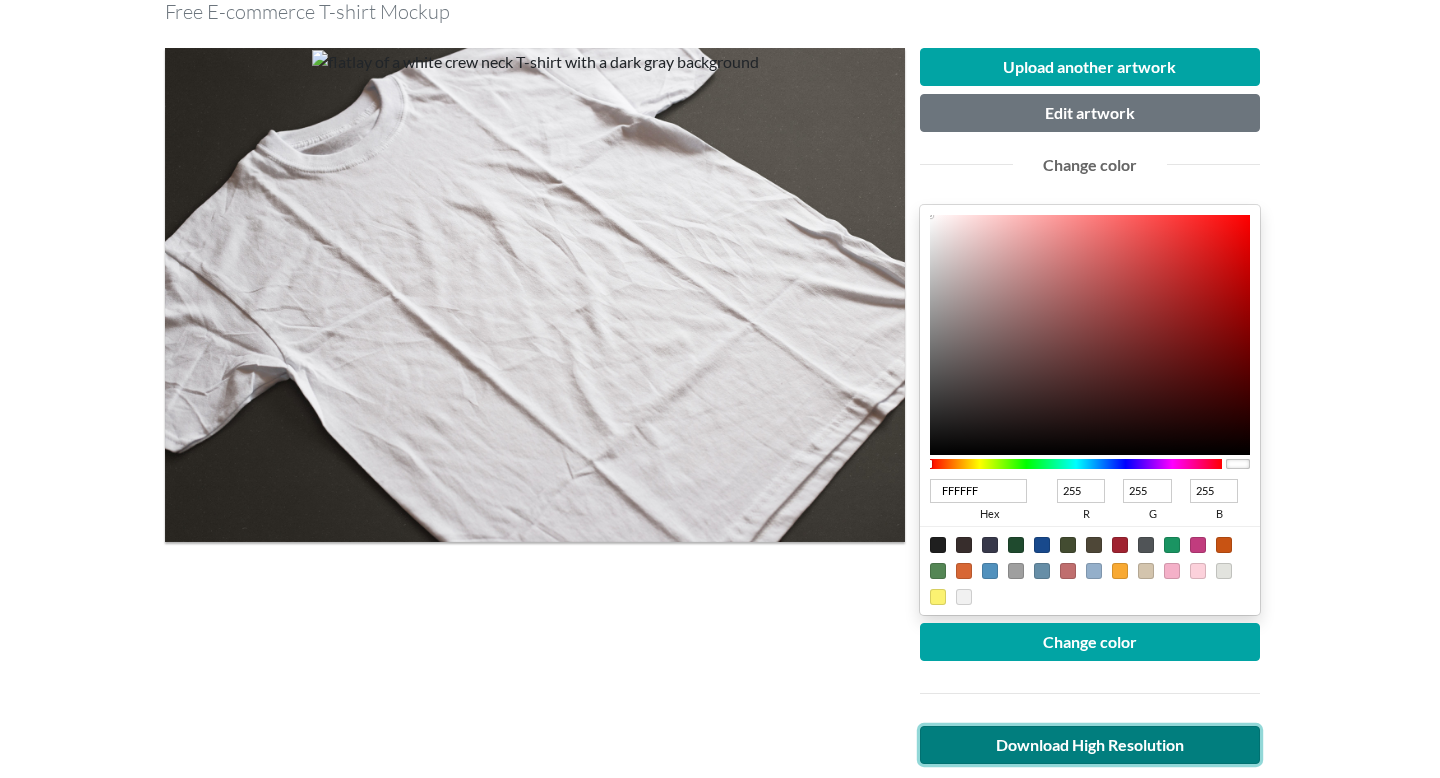 scroll, scrollTop: 67, scrollLeft: 0, axis: vertical 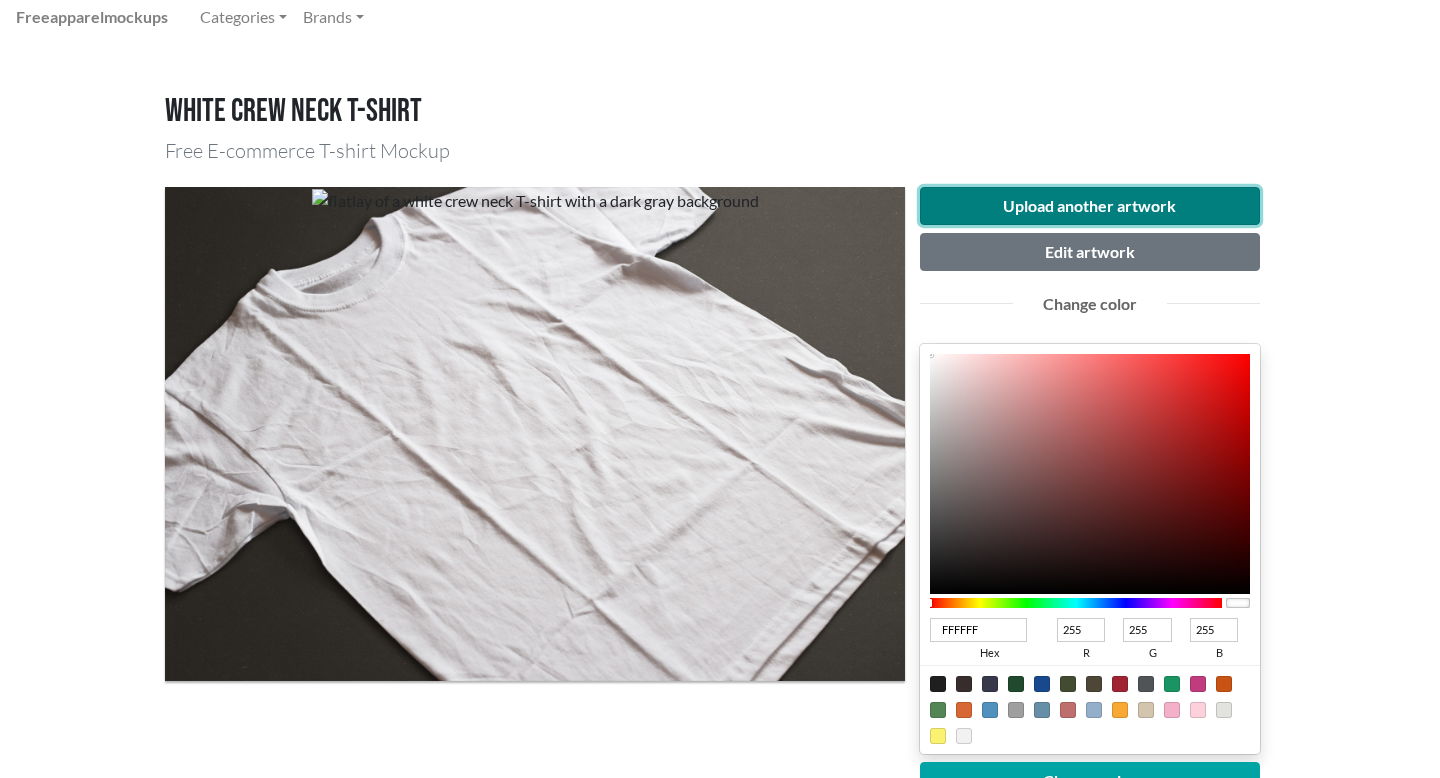 click on "Upload another artwork" at bounding box center (1090, 206) 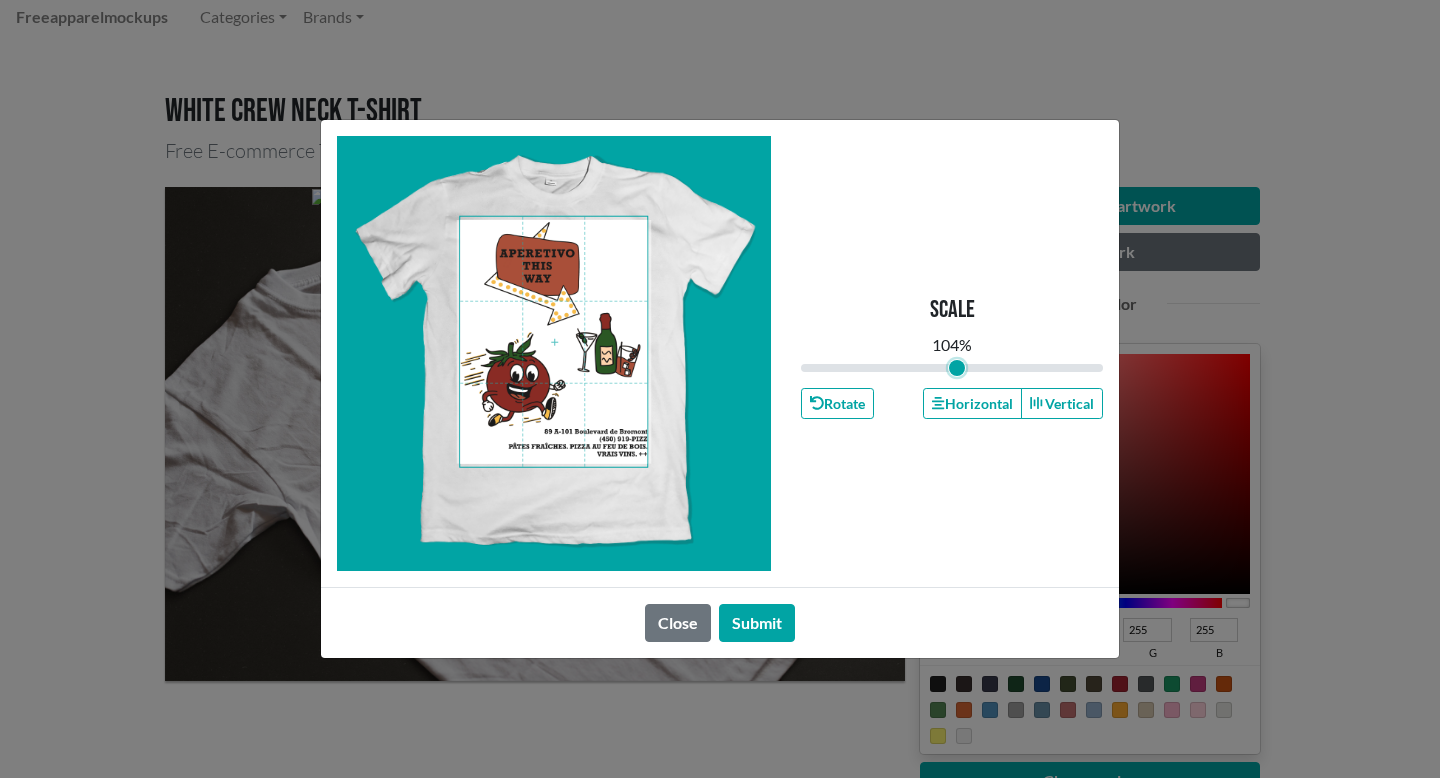 type on "1.04" 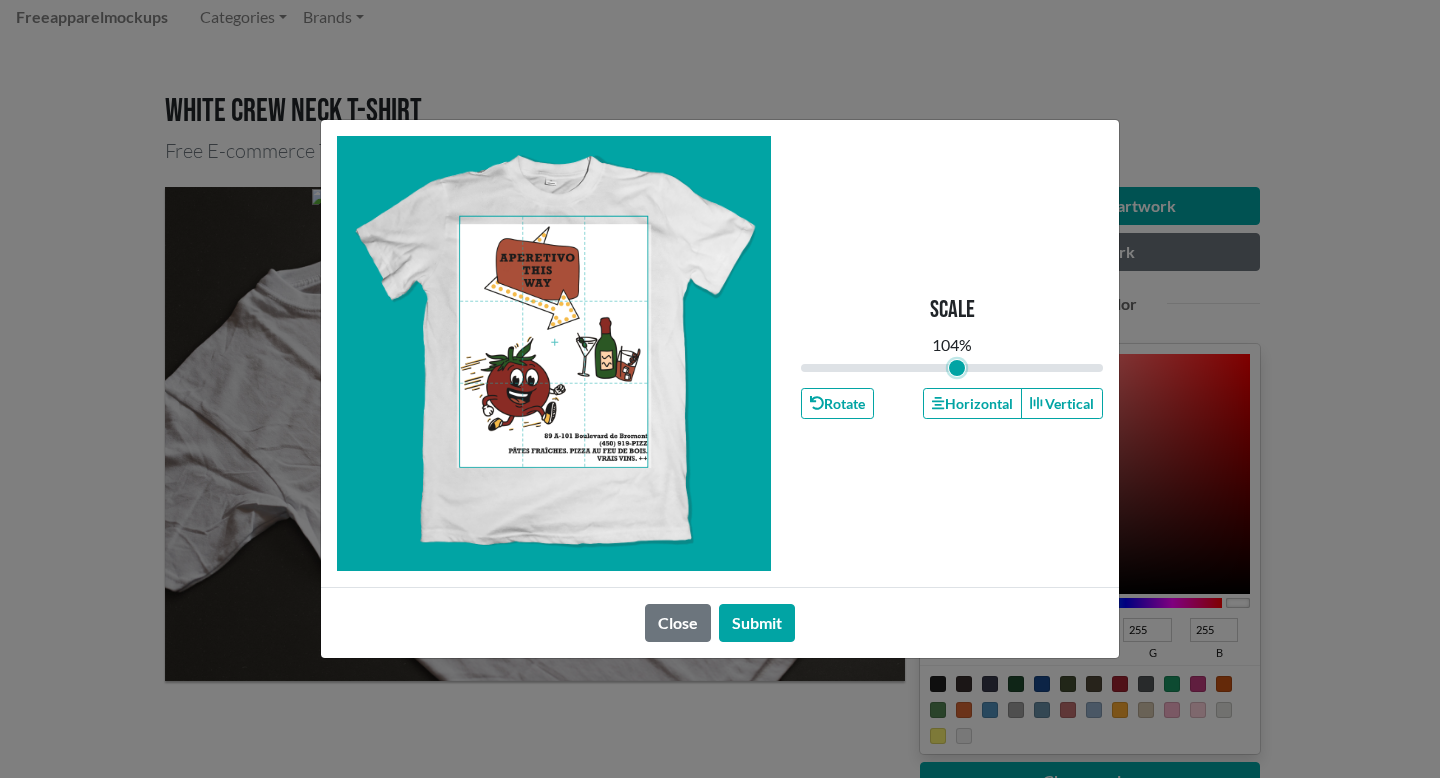 click at bounding box center [553, 342] 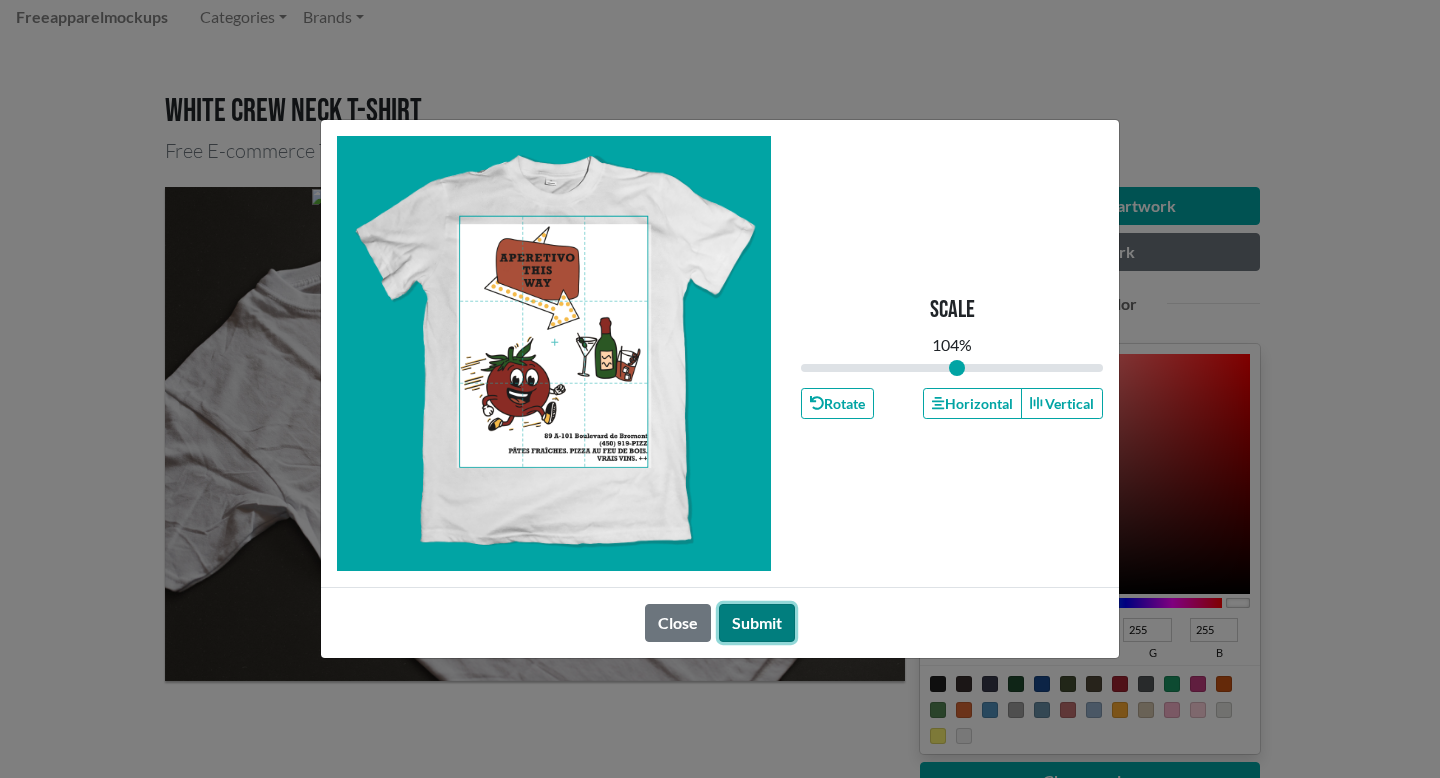 click on "Submit" at bounding box center (757, 623) 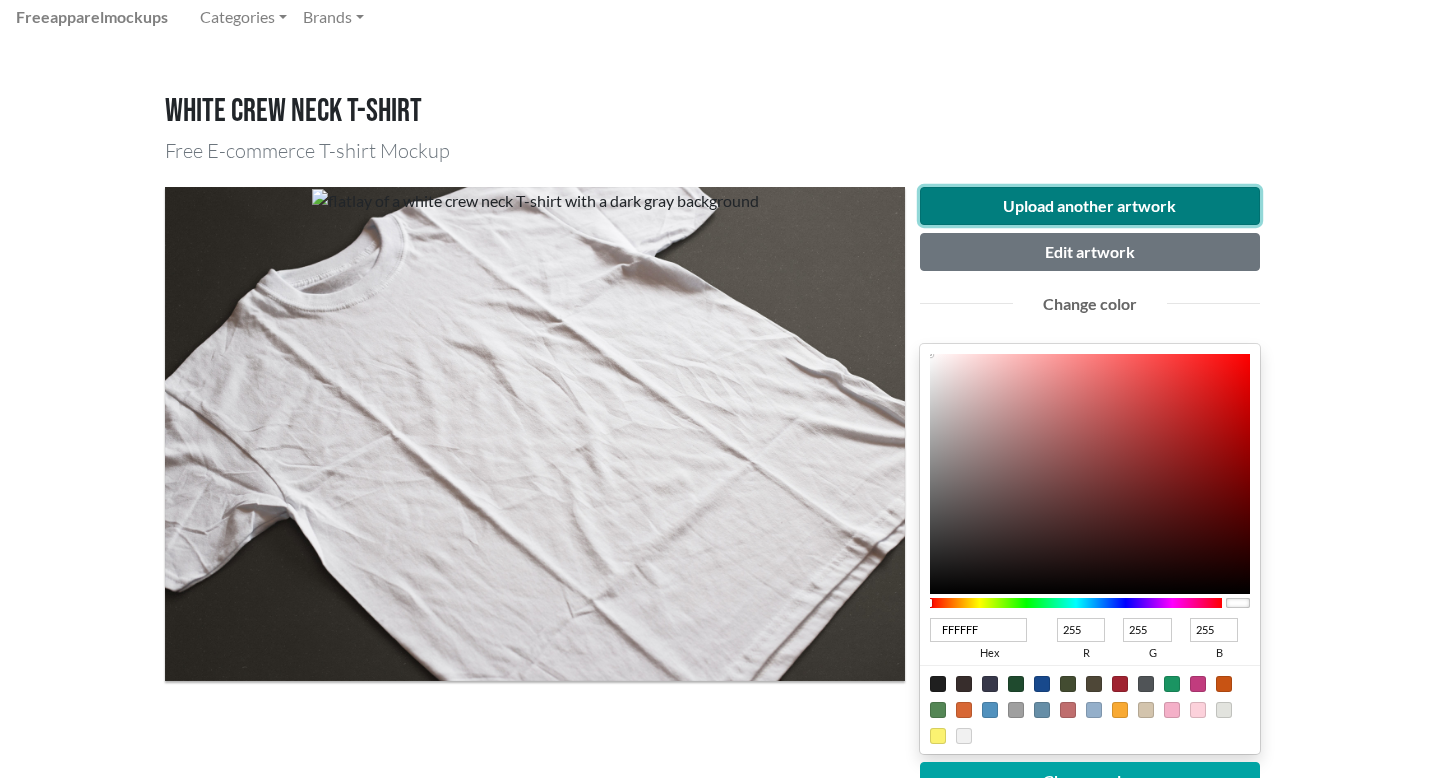 click on "Upload another artwork" at bounding box center [1090, 206] 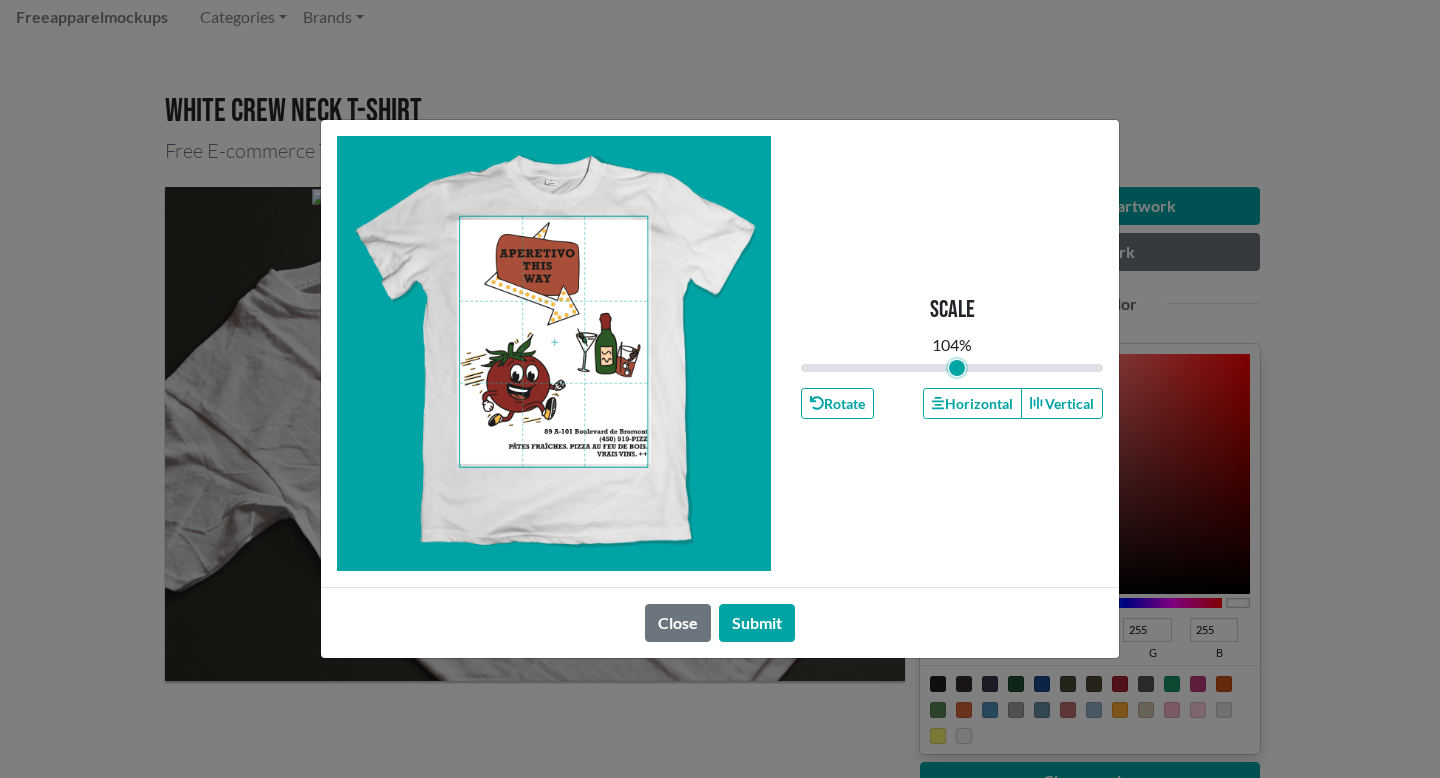 type on "1.04" 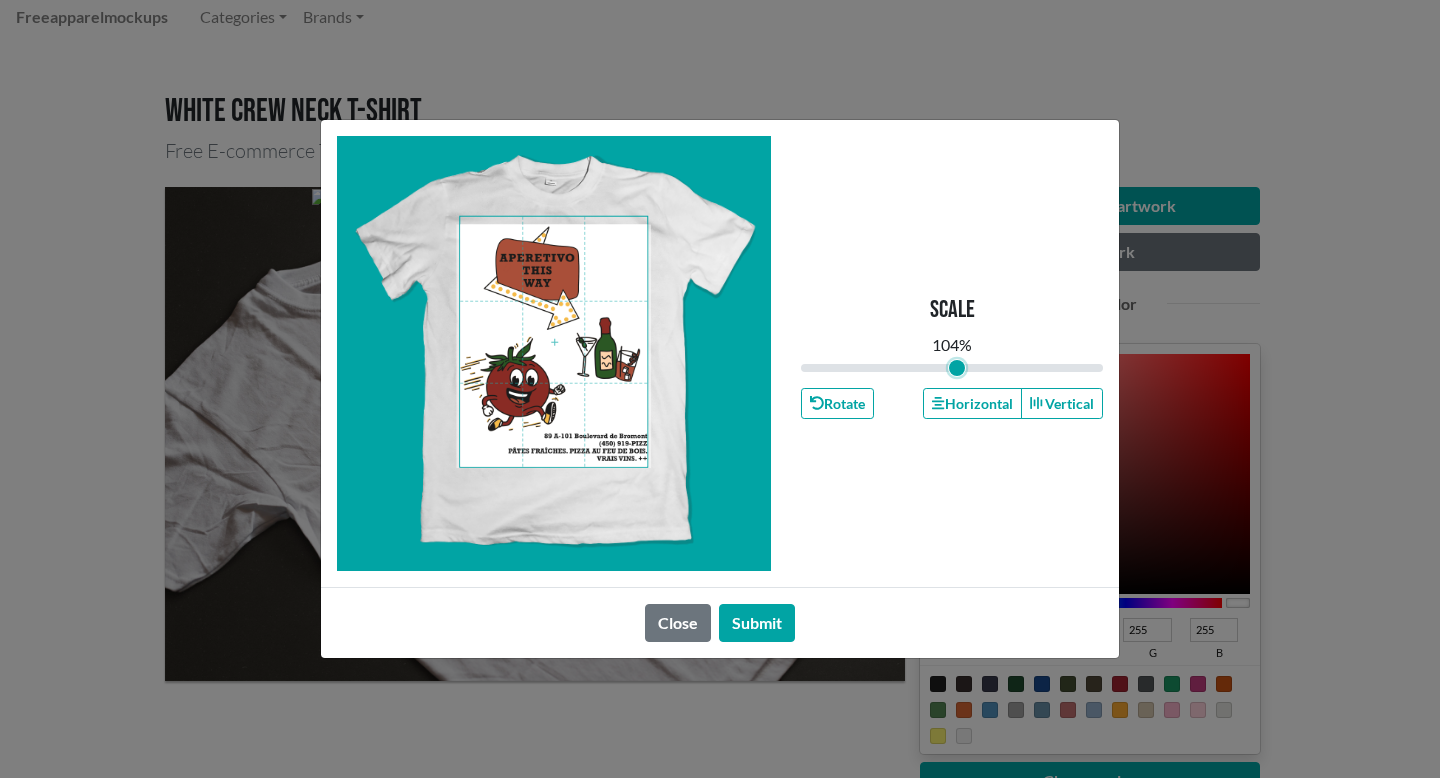 click at bounding box center [553, 342] 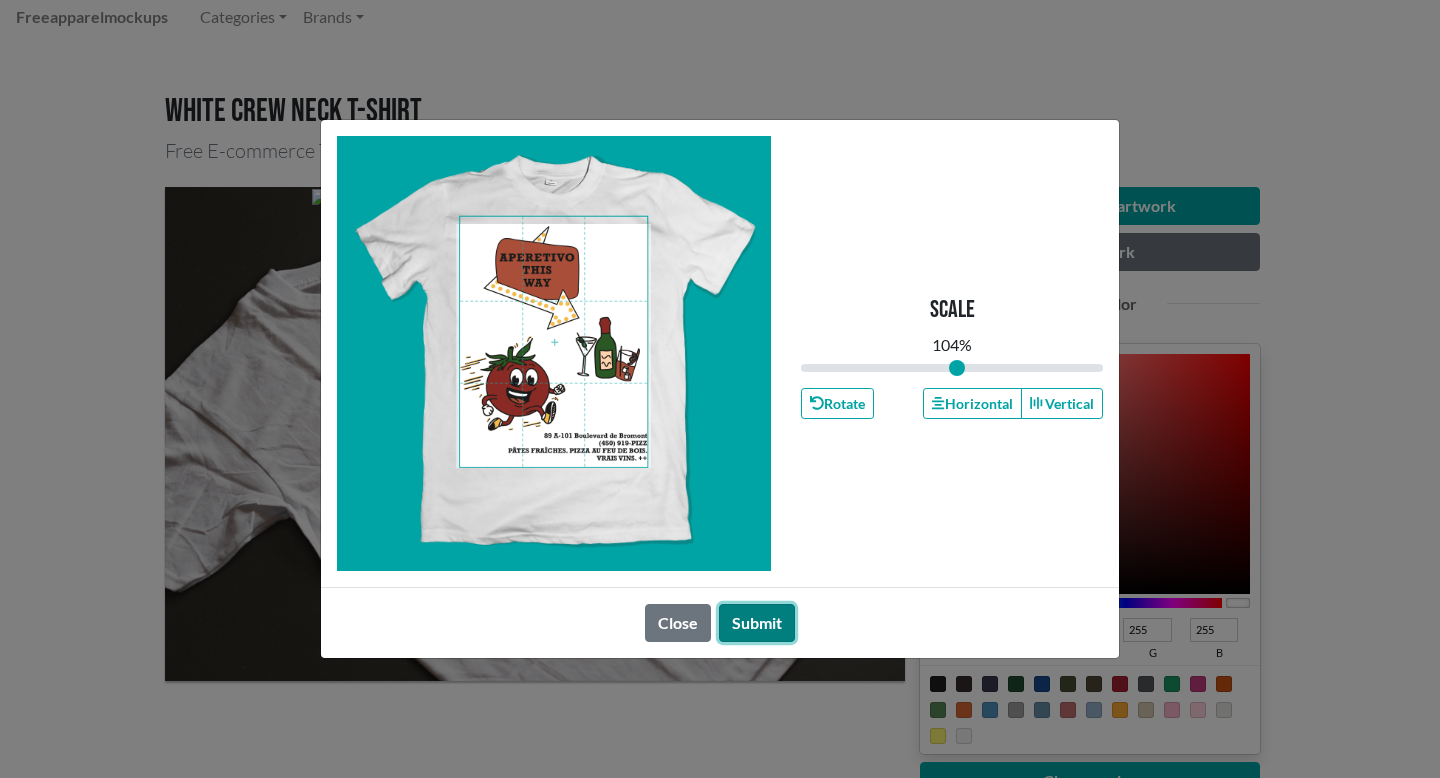 click on "Submit" at bounding box center [757, 623] 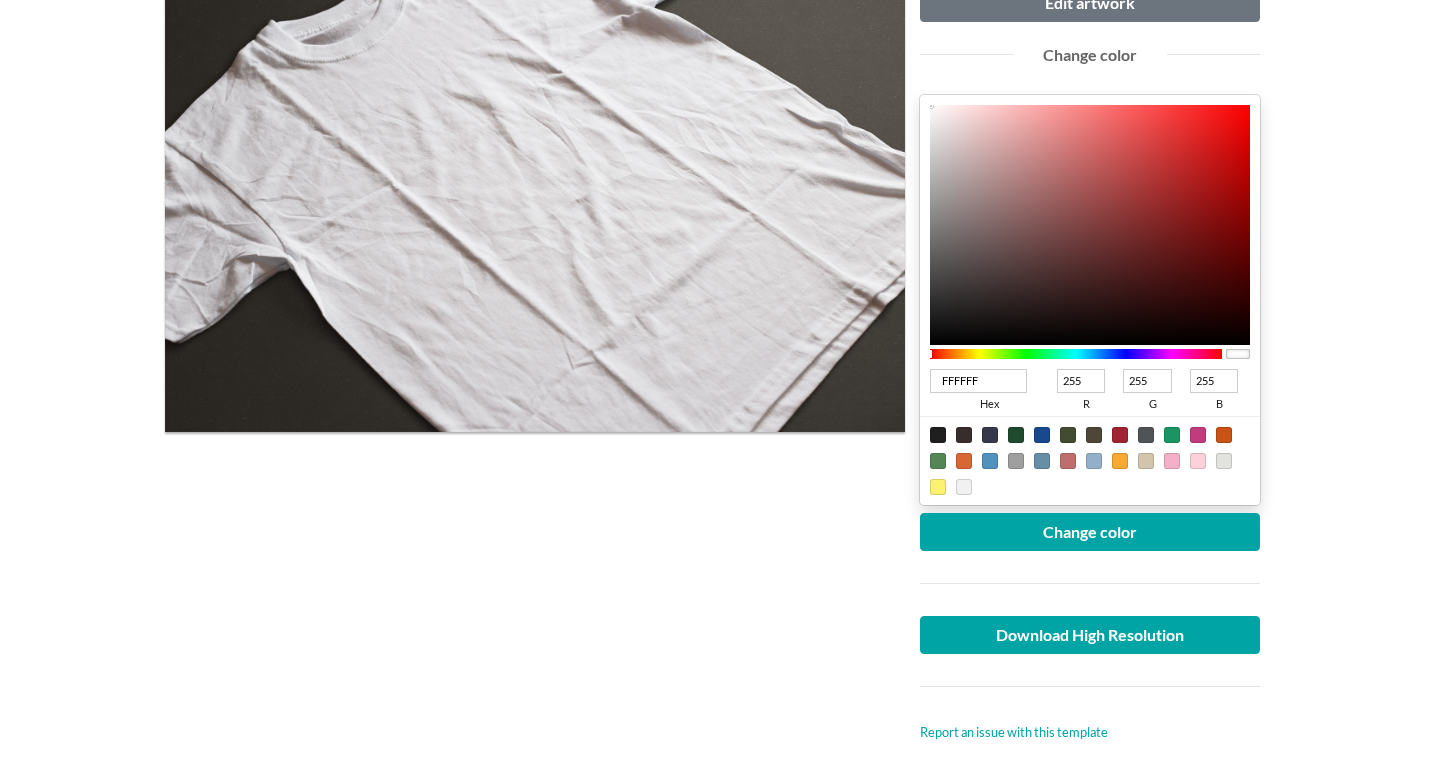scroll, scrollTop: 318, scrollLeft: 0, axis: vertical 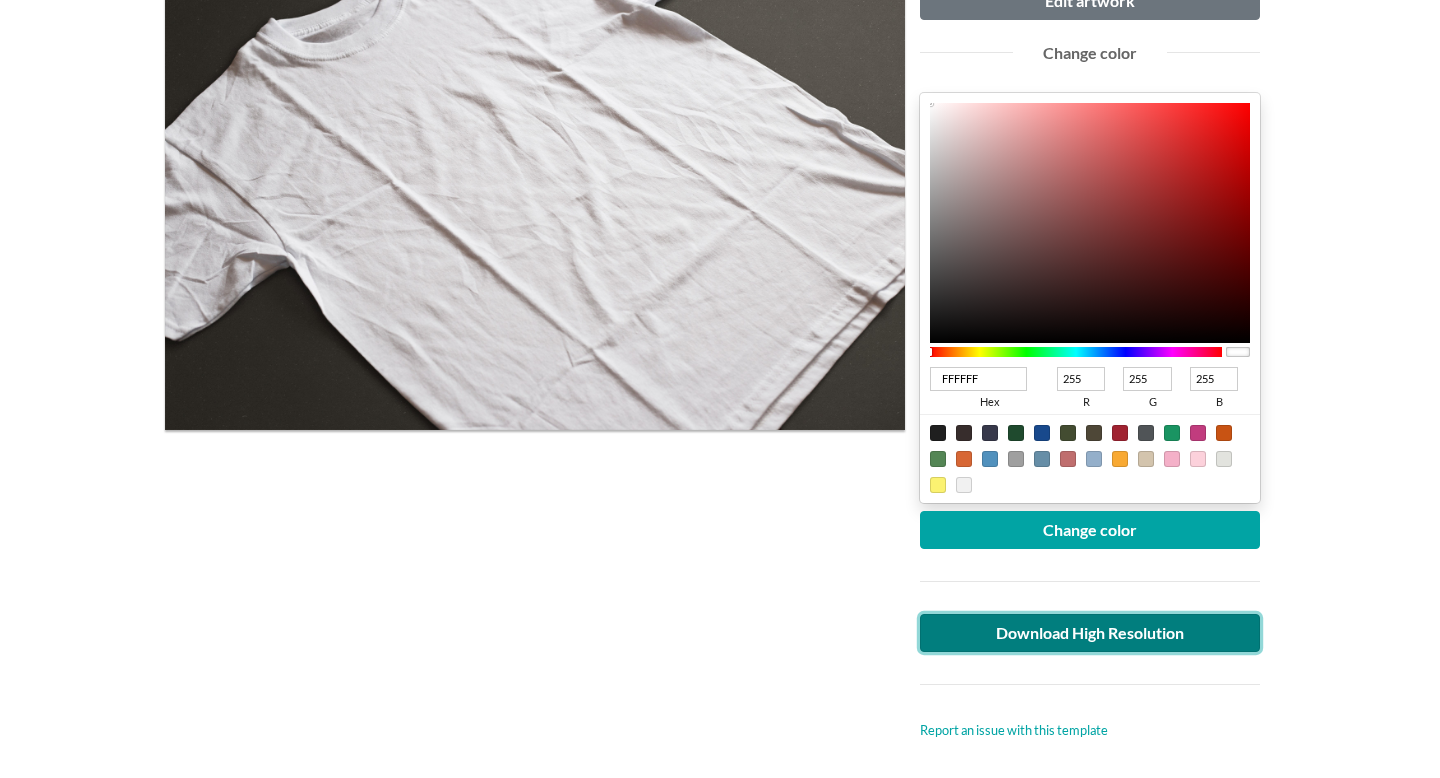 click on "Download High Resolution" at bounding box center [1090, 633] 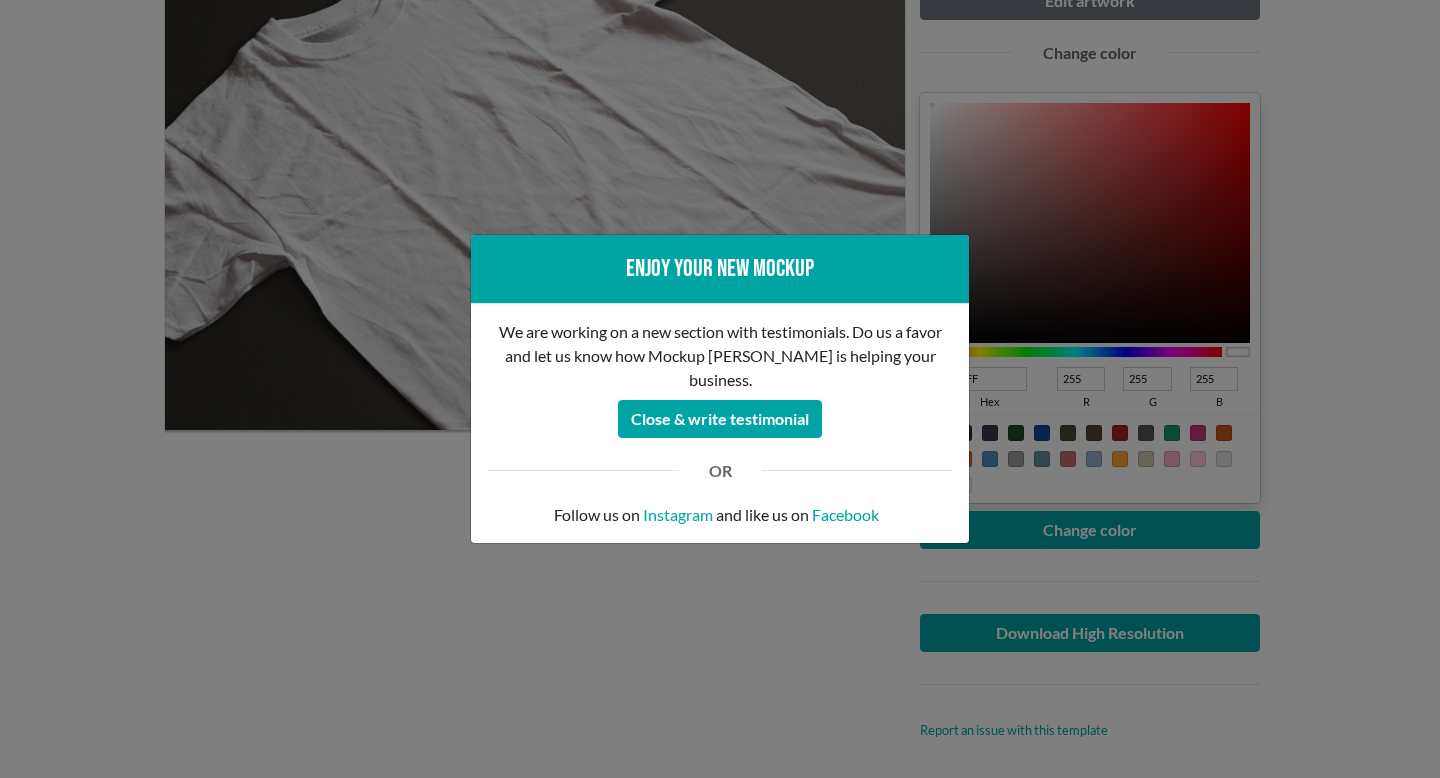 click on "Enjoy your new mockup We are working on a new section with testimonials. Do us a favor and let us know how Mockup Mark is helping your business. Close & write testimonial OR Follow us on   Instagram   and like us on   Facebook" at bounding box center [720, 389] 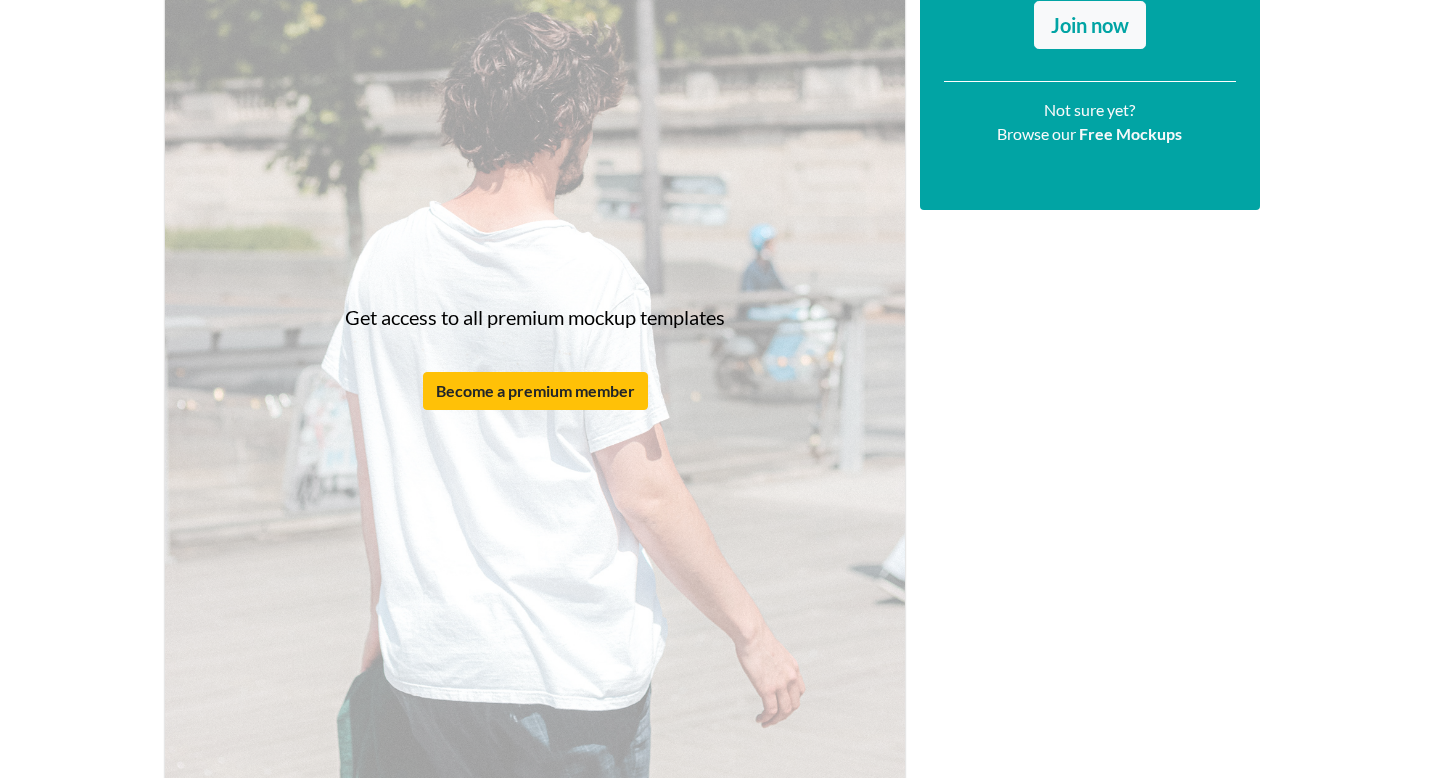 scroll, scrollTop: 312, scrollLeft: 0, axis: vertical 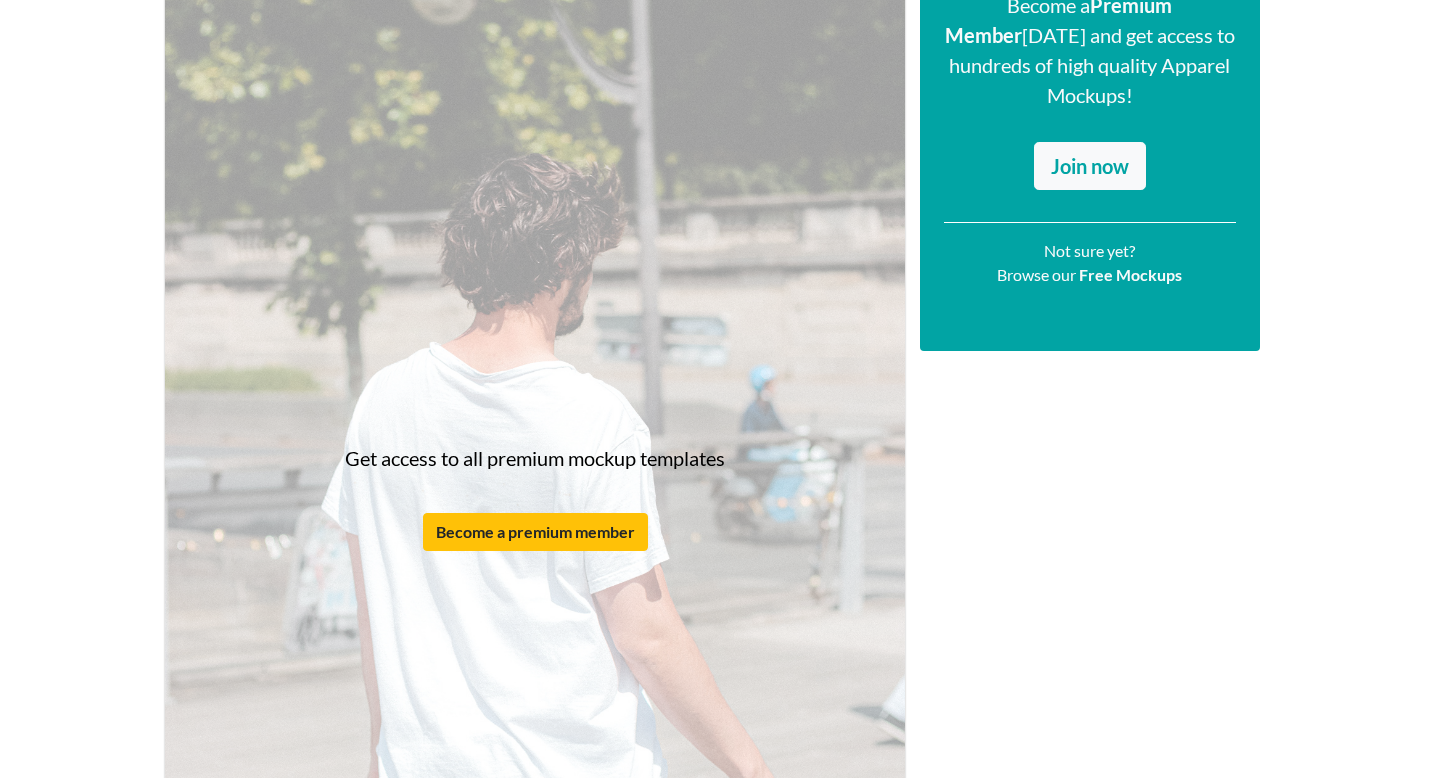 click on "Get access to all premium mockup templates Become a premium member" at bounding box center (535, 497) 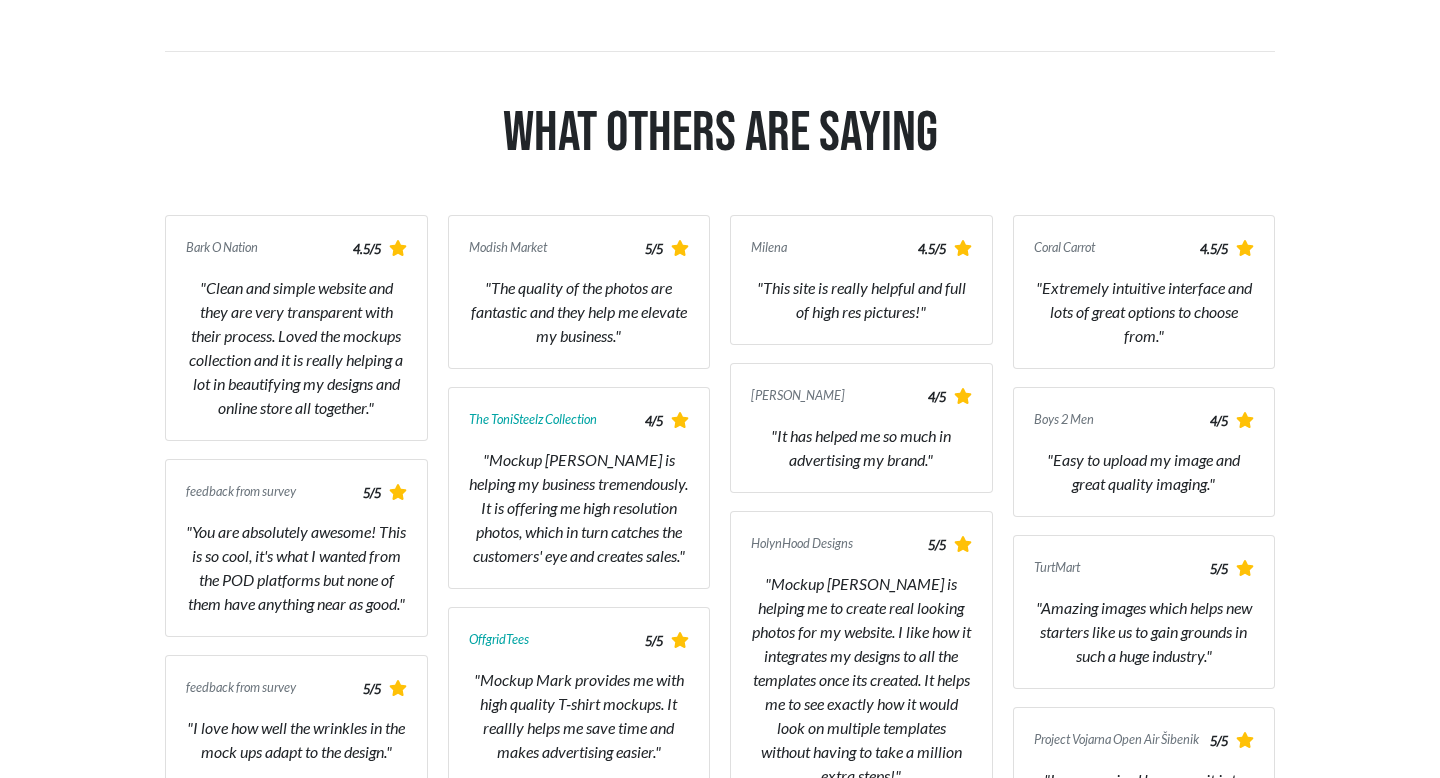 scroll, scrollTop: 0, scrollLeft: 0, axis: both 